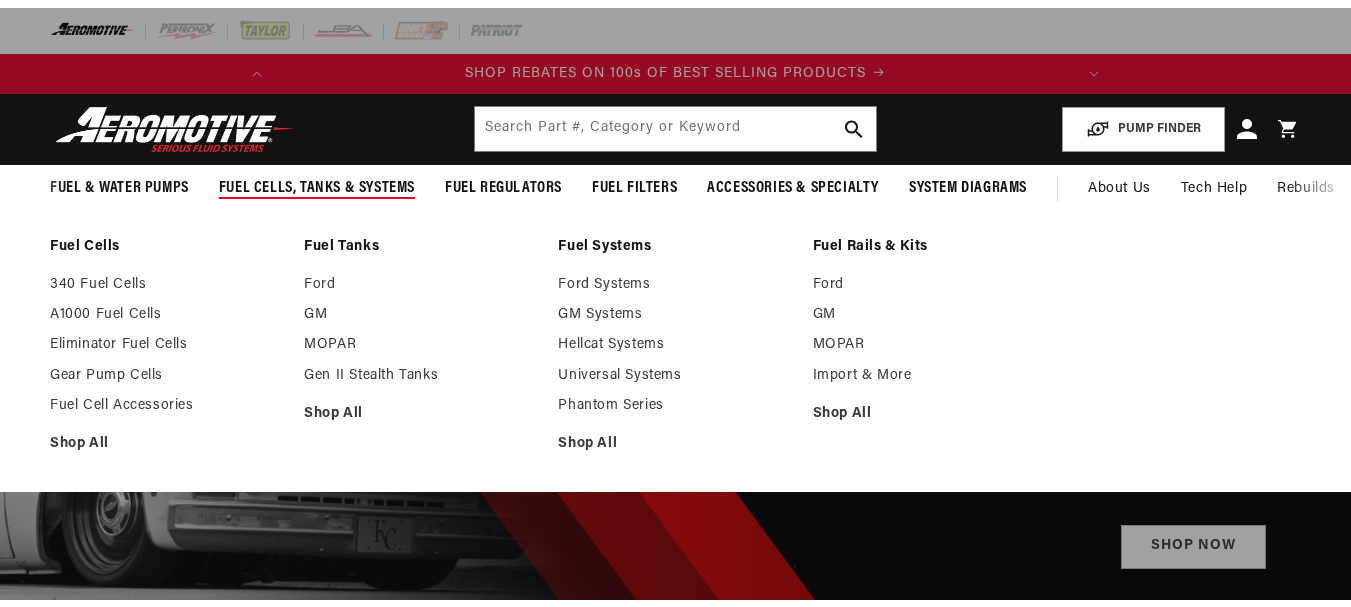 scroll, scrollTop: 0, scrollLeft: 0, axis: both 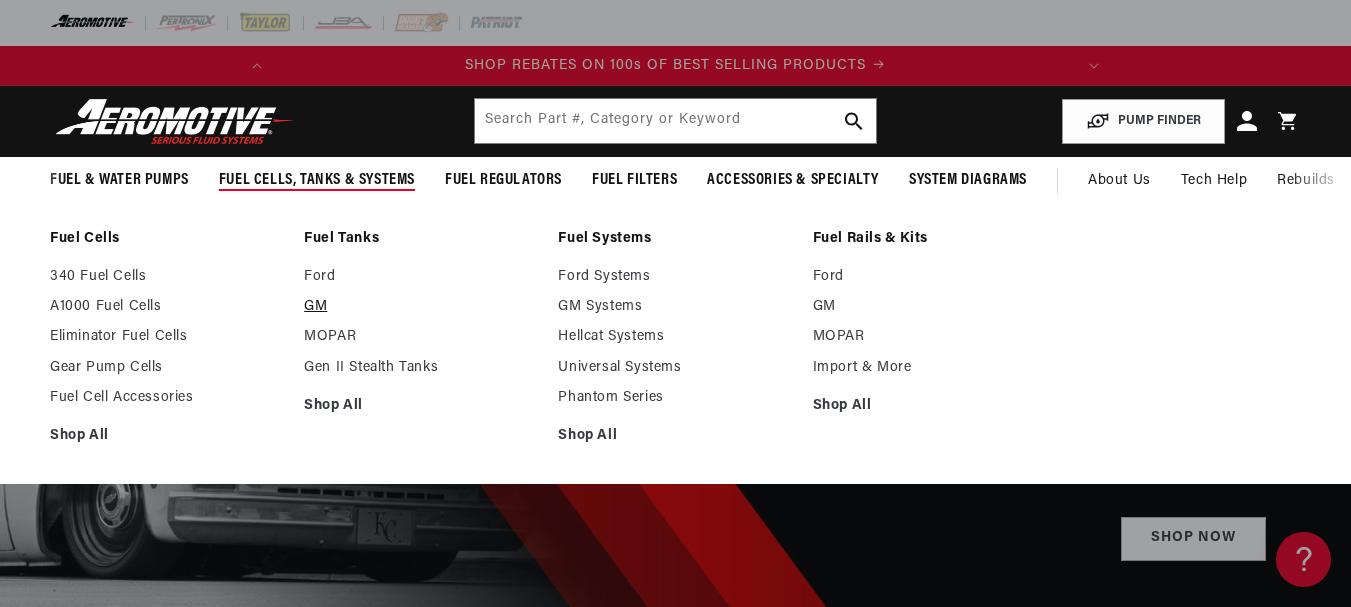 click on "GM" at bounding box center [421, 307] 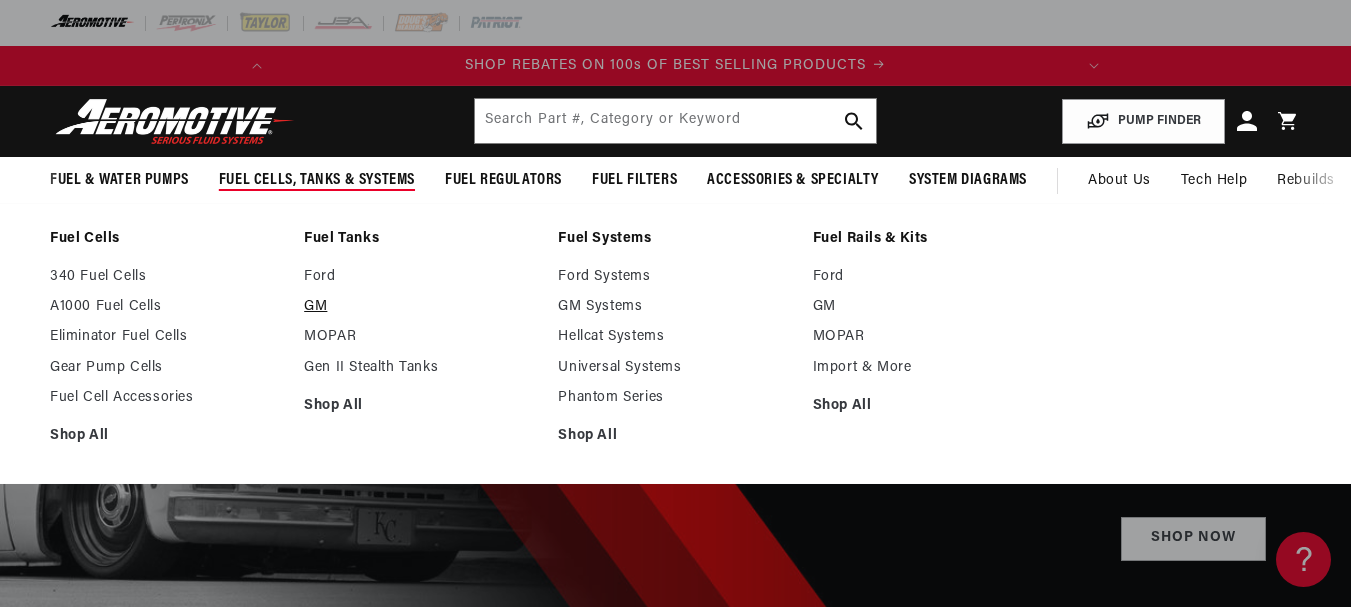 scroll, scrollTop: 0, scrollLeft: 797, axis: horizontal 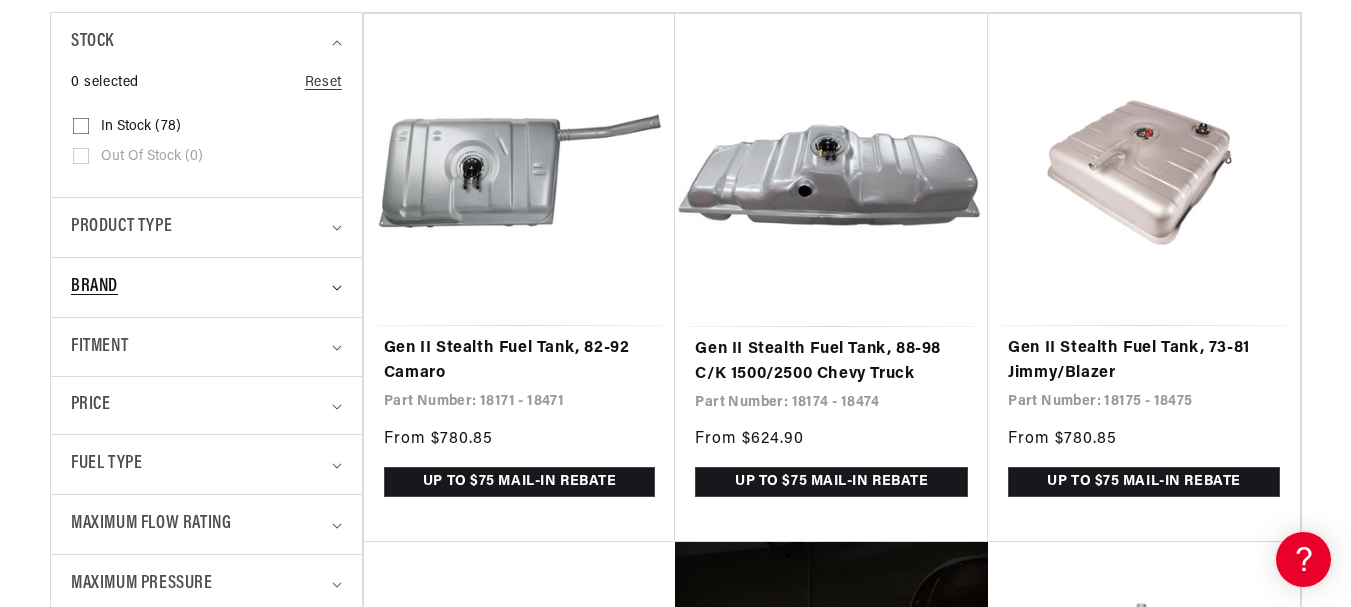 click 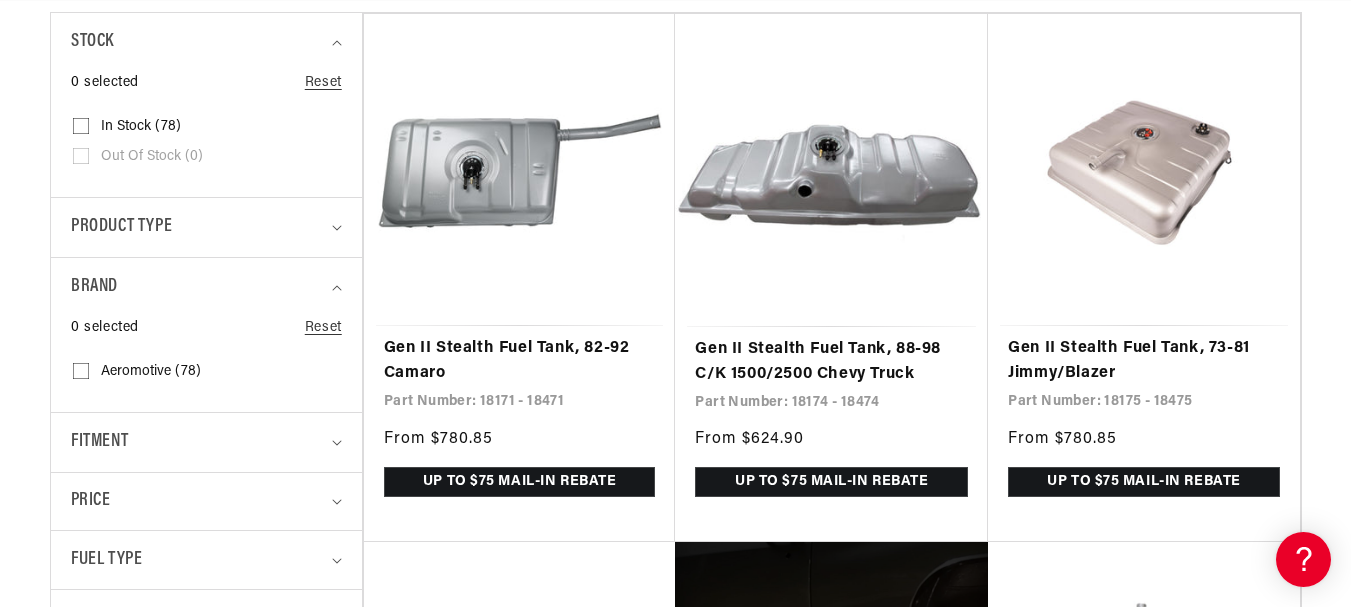 scroll, scrollTop: 0, scrollLeft: 797, axis: horizontal 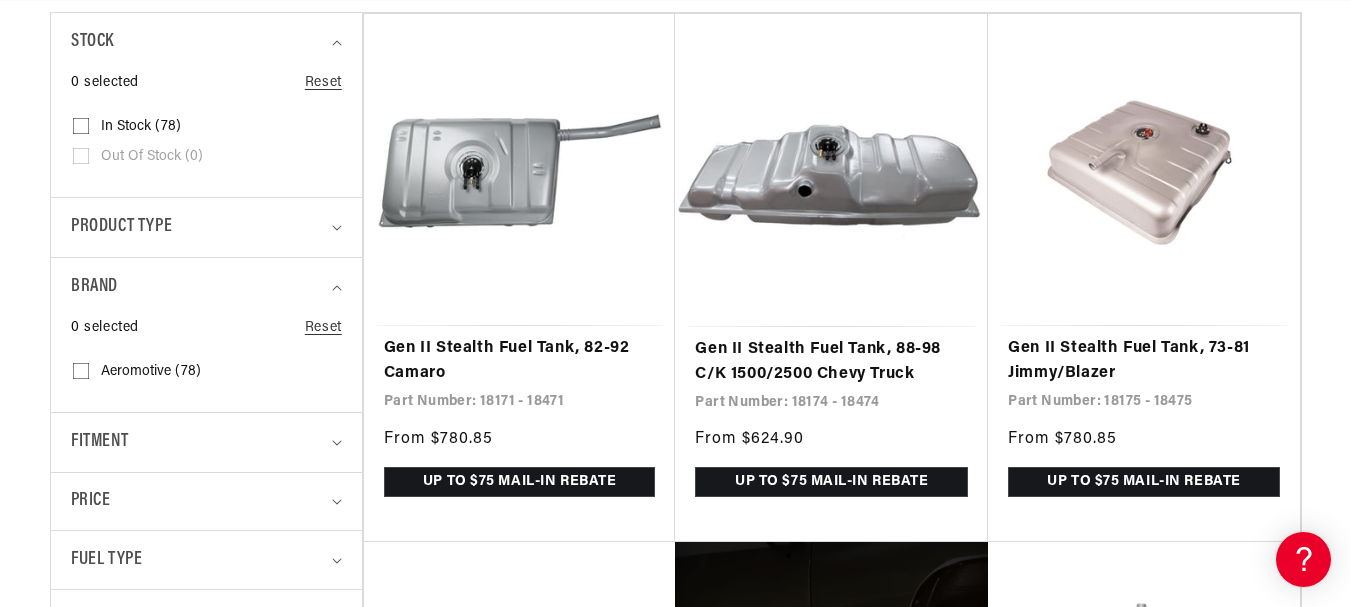 click on "Aeromotive (78)
Aeromotive (78 products)" at bounding box center (81, 375) 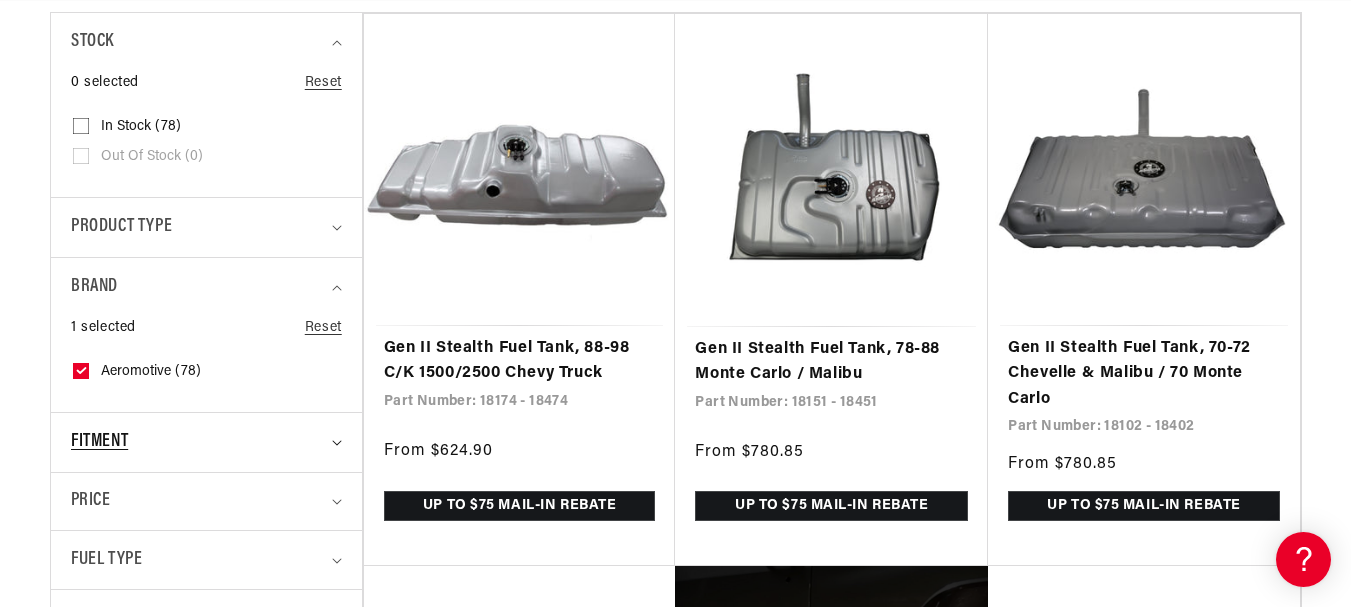 scroll, scrollTop: 700, scrollLeft: 0, axis: vertical 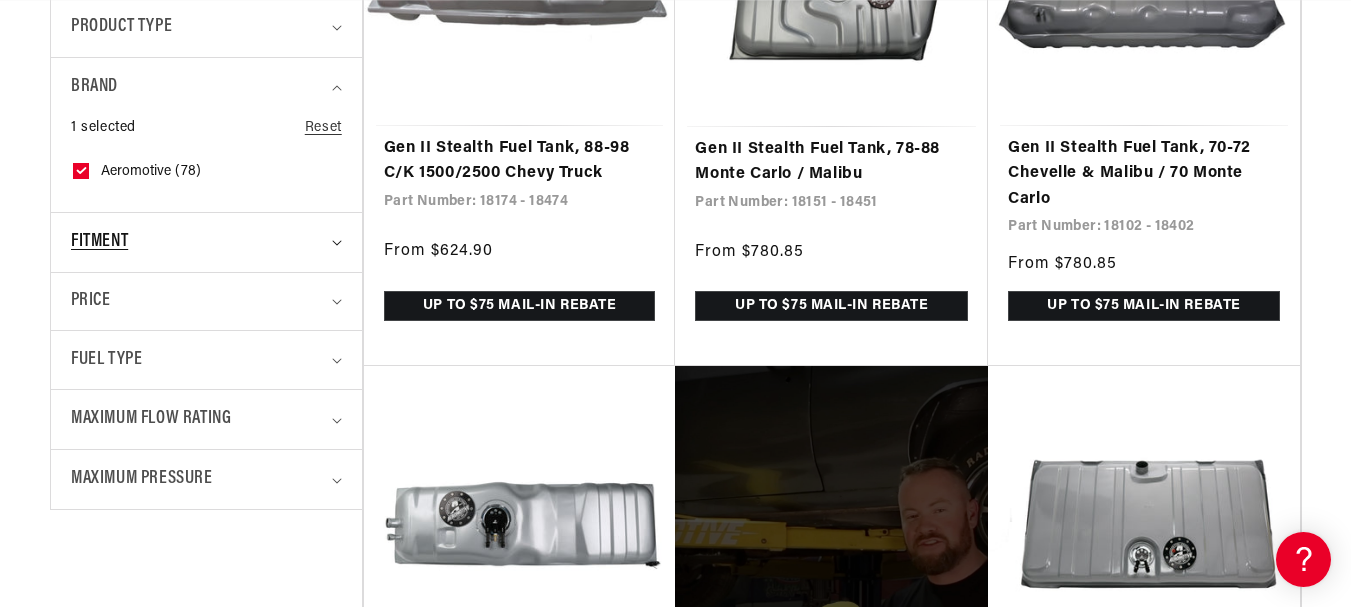 click 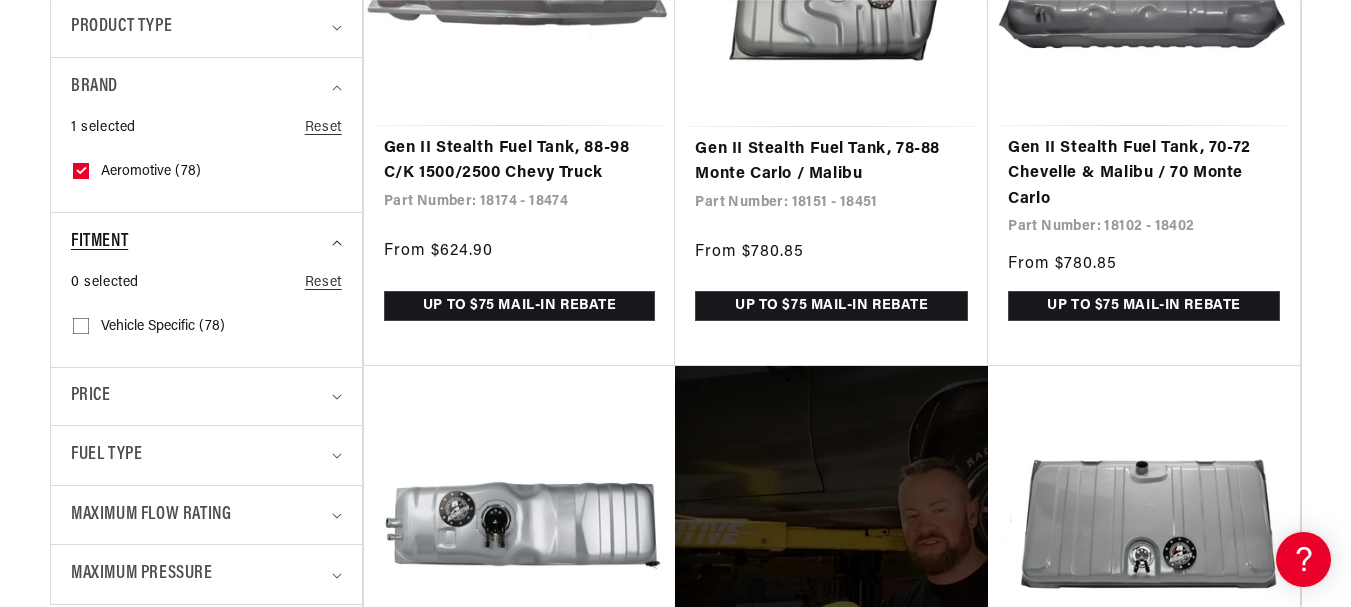 scroll, scrollTop: 0, scrollLeft: 0, axis: both 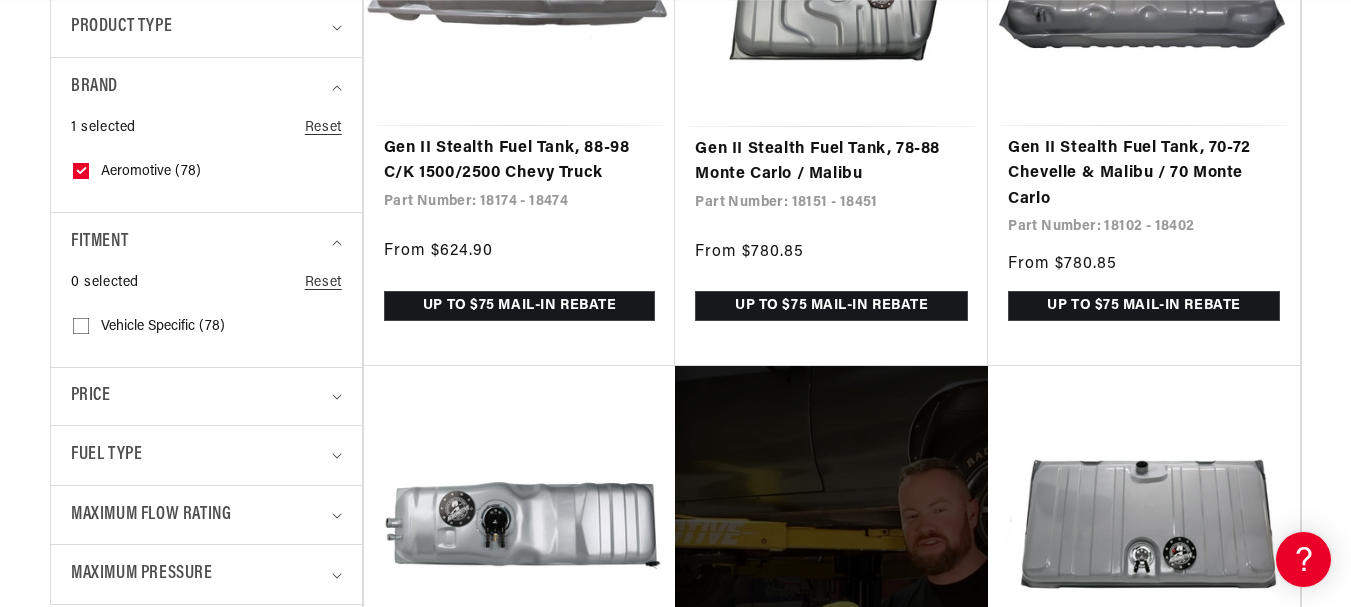 click 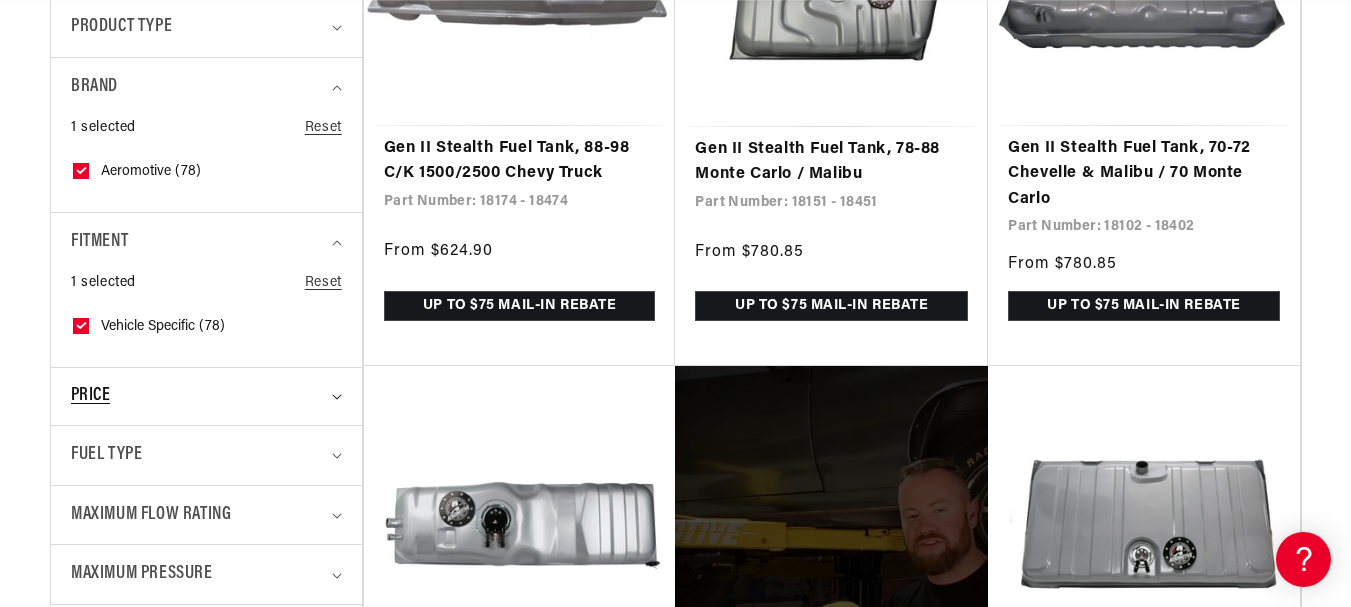 click 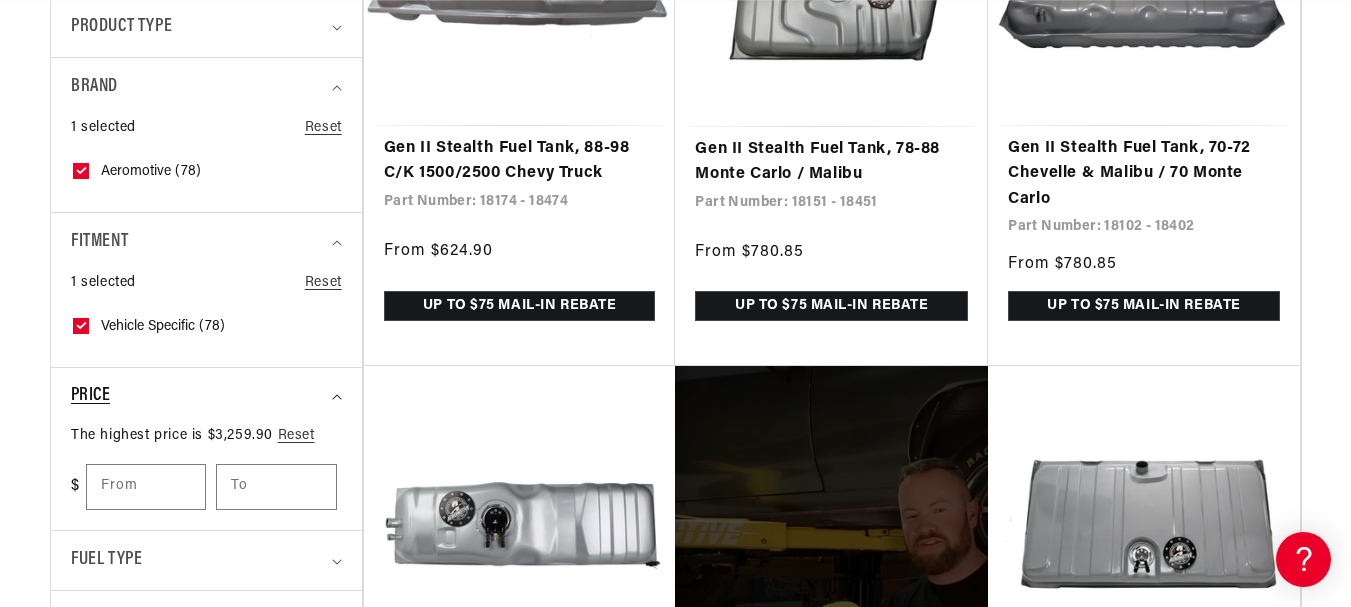 scroll, scrollTop: 0, scrollLeft: 797, axis: horizontal 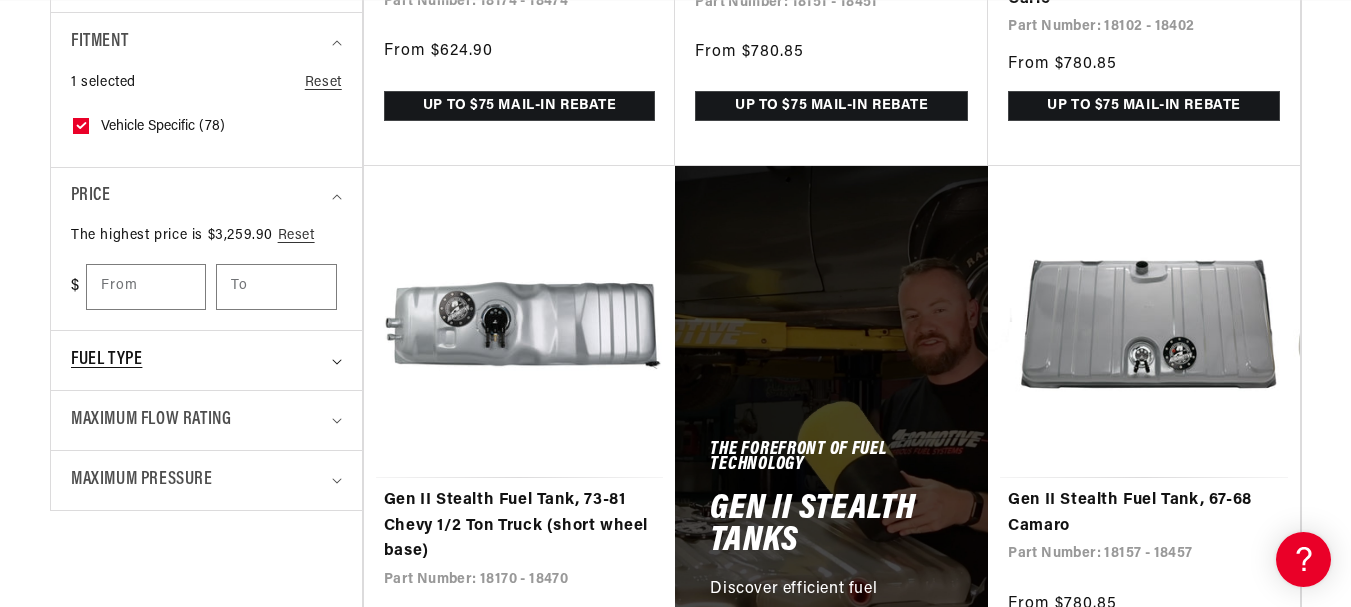 click on "Fuel Type" at bounding box center (206, 360) 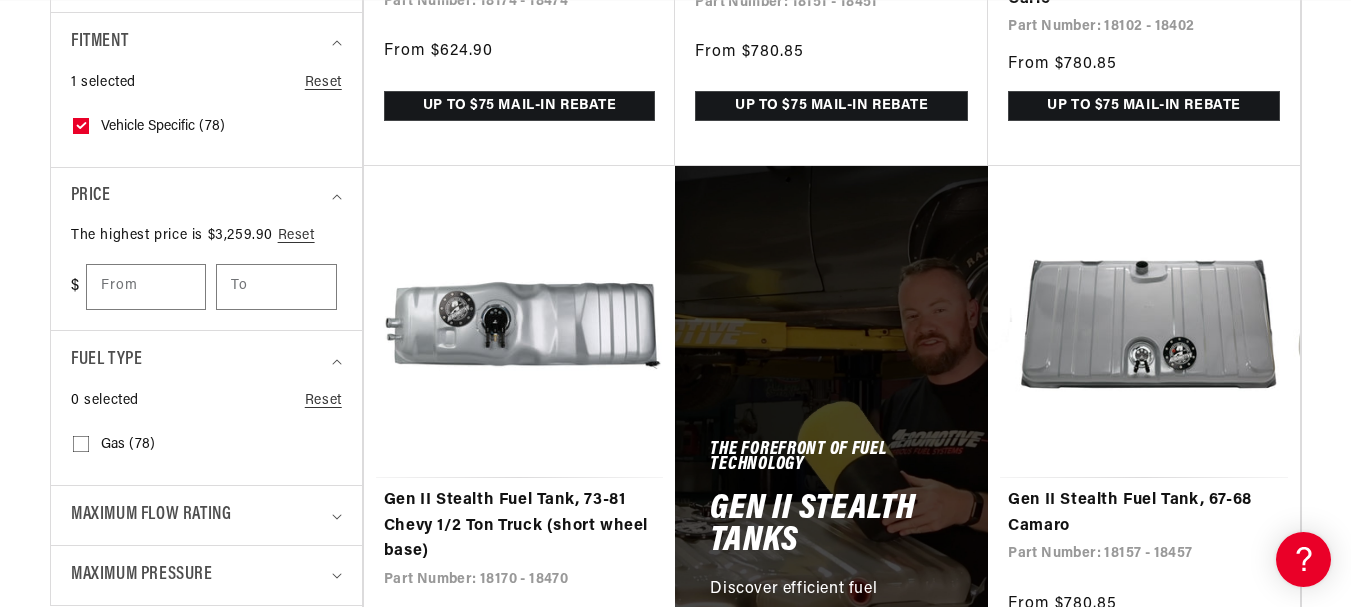 click on "Gas (78)
Gas (78 products)" at bounding box center (81, 448) 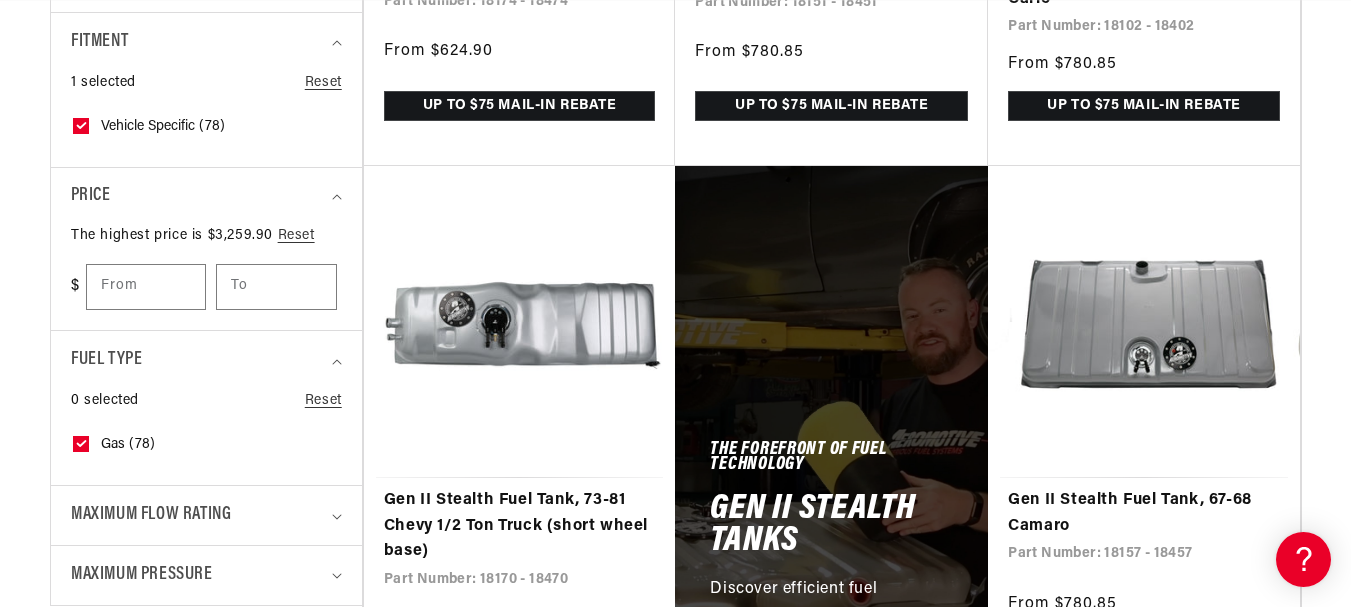 scroll, scrollTop: 0, scrollLeft: 0, axis: both 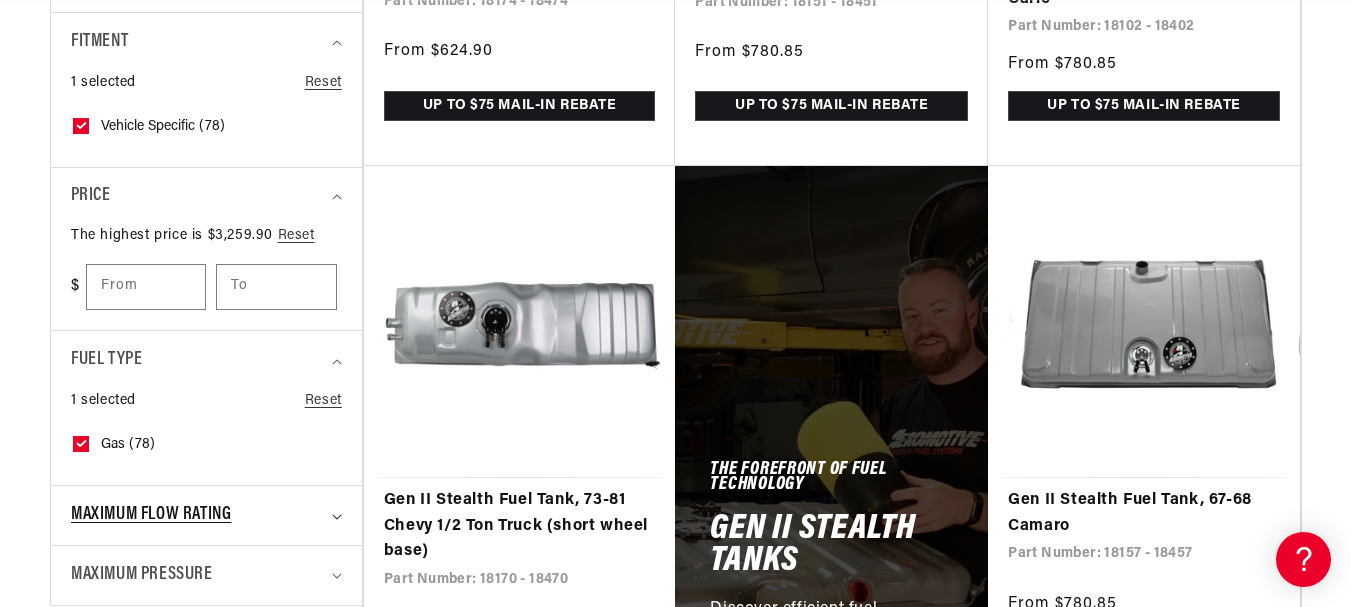 click 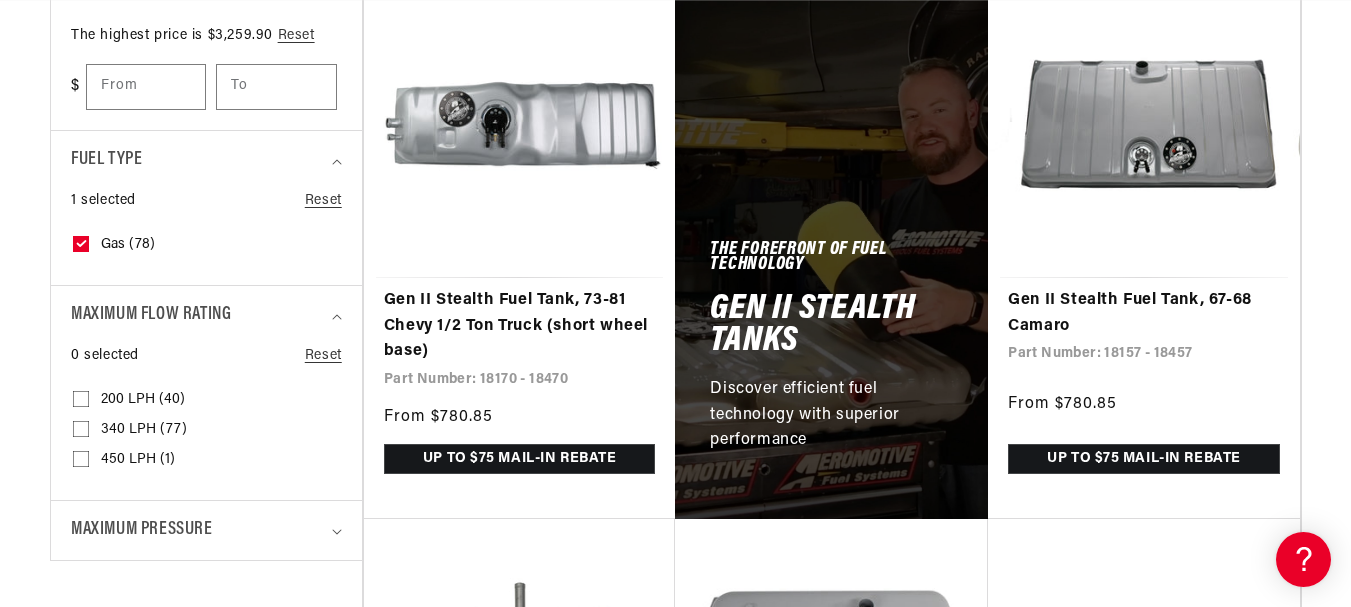 scroll, scrollTop: 1200, scrollLeft: 0, axis: vertical 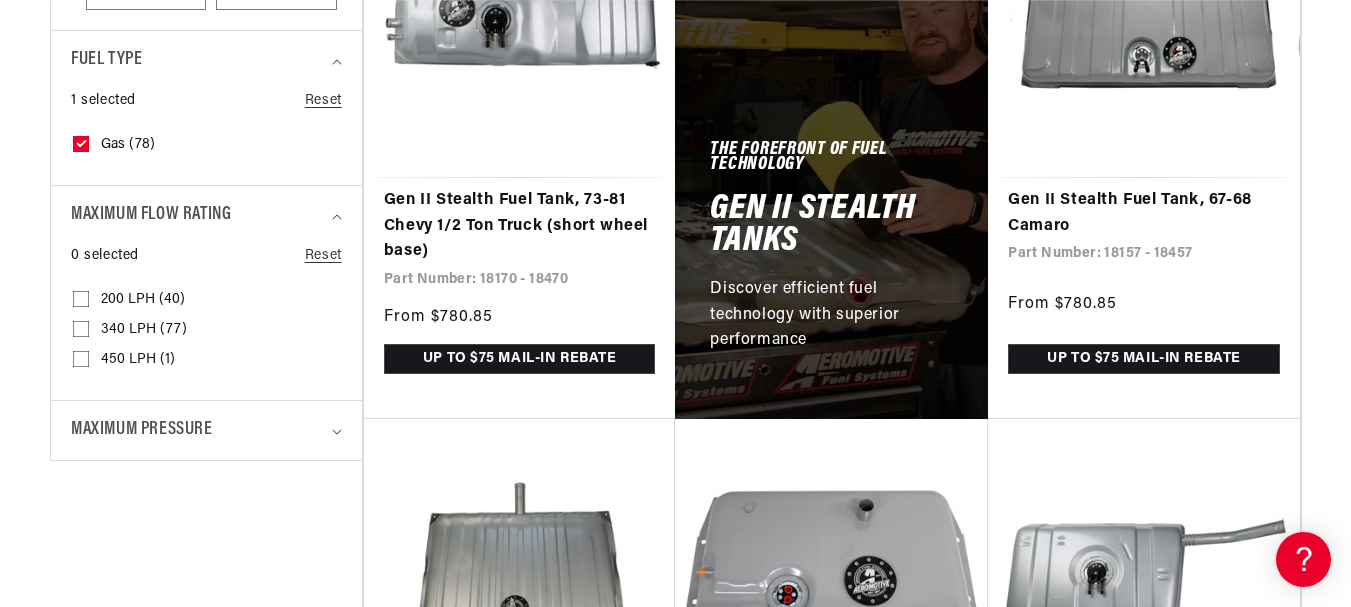 click on "340 LPH (77)
340 LPH (77 products)" at bounding box center [81, 333] 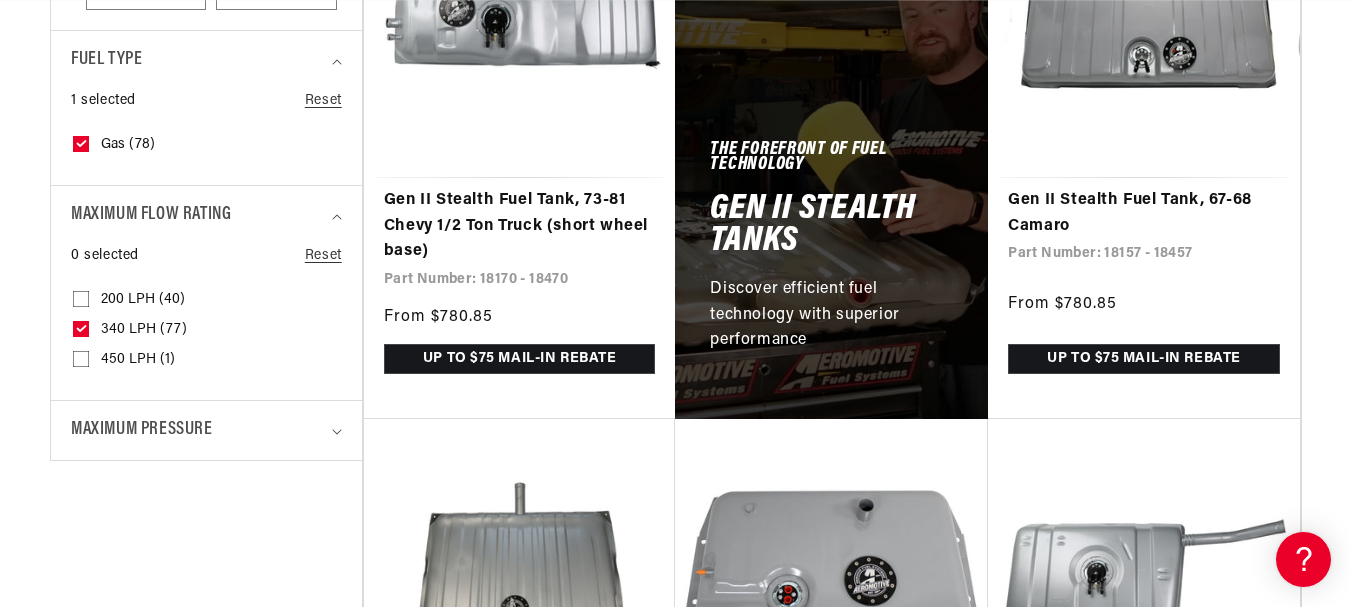 scroll, scrollTop: 0, scrollLeft: 797, axis: horizontal 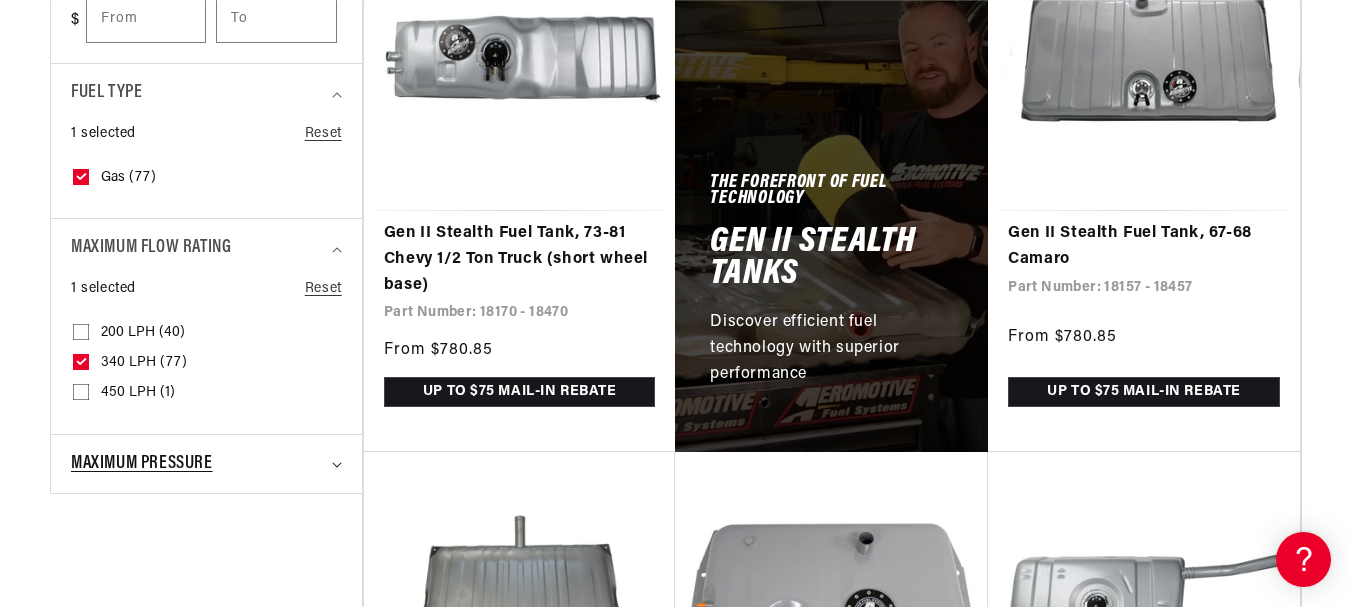 click on "Maximum Pressure" at bounding box center (206, 464) 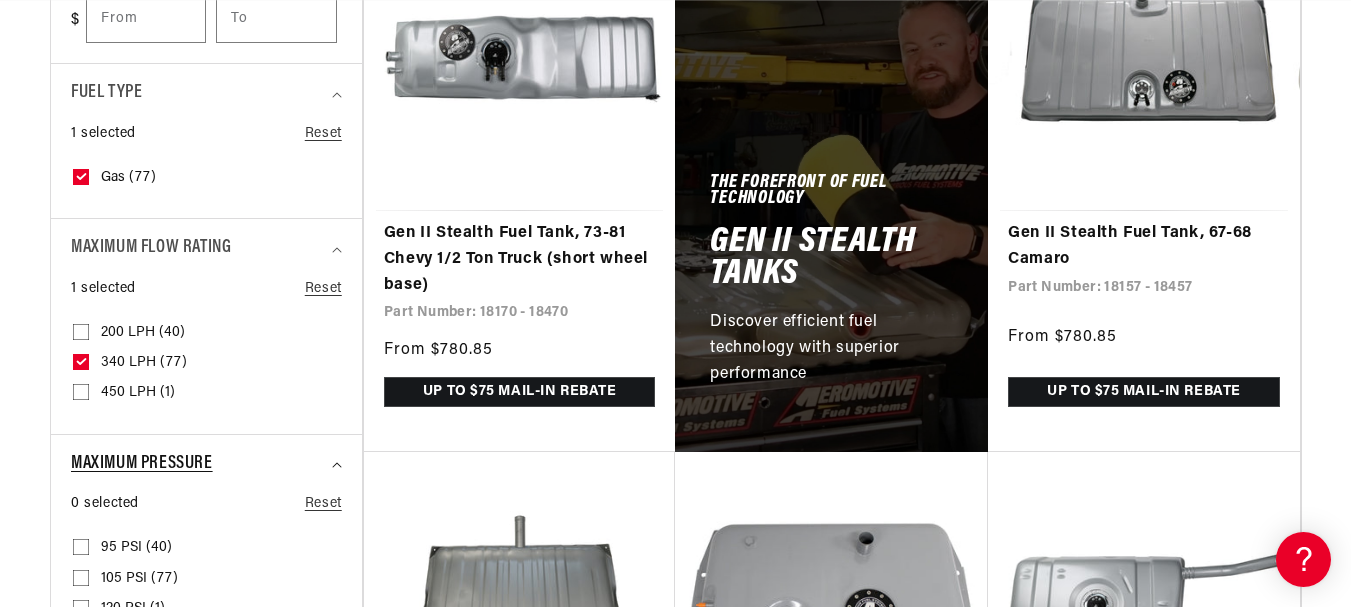 scroll, scrollTop: 0, scrollLeft: 0, axis: both 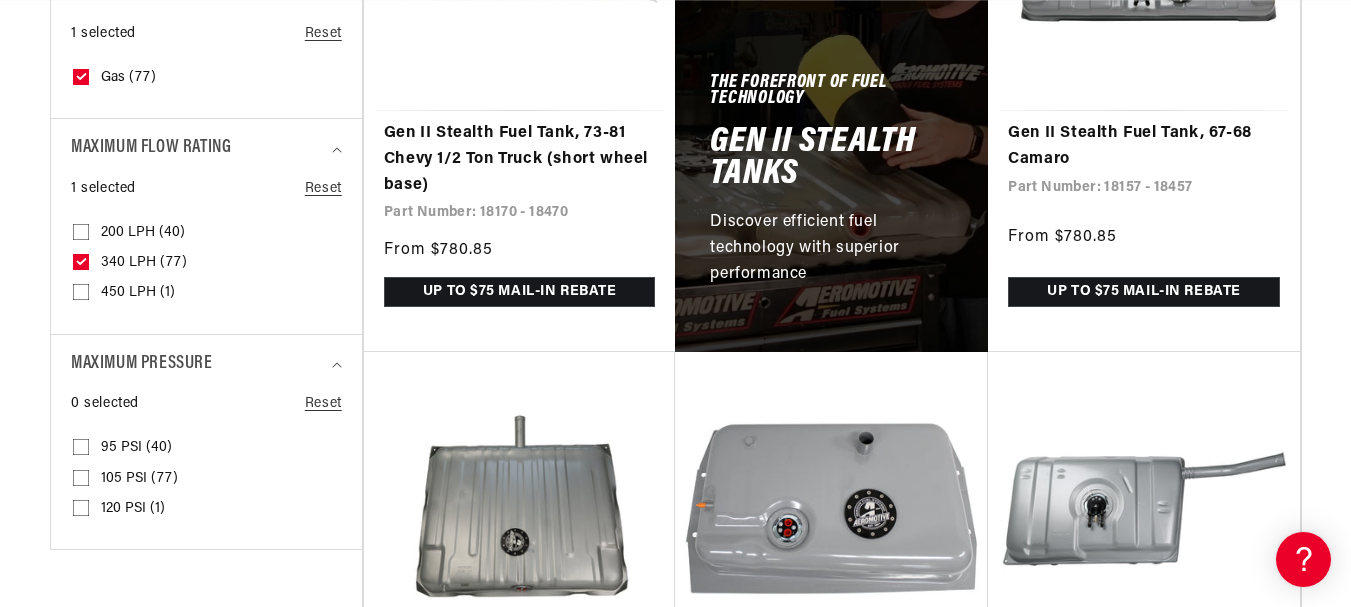 click on "95 PSI (40)
95 PSI (40 products)" at bounding box center [81, 451] 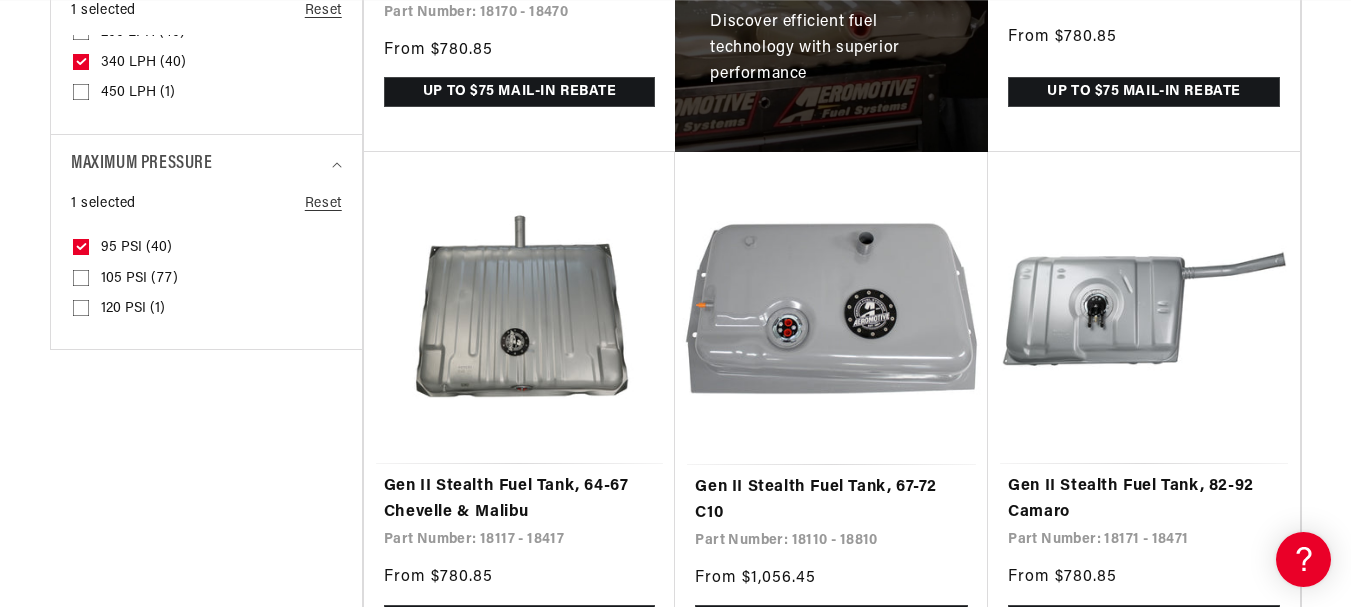 scroll, scrollTop: 1700, scrollLeft: 0, axis: vertical 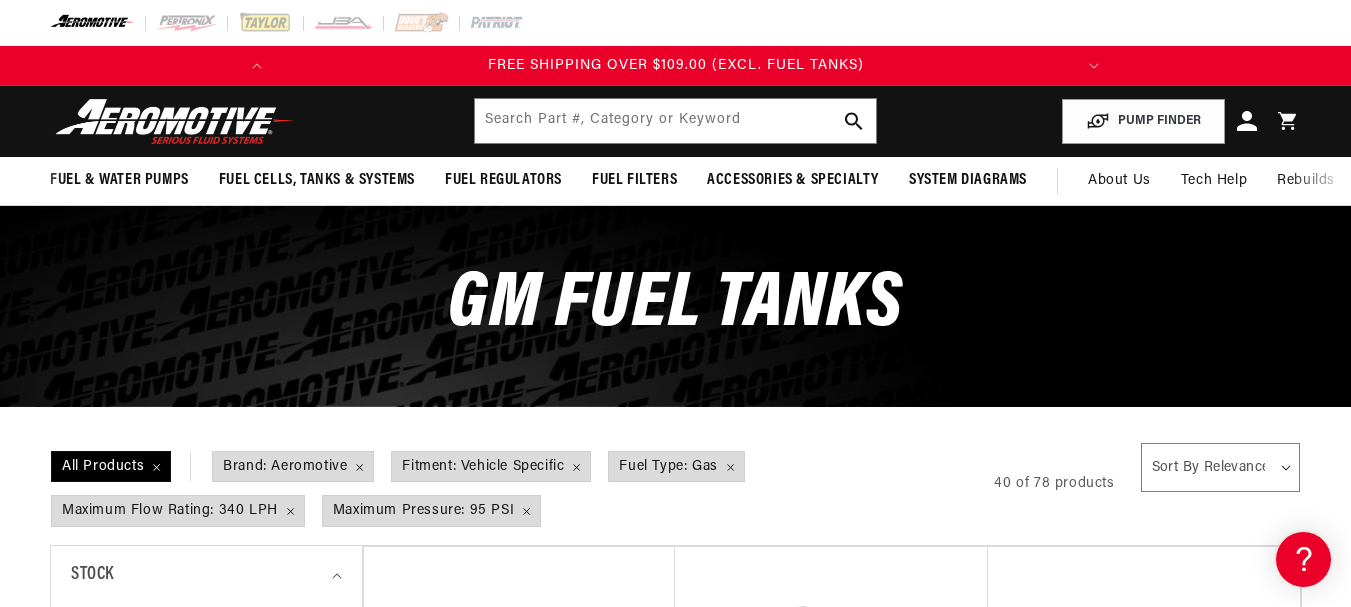 click on "Sort By
Relevance
Sort By
Price, Low to High
Sort By
Price, High to Low" at bounding box center (1220, 467) 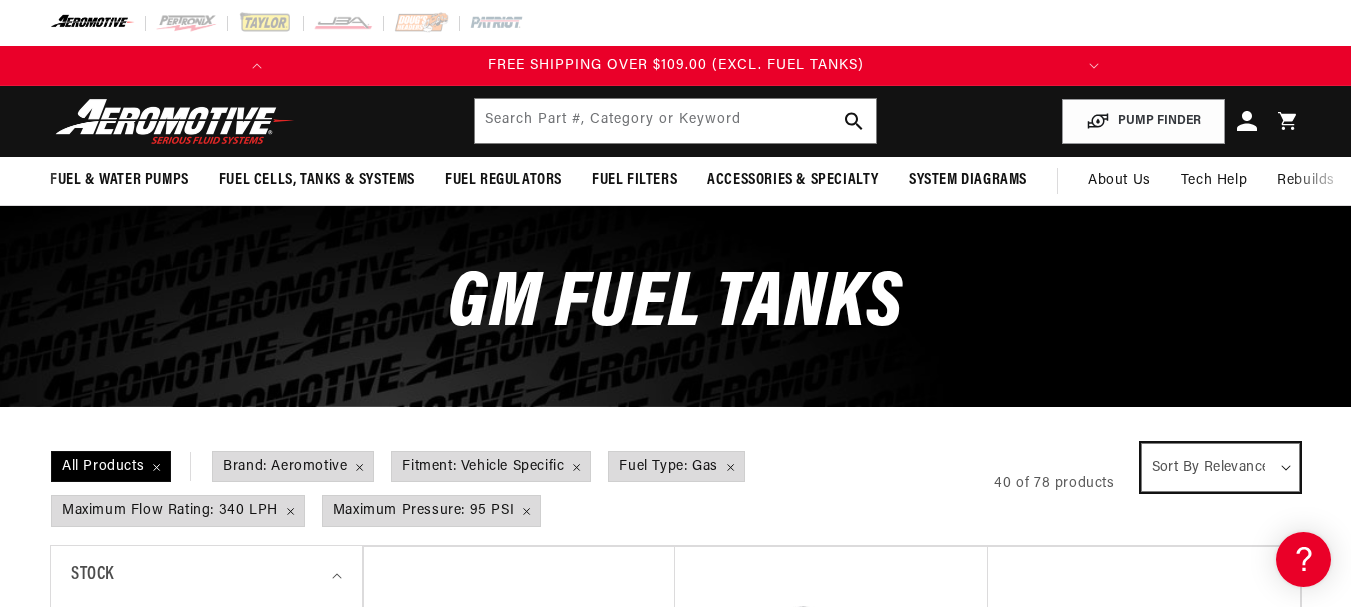scroll, scrollTop: 200, scrollLeft: 0, axis: vertical 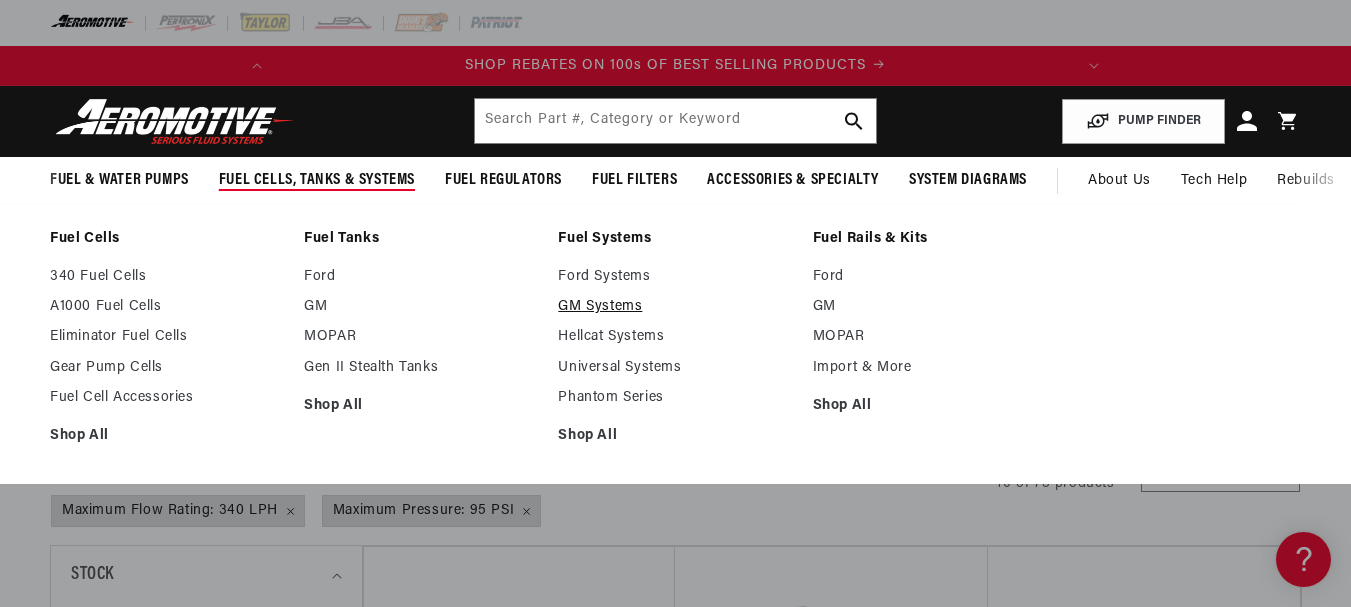 click on "GM Systems" at bounding box center [675, 307] 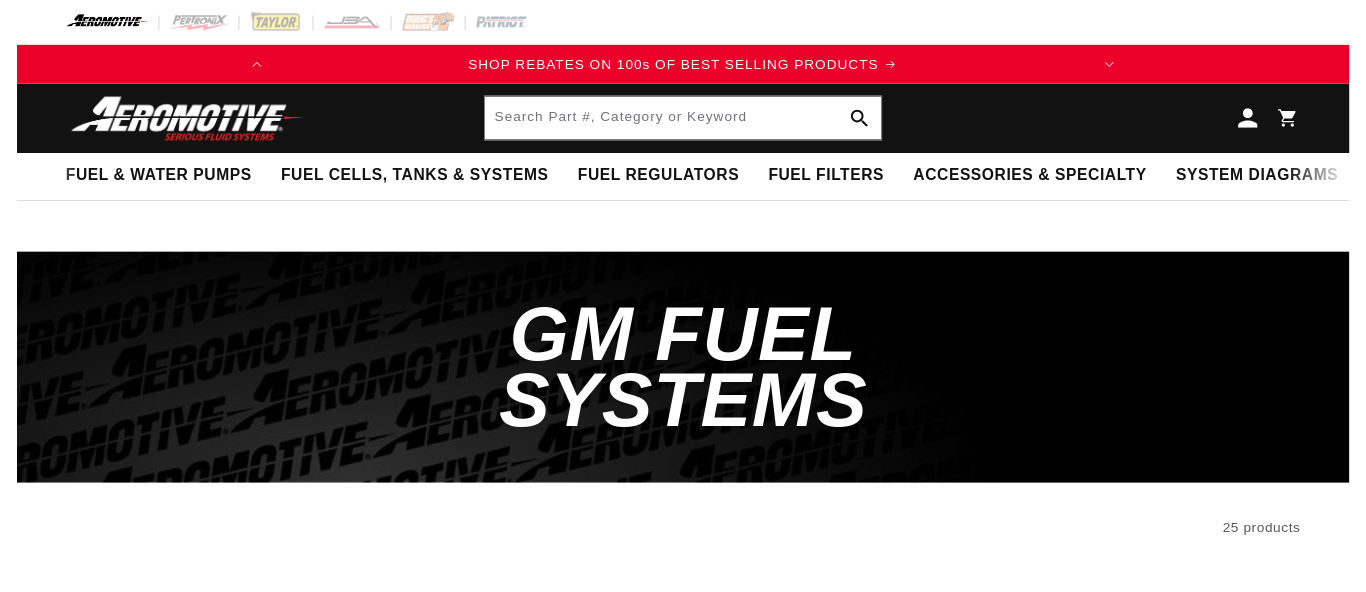 scroll, scrollTop: 0, scrollLeft: 0, axis: both 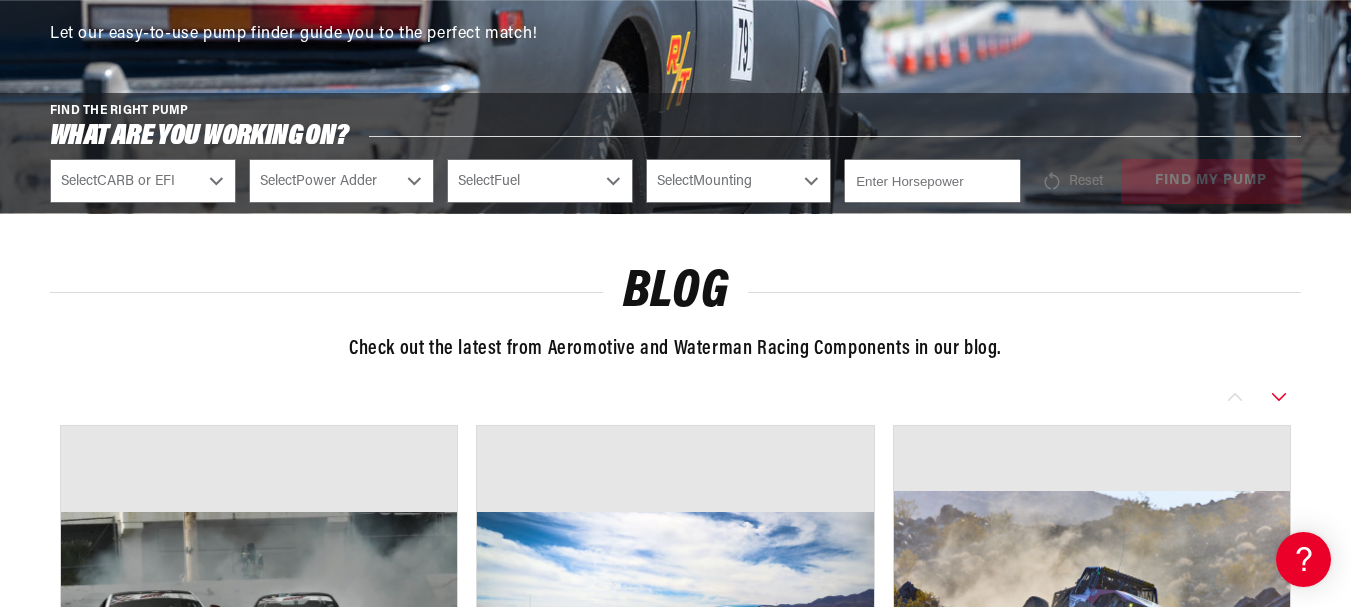click on "Select  CARB or EFI
Carbureted
Fuel Injected" at bounding box center [143, 181] 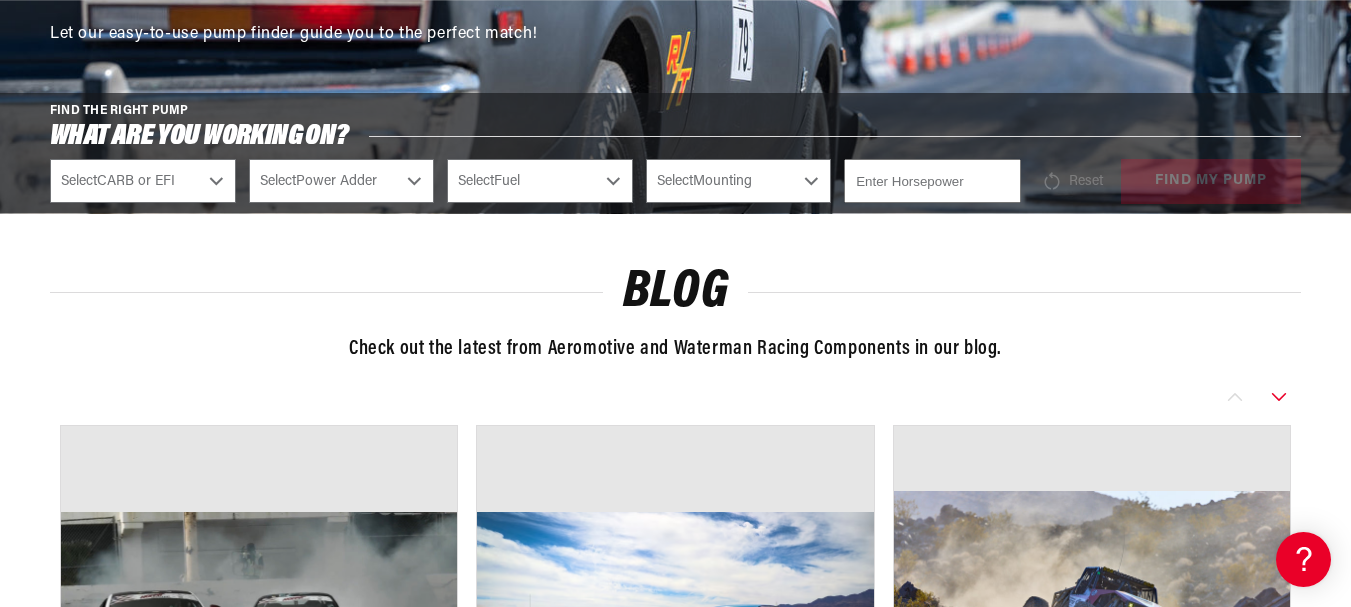 select on "Carbureted" 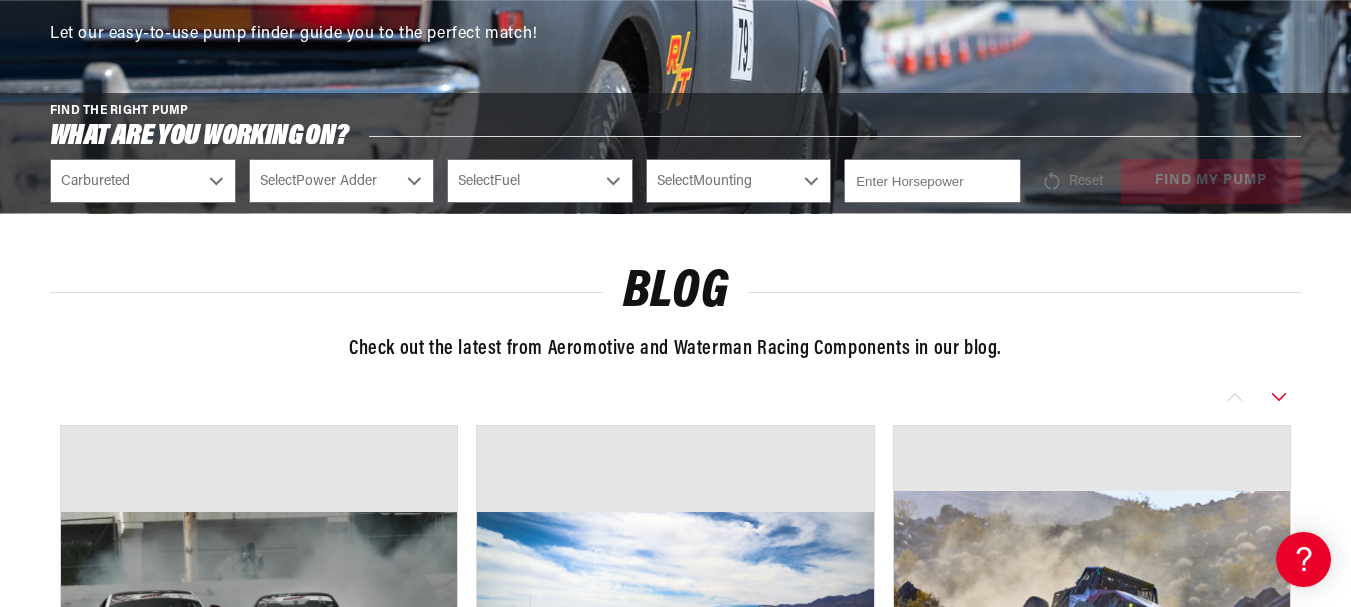 click on "Select  CARB or EFI
Carbureted
Fuel Injected" at bounding box center [143, 181] 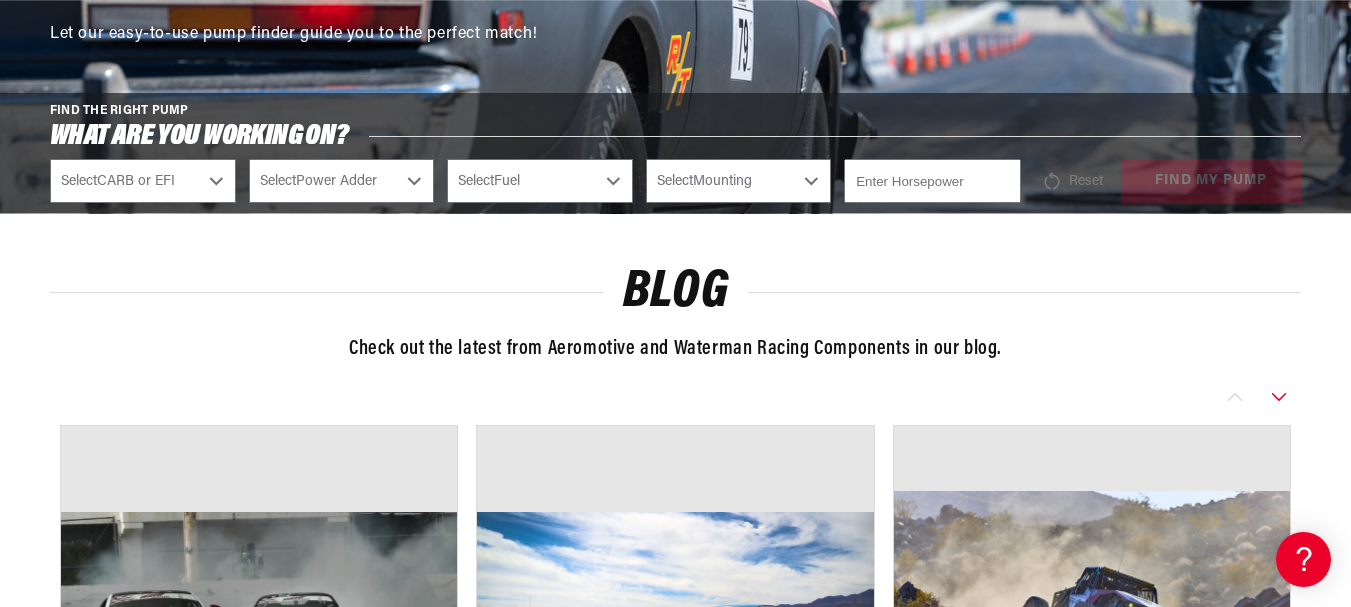 select on "Carbureted" 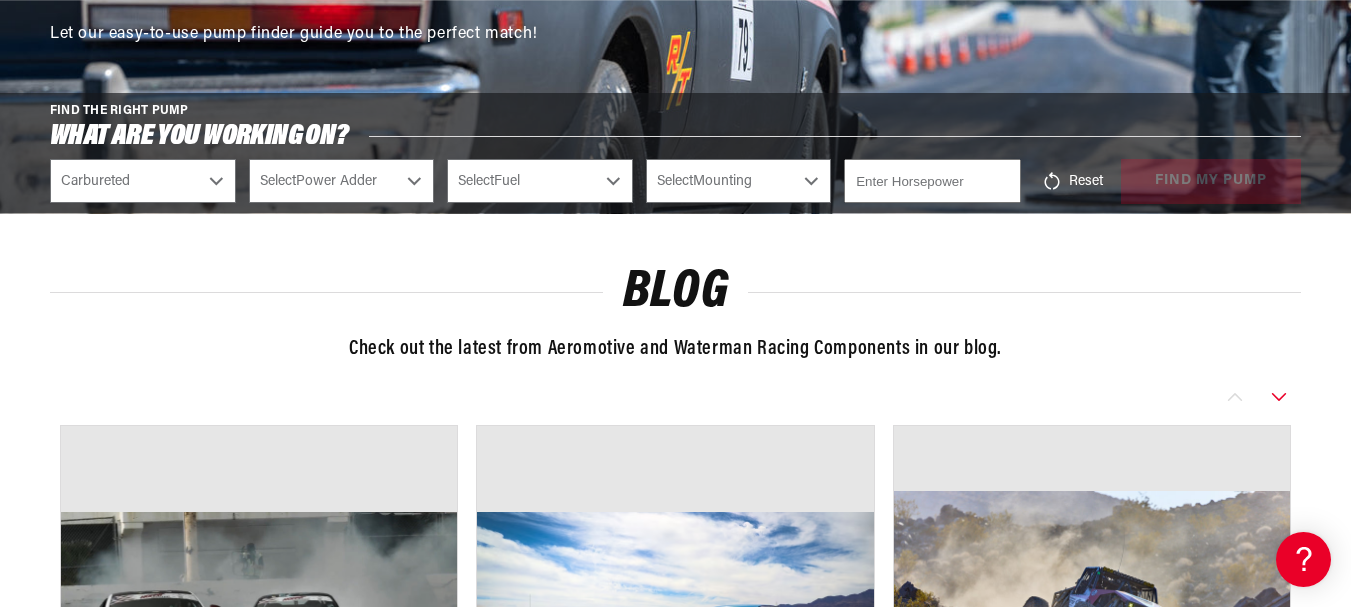 click on "Select  Power Adder
No - Naturally Aspirated
Yes - Forced Induction" at bounding box center (342, 181) 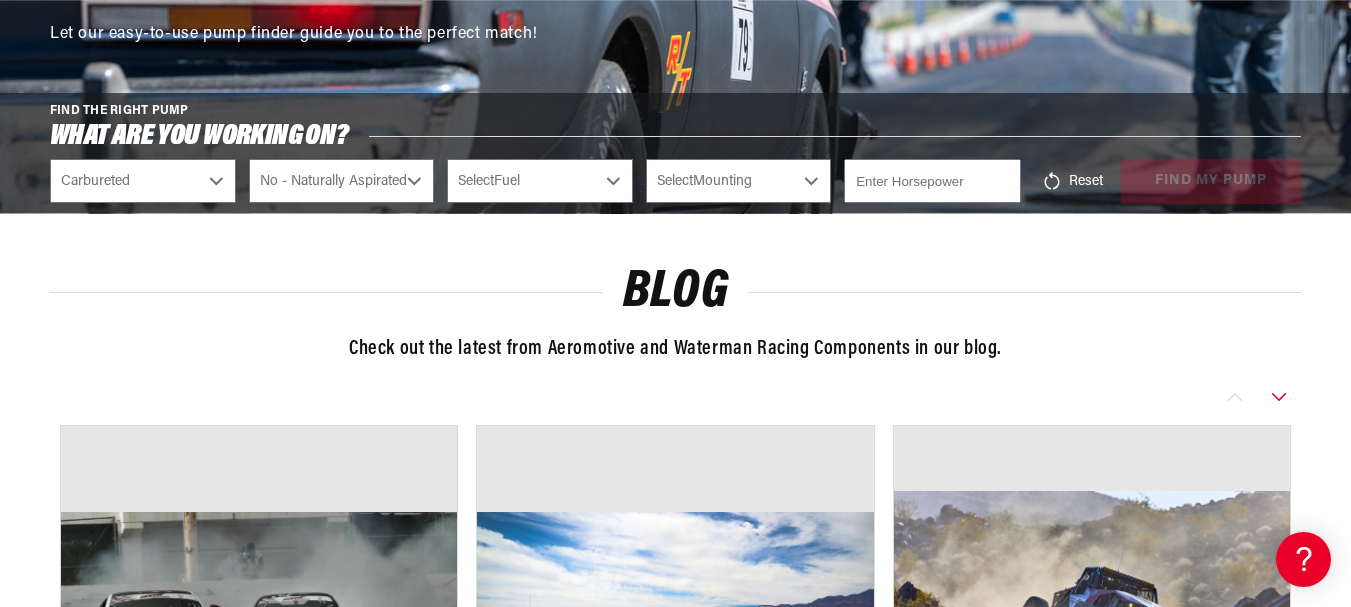 click on "Select  Power Adder
No - Naturally Aspirated
Yes - Forced Induction" at bounding box center (342, 181) 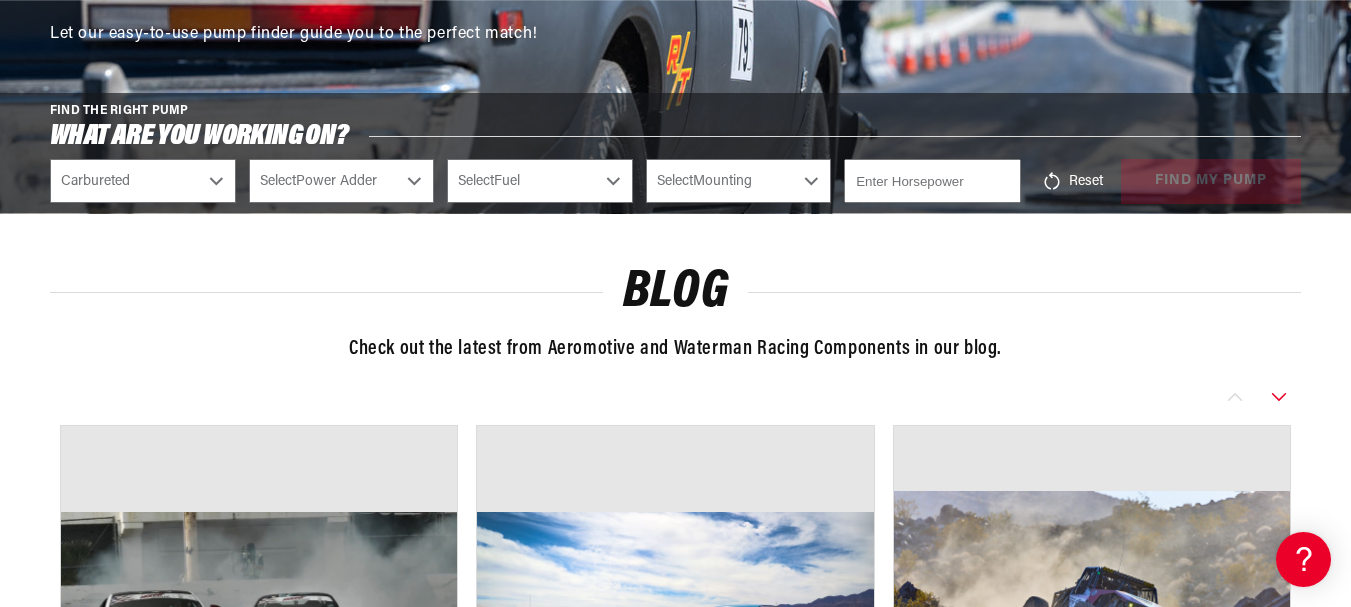 select on "No-Naturally-Aspirated" 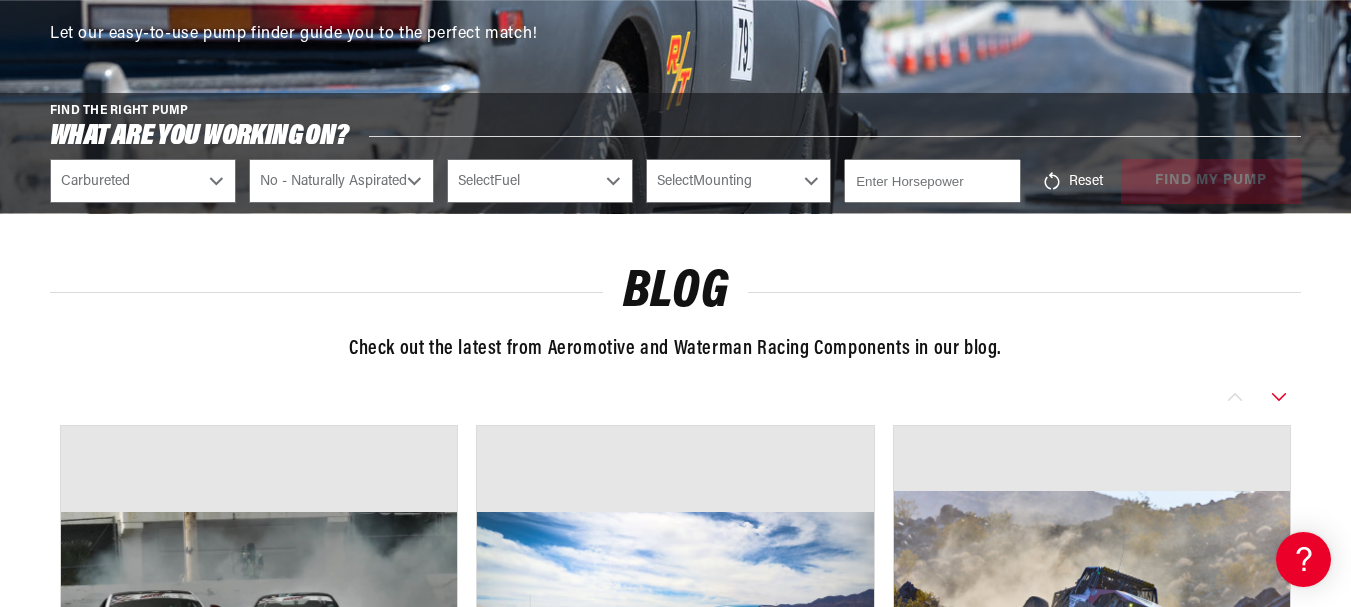 click on "Select  Fuel
E85
Gas" at bounding box center [540, 181] 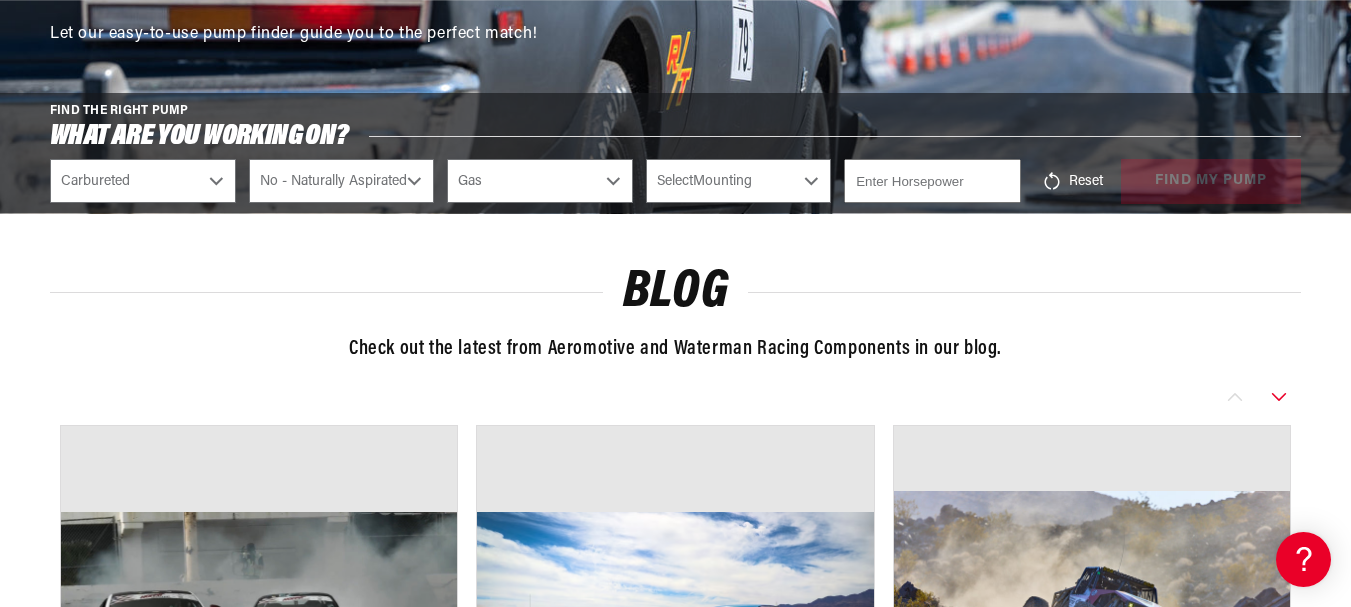 click on "Select  Fuel
E85
Gas" at bounding box center (540, 181) 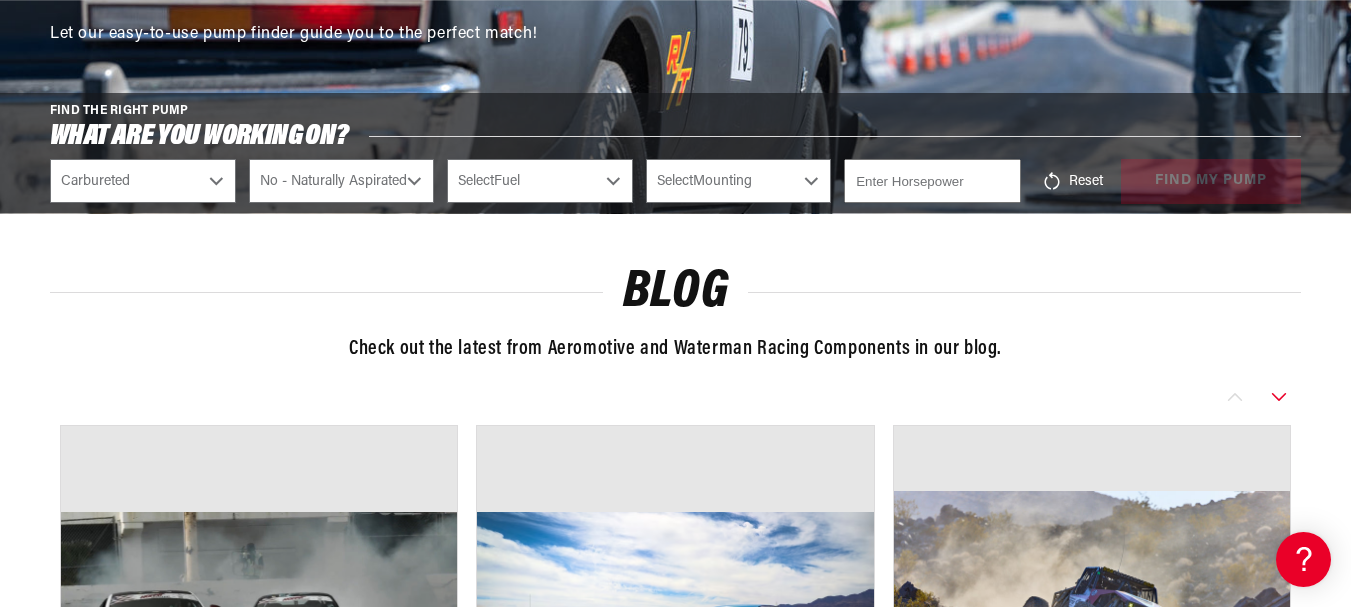 select on "Gas" 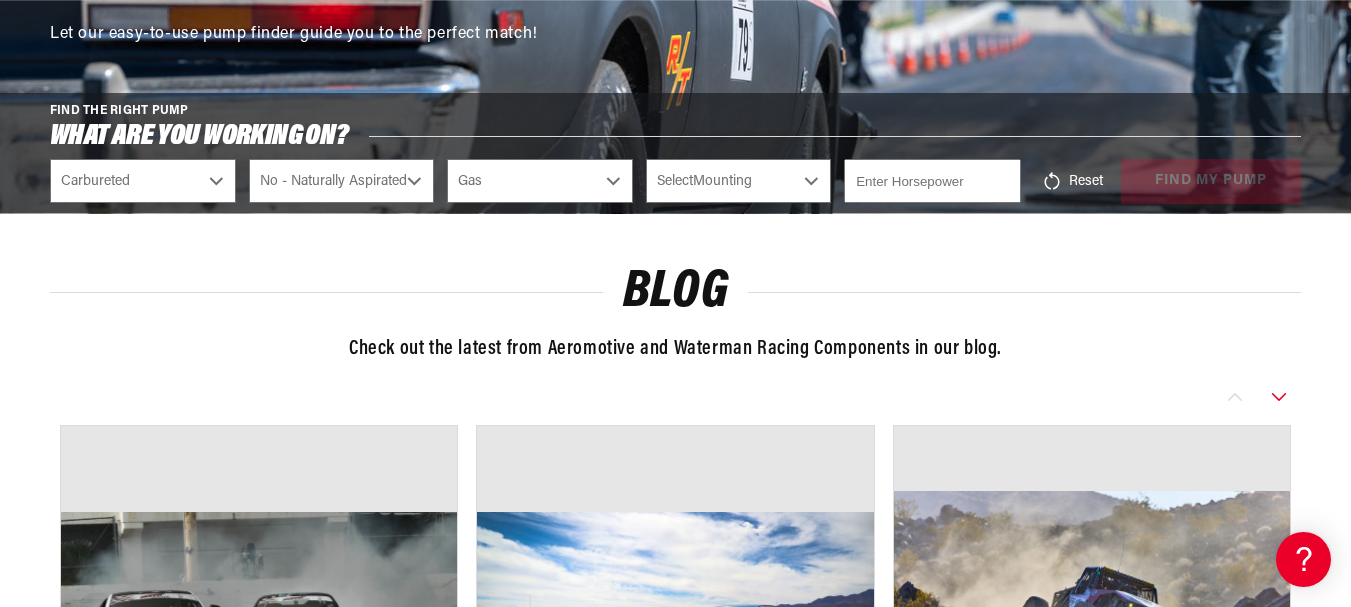click on "Select  Mounting
External
In-Tank" at bounding box center [739, 181] 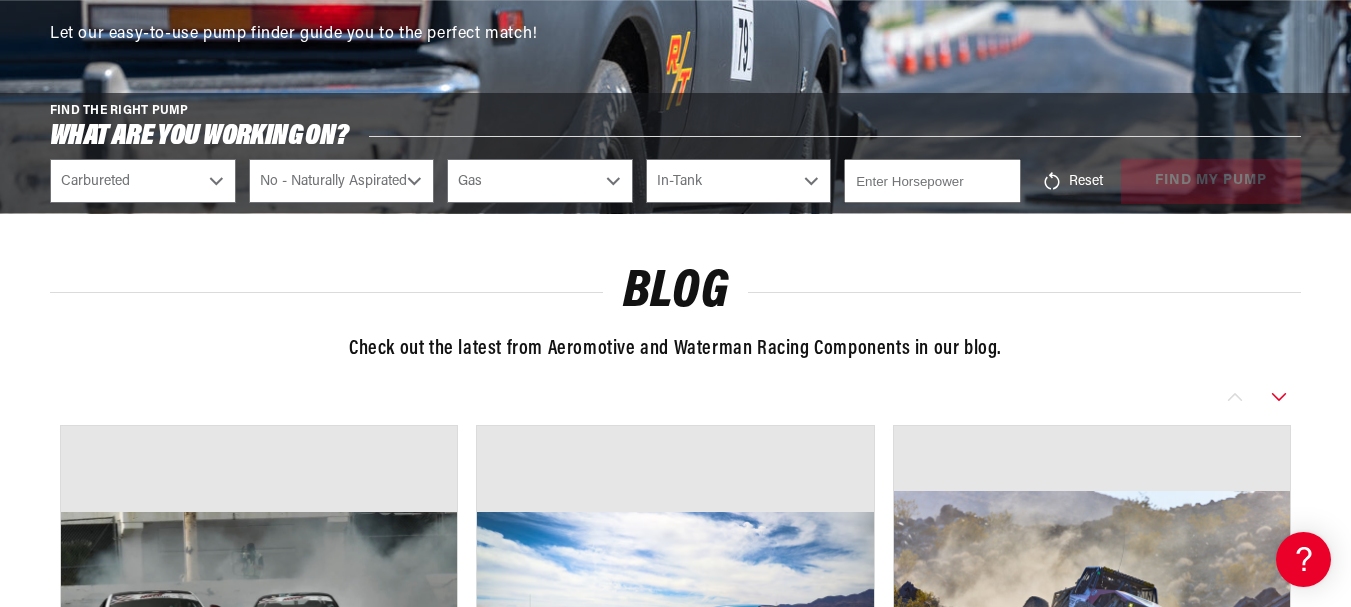 click on "Select  Mounting
External
In-Tank" at bounding box center [739, 181] 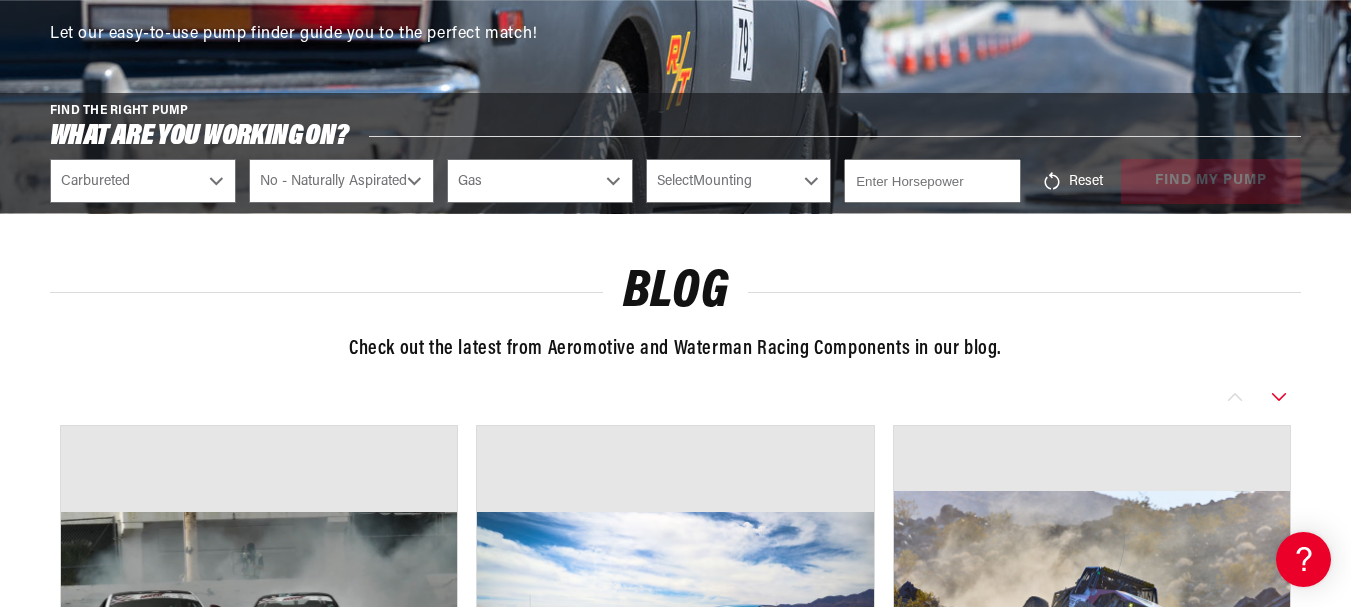 select on "In-Tank" 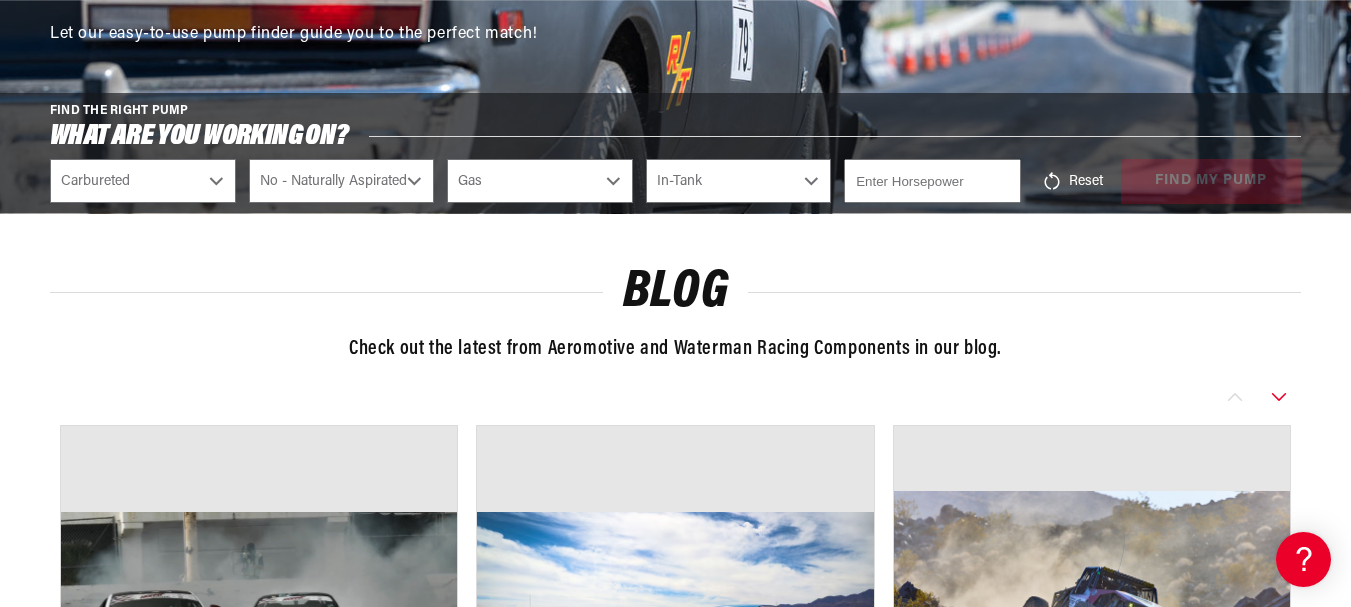 scroll, scrollTop: 0, scrollLeft: 797, axis: horizontal 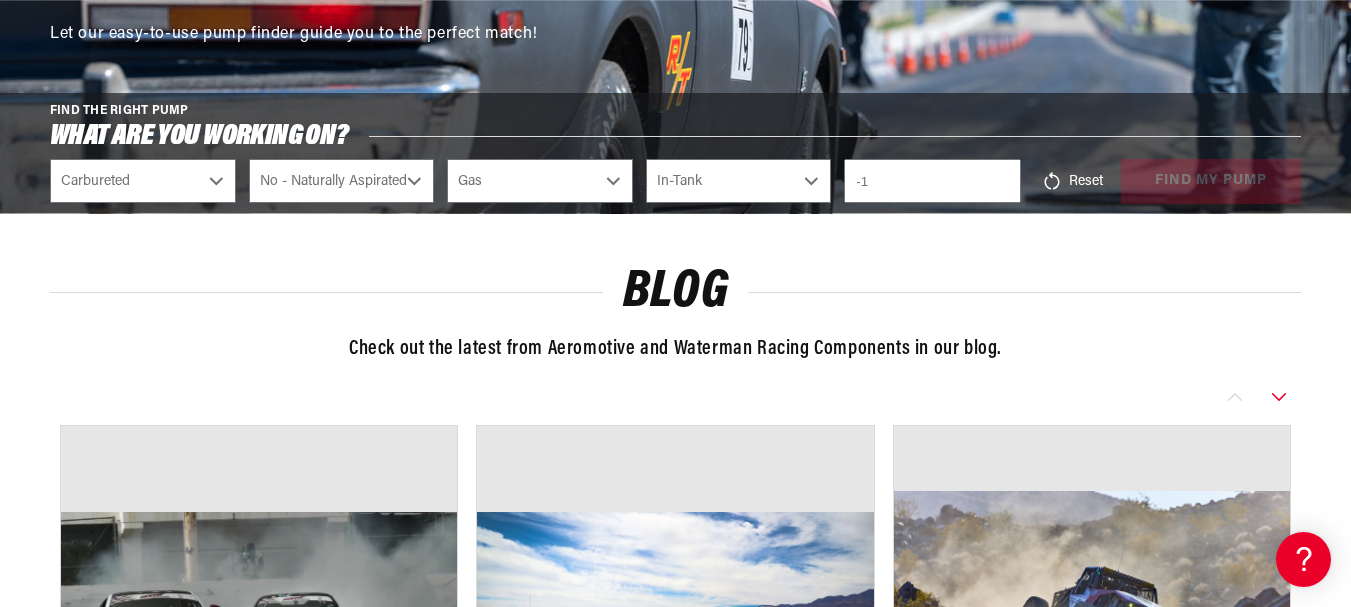 click on "-1" at bounding box center [932, 181] 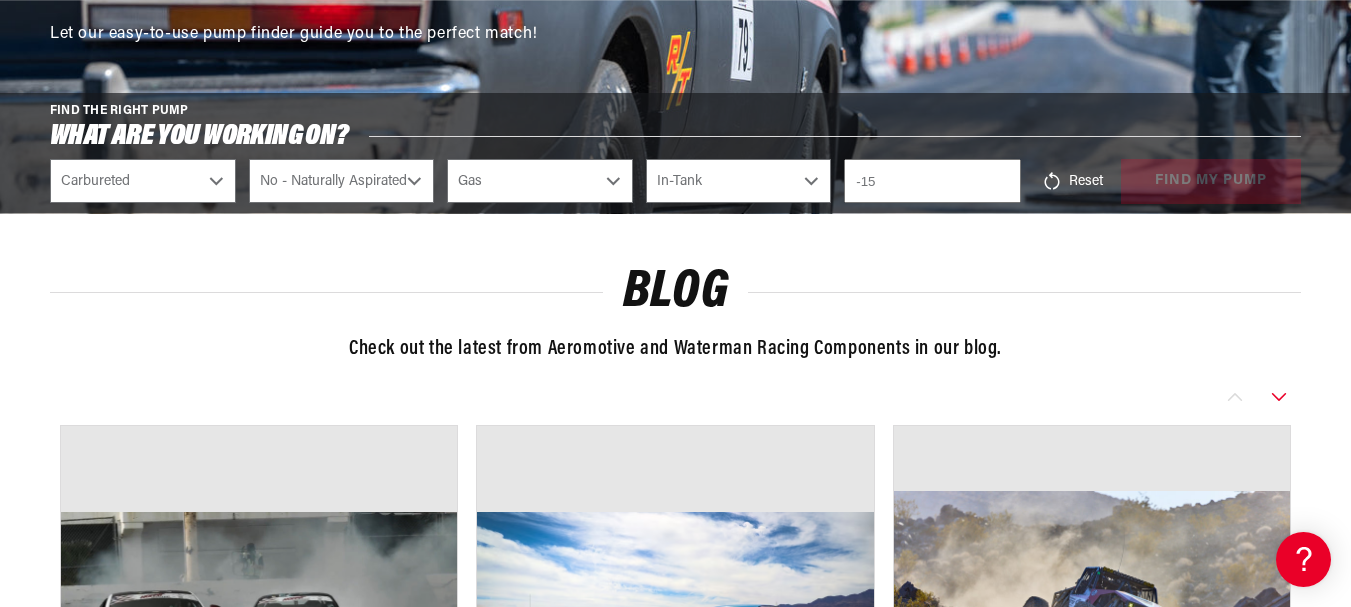 scroll, scrollTop: 0, scrollLeft: 797, axis: horizontal 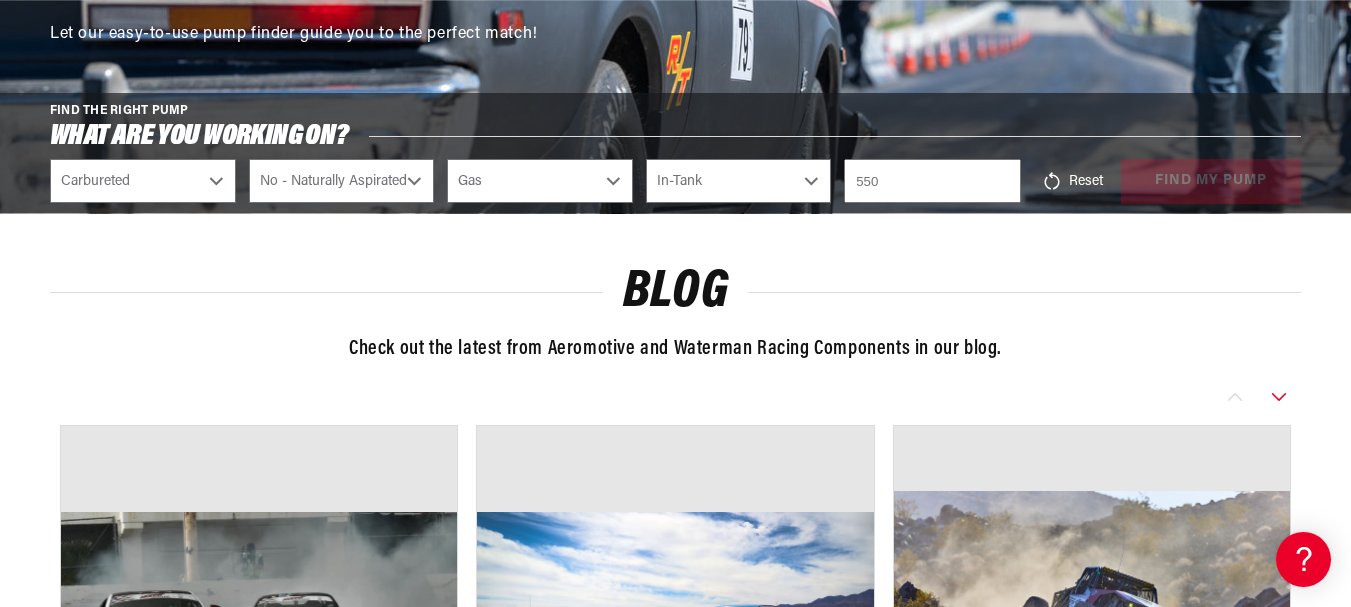 type on "550" 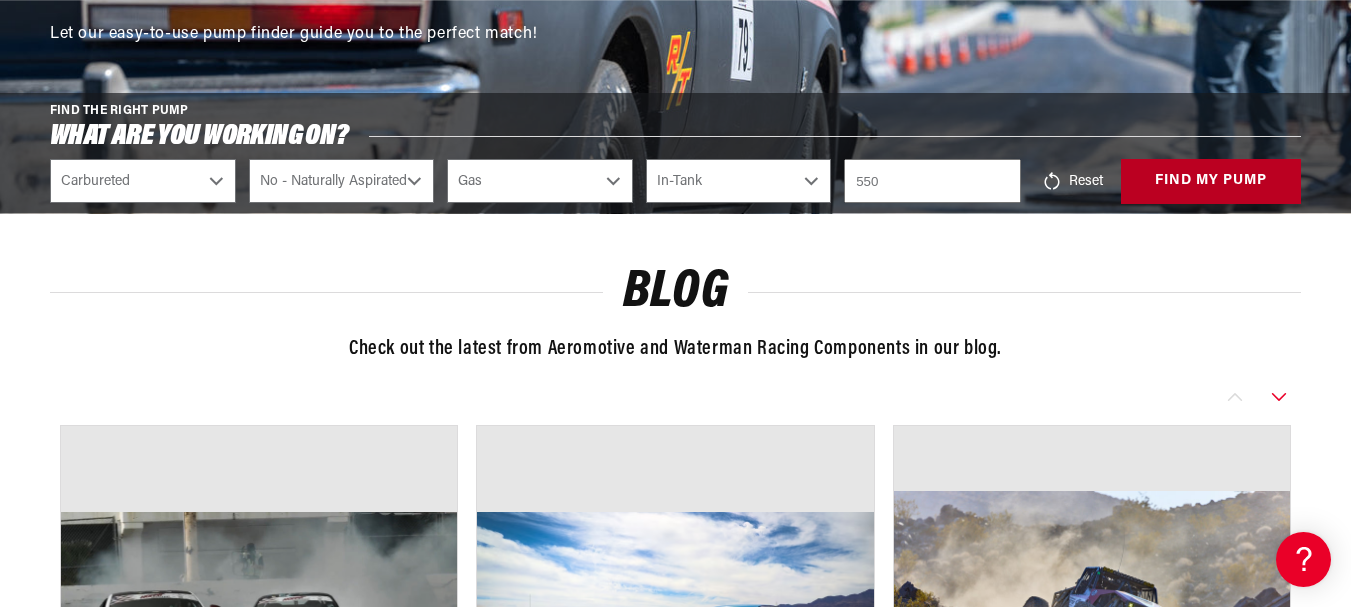 scroll, scrollTop: 0, scrollLeft: 0, axis: both 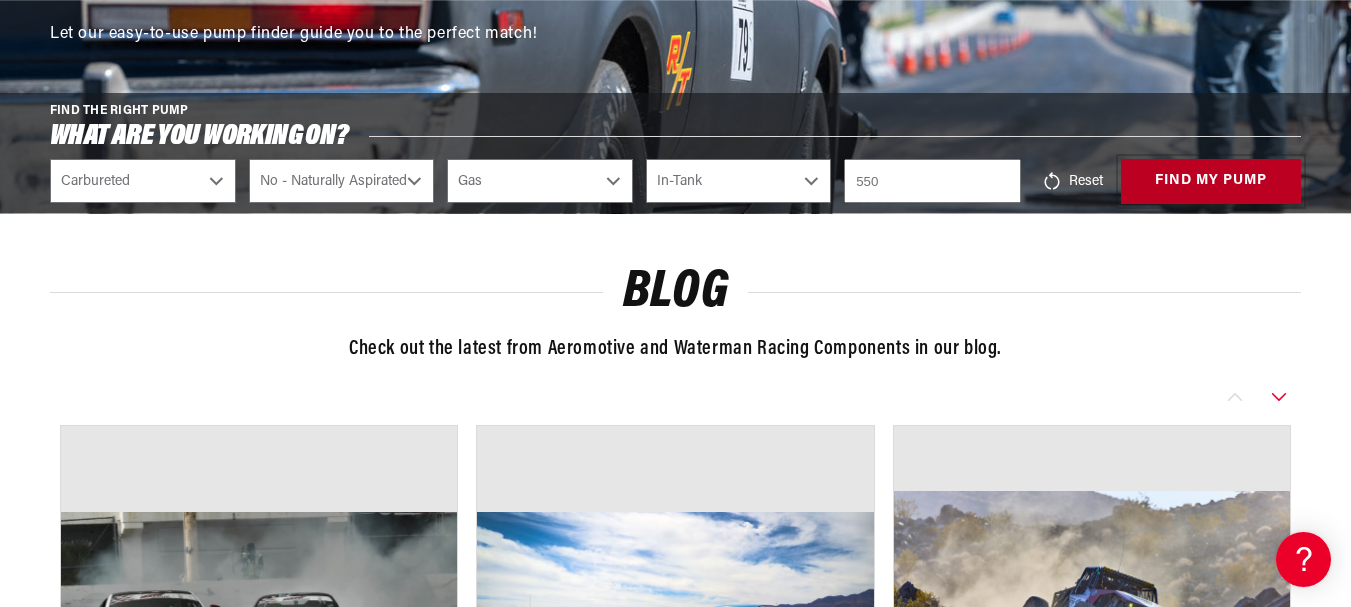 click on "find my pump" at bounding box center (1211, 181) 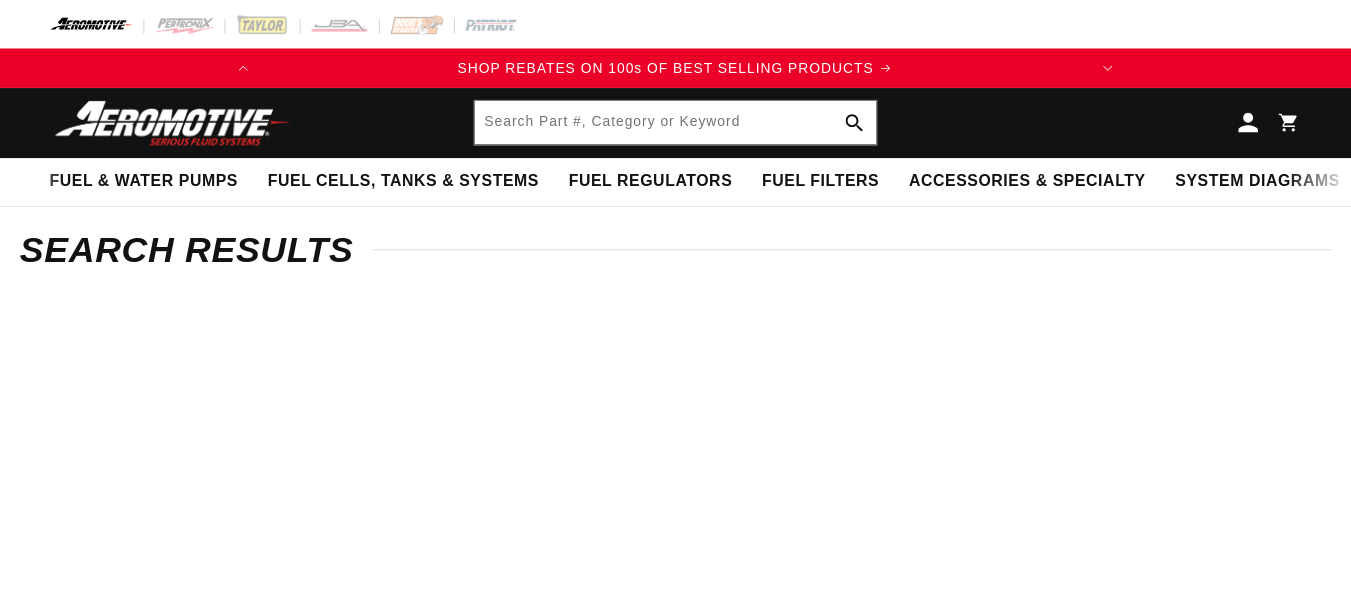 scroll, scrollTop: 0, scrollLeft: 0, axis: both 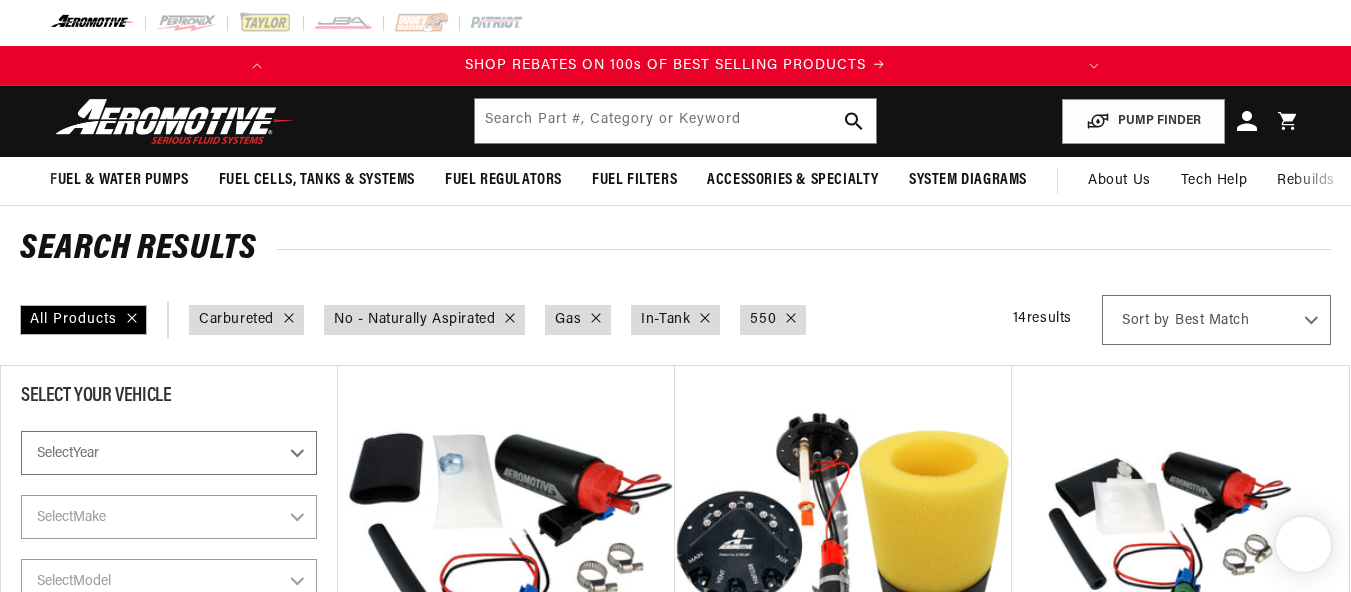 select on "Carbureted" 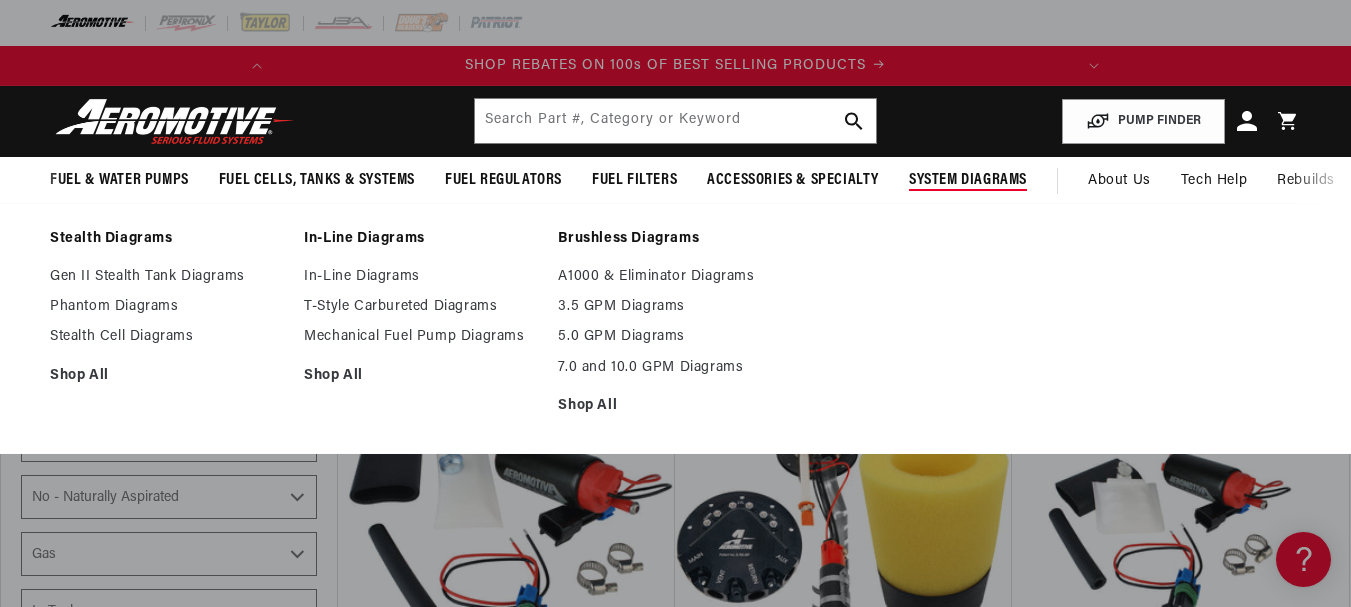 scroll, scrollTop: 200, scrollLeft: 0, axis: vertical 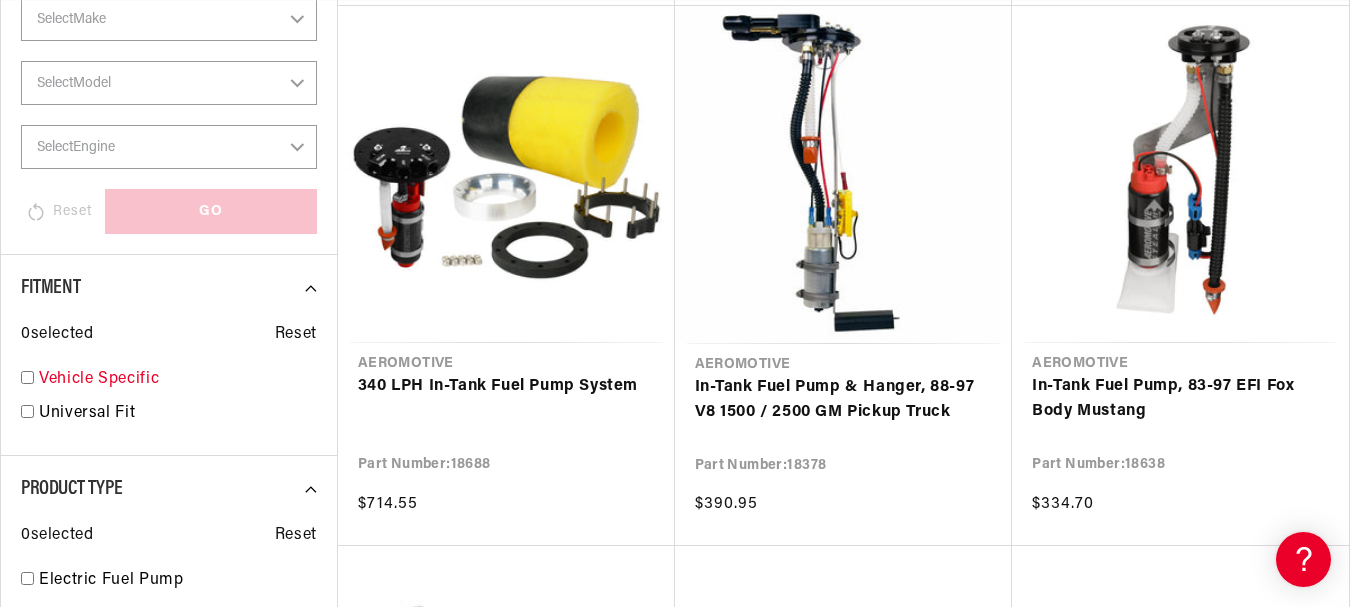 click on "Vehicle Specific" at bounding box center (178, 380) 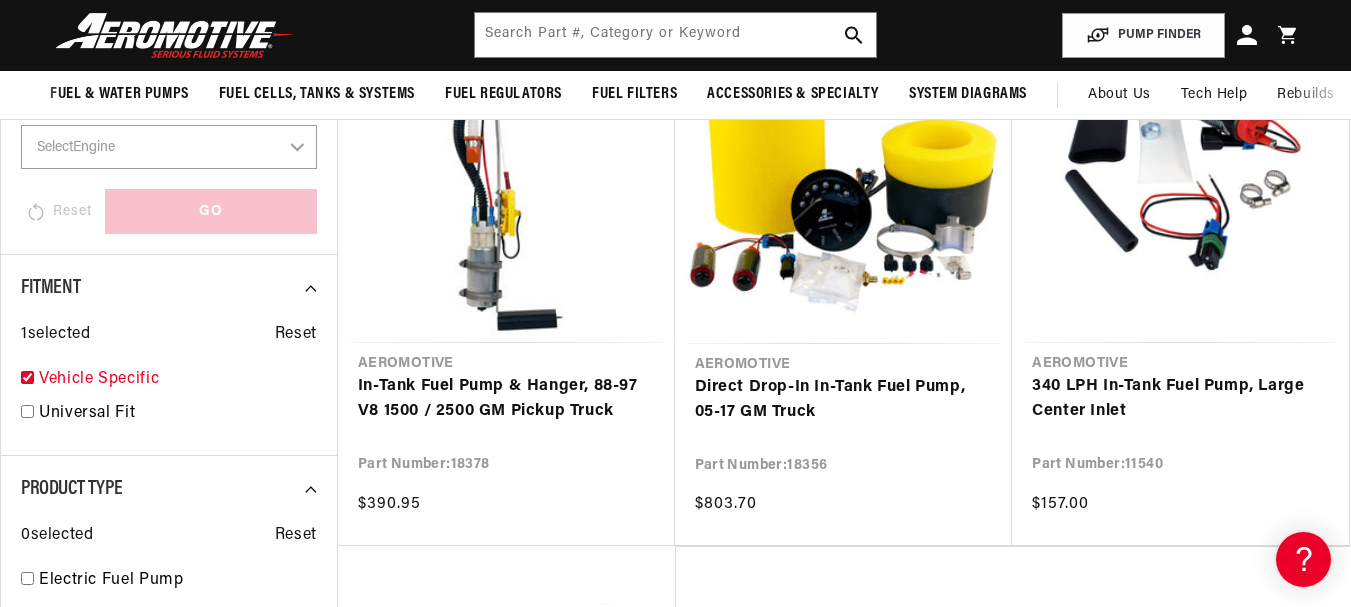 checkbox on "true" 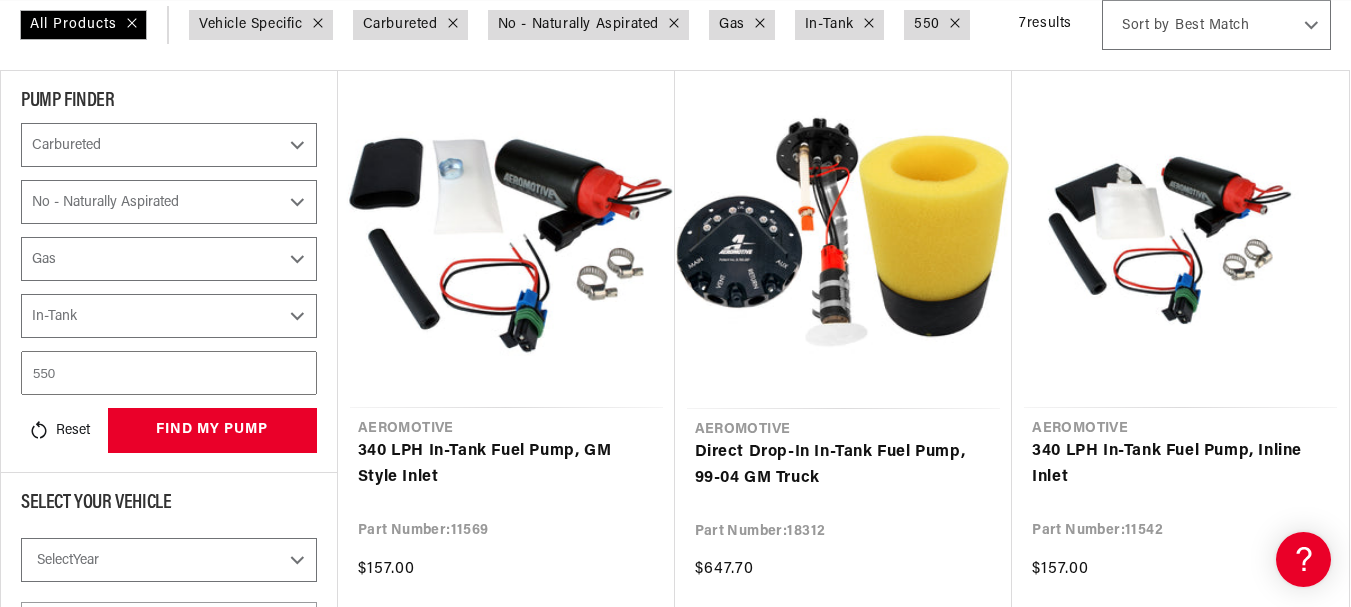 scroll, scrollTop: 395, scrollLeft: 0, axis: vertical 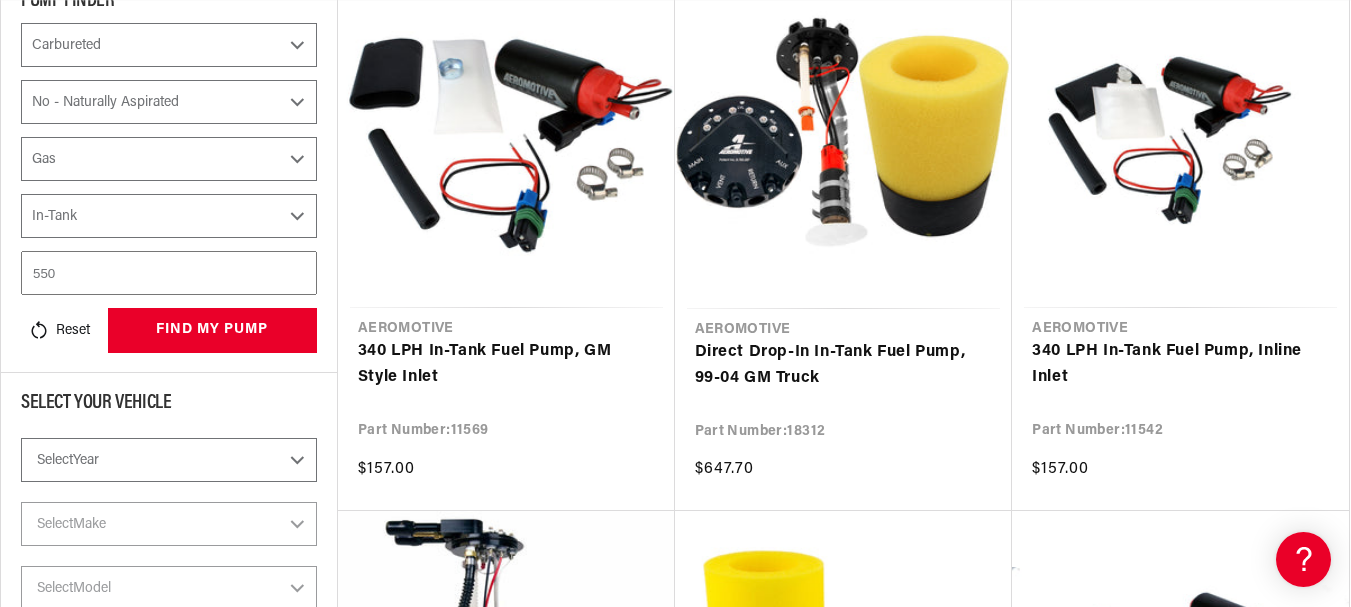 click on "Select  Year
2023
2022
2021
2020
2019
2018
2017
2016
2015
2014
2013
2012
2011
2010
2009
2008
2007
2006
2005
2004
2003
2002
2001
2000
1999
1998
1997
1996
1995
1994
1993
1992
1991
1990
1989
1988
1987" at bounding box center [169, 460] 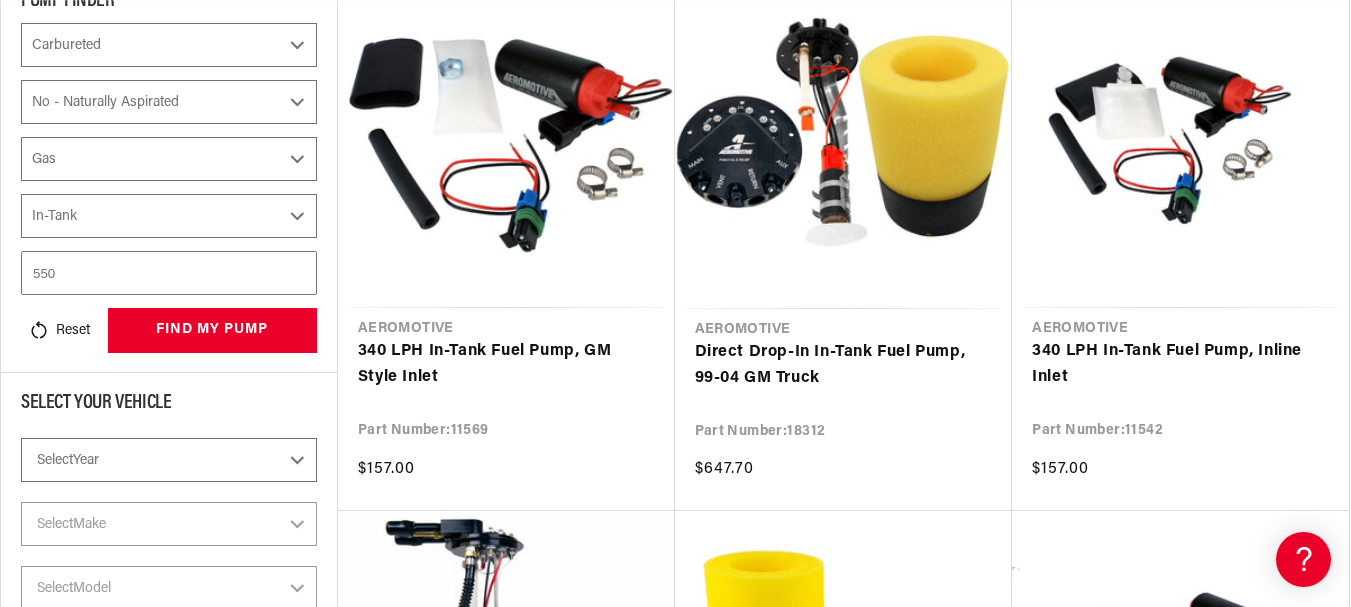 select on "1981" 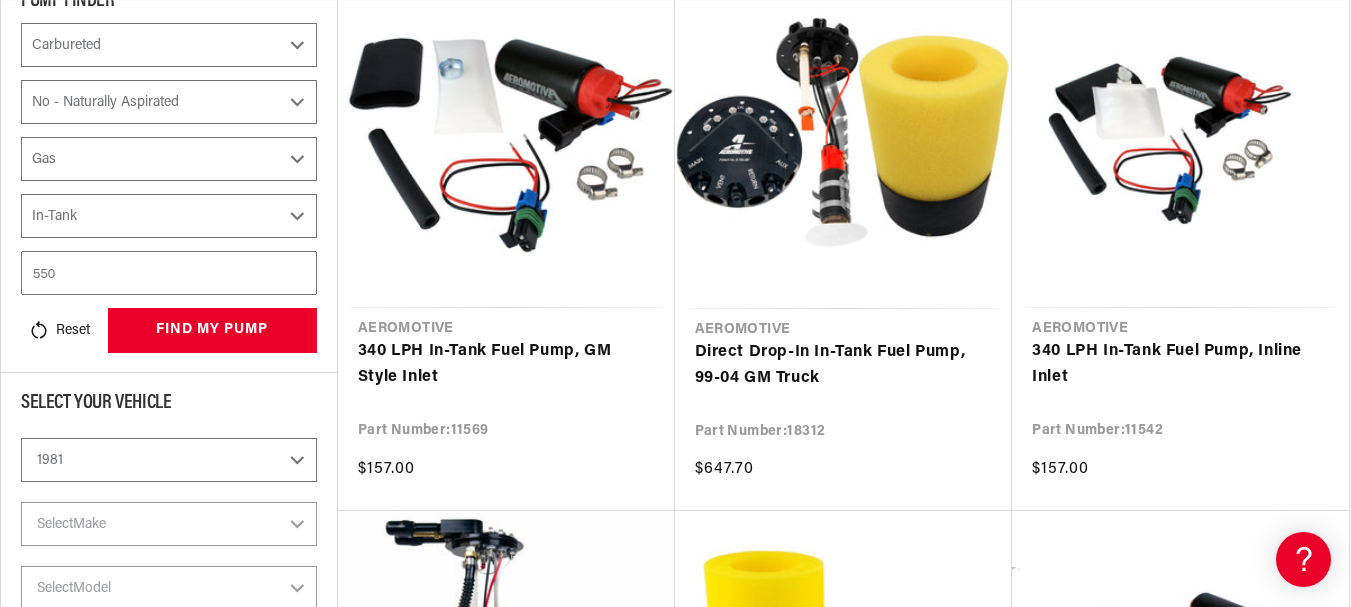 click on "Select  Year
2023
2022
2021
2020
2019
2018
2017
2016
2015
2014
2013
2012
2011
2010
2009
2008
2007
2006
2005
2004
2003
2002
2001
2000
1999
1998
1997
1996
1995
1994
1993
1992
1991
1990
1989
1988
1987" at bounding box center (169, 460) 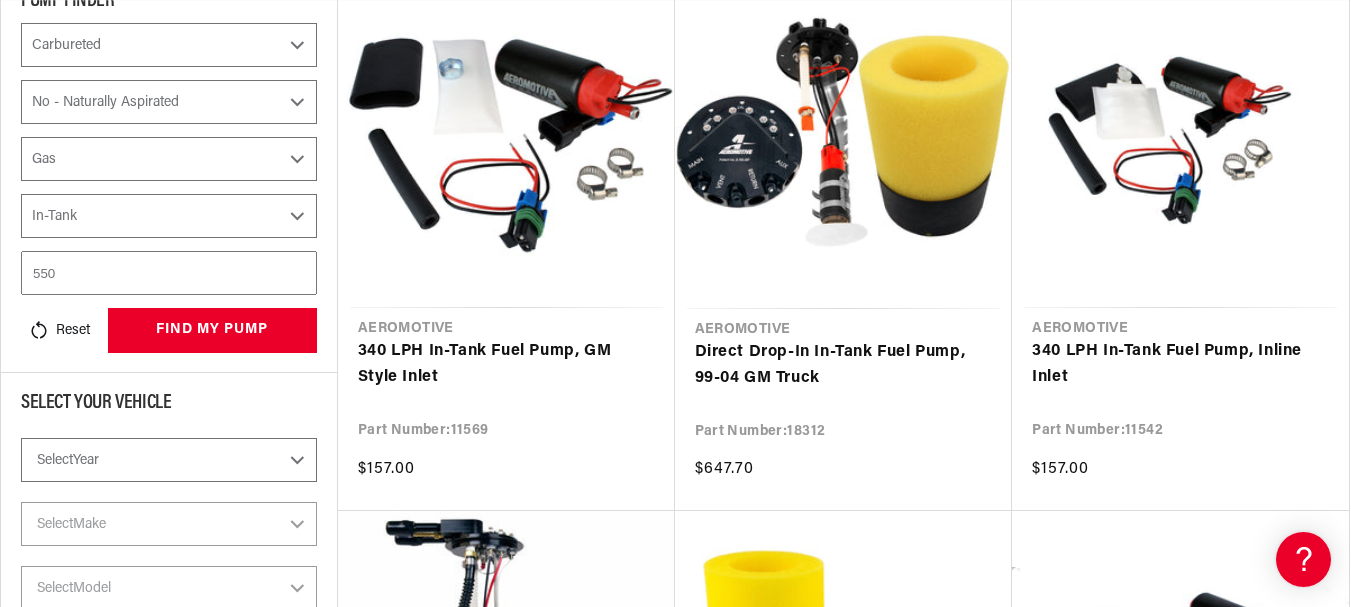 select 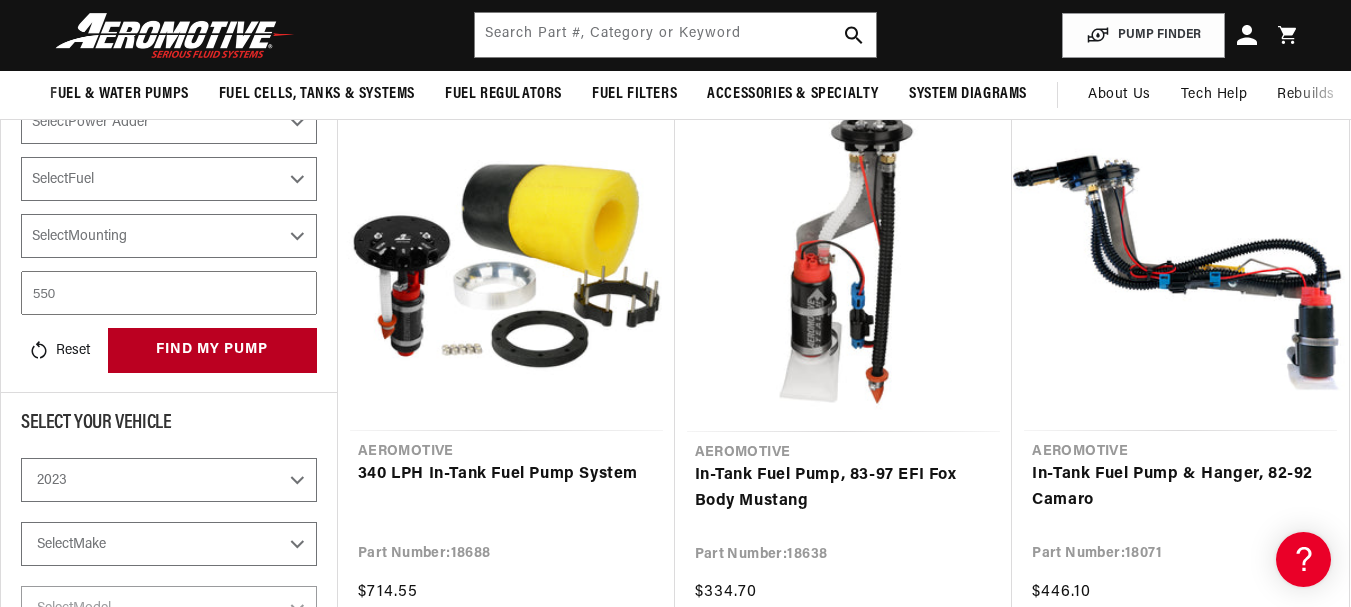 select on "1981" 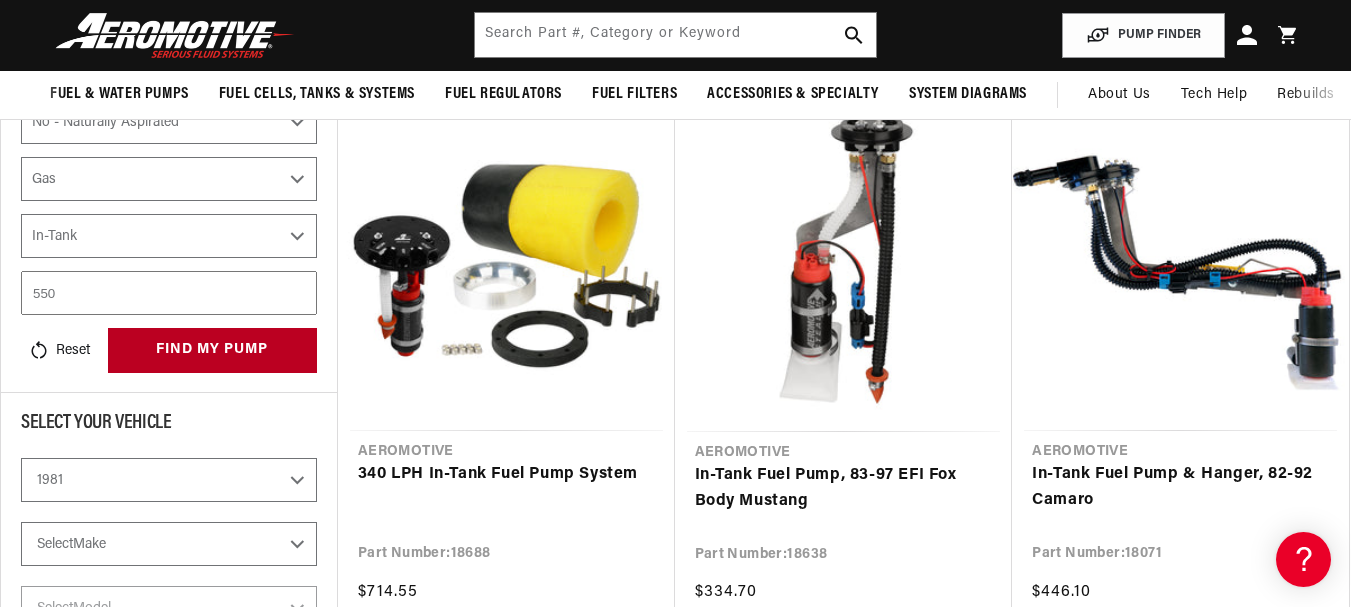 scroll, scrollTop: 295, scrollLeft: 0, axis: vertical 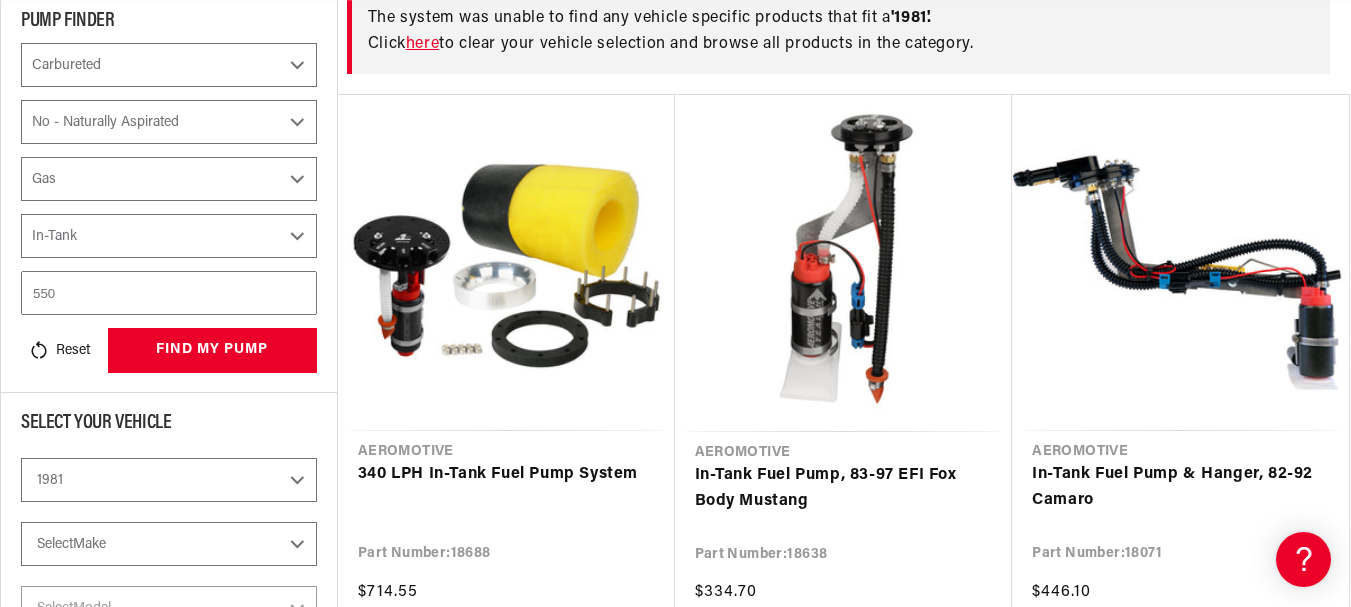 click on "Select  Make
Buick
Chevrolet
Oldsmobile
Pontiac" at bounding box center (169, 544) 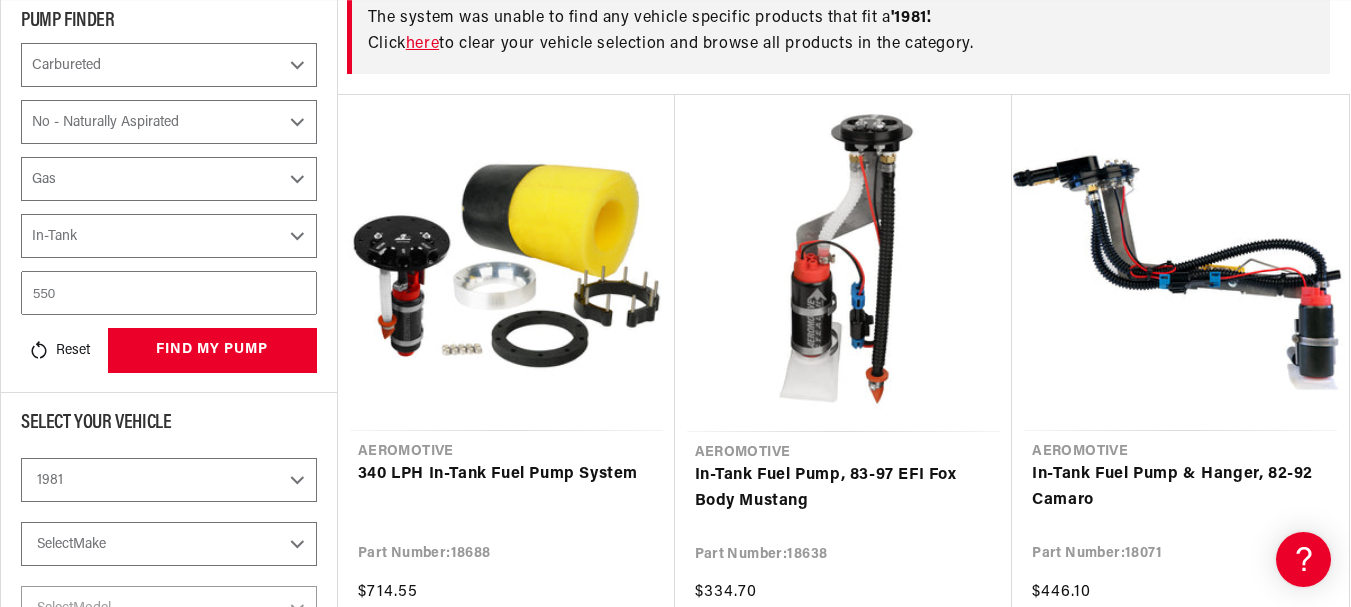 select on "Chevrolet" 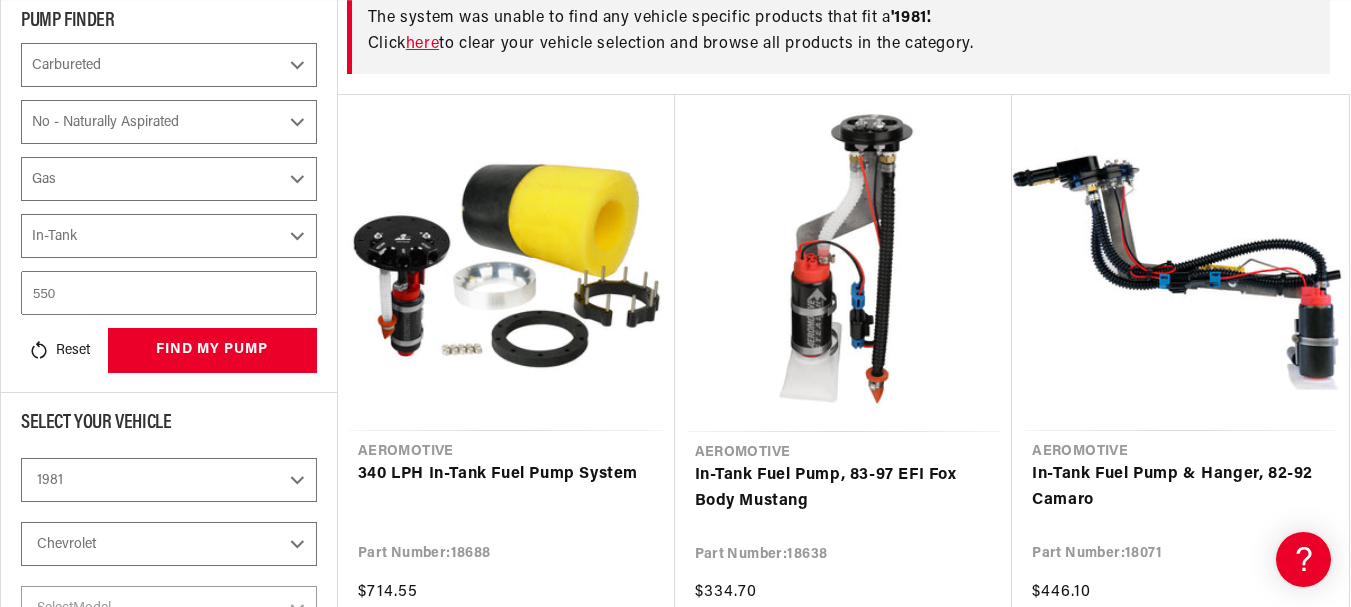 click on "Select  Make
Buick
Chevrolet
Oldsmobile
Pontiac" at bounding box center [169, 544] 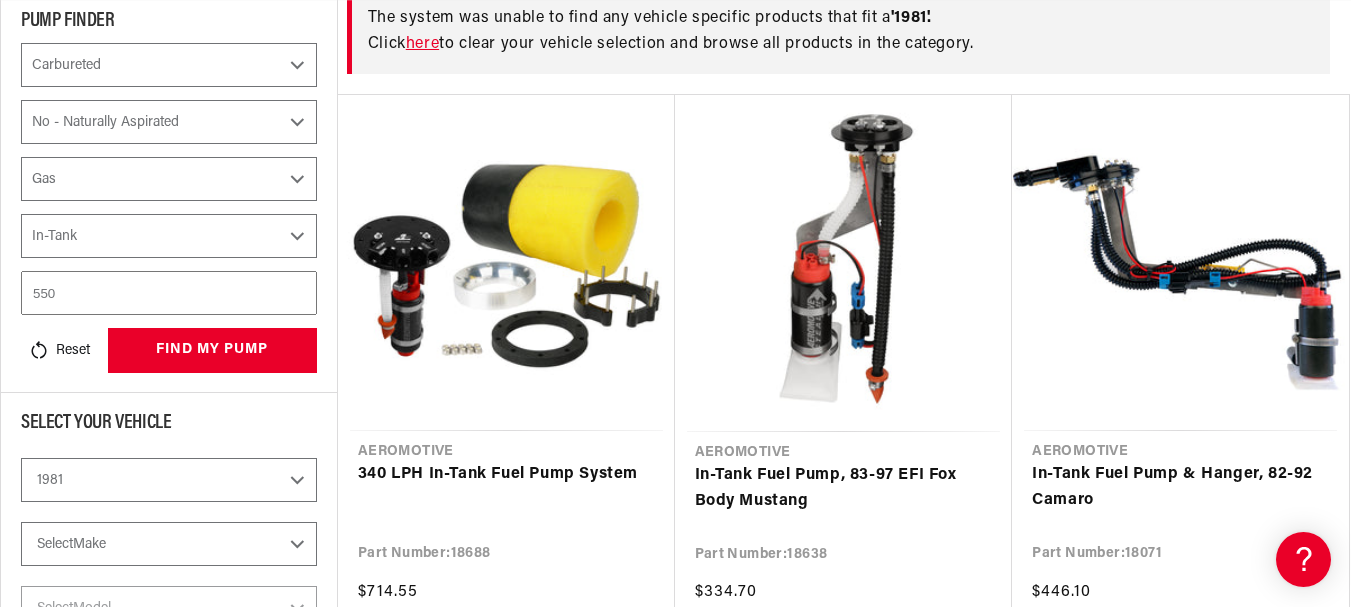 select 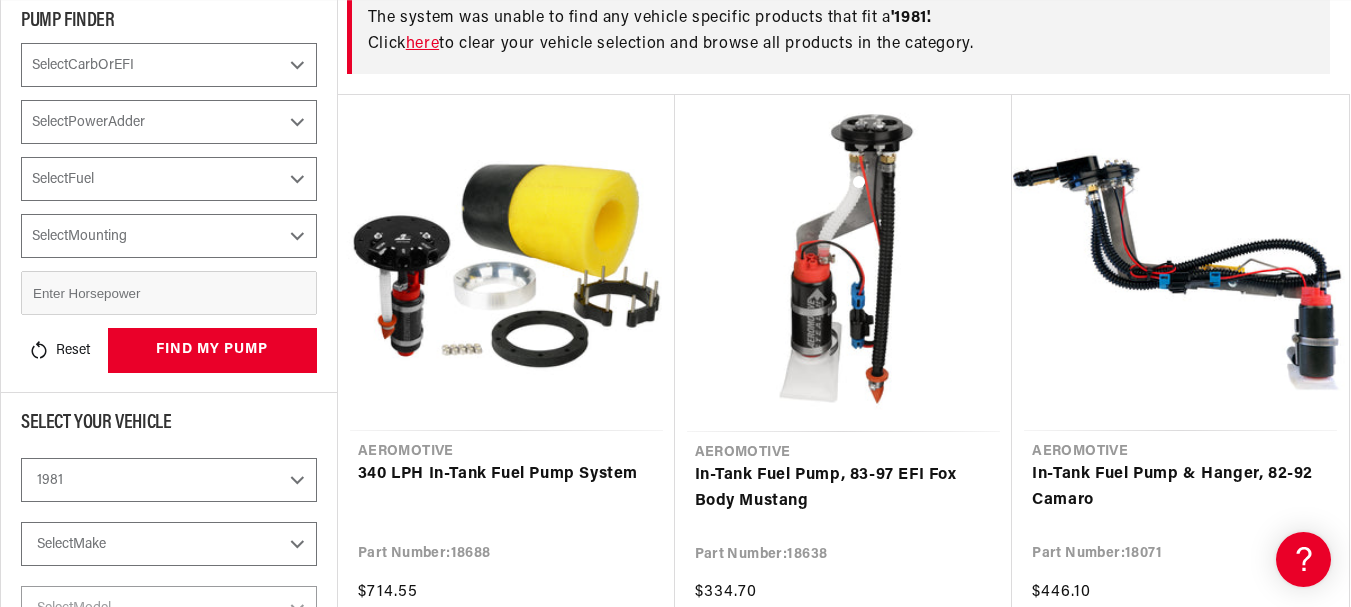 scroll, scrollTop: 364, scrollLeft: 0, axis: vertical 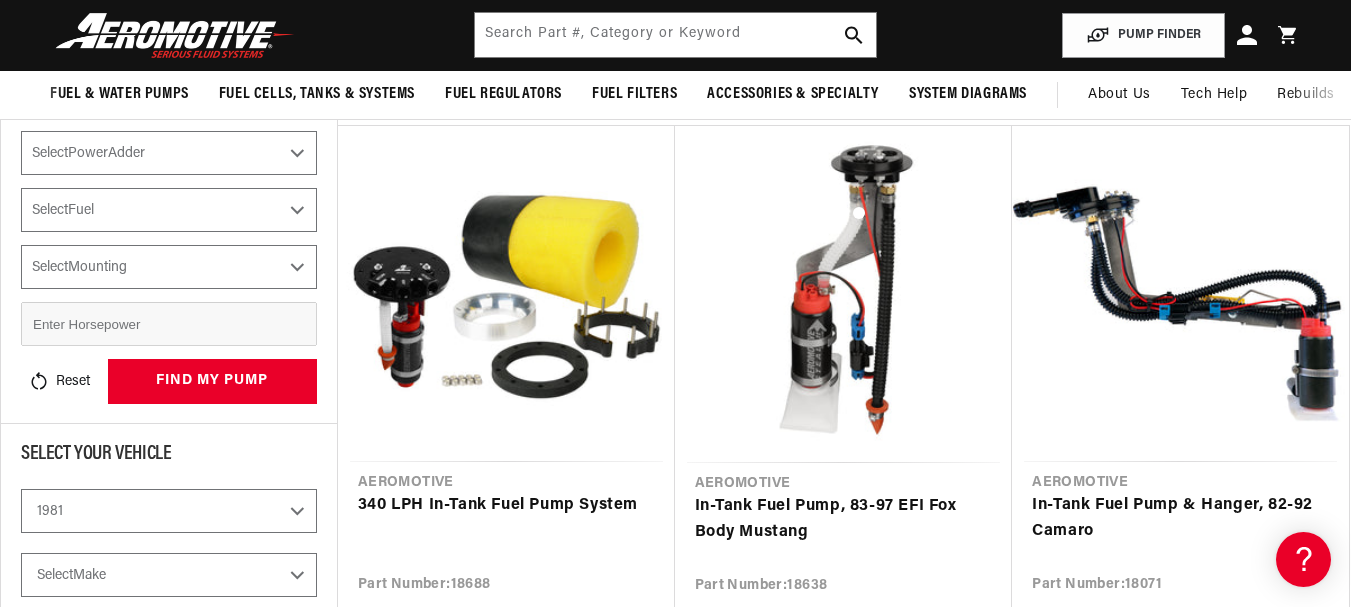 select on "Chevrolet" 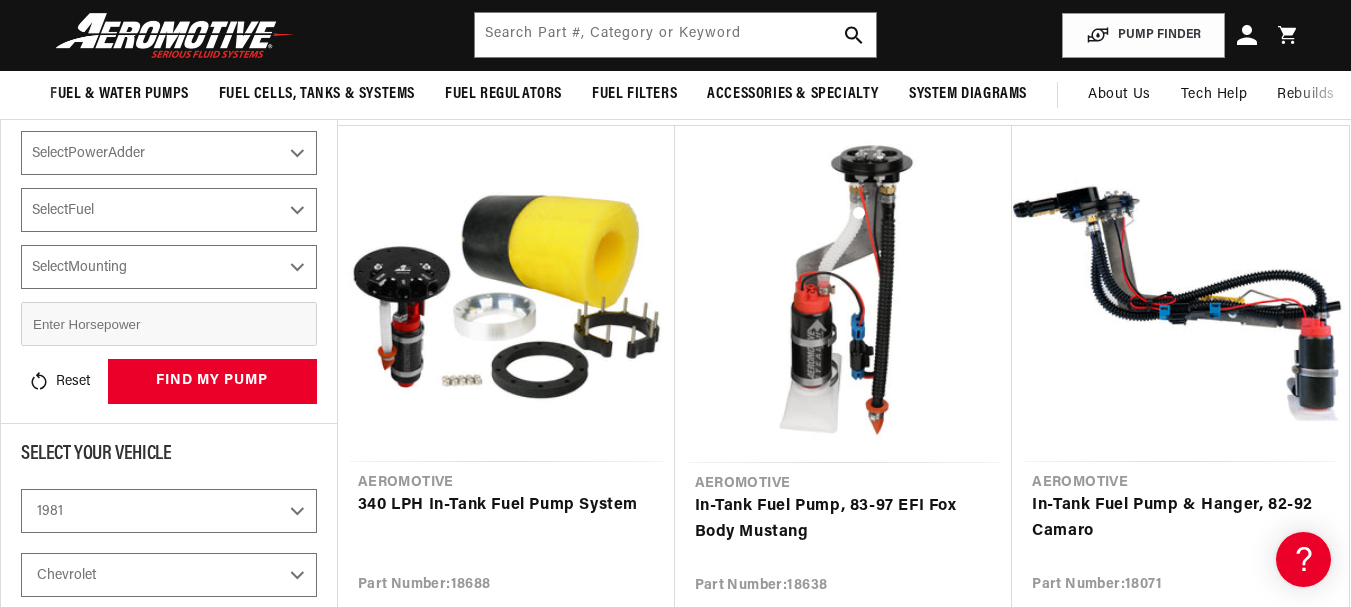 select on "Carbureted" 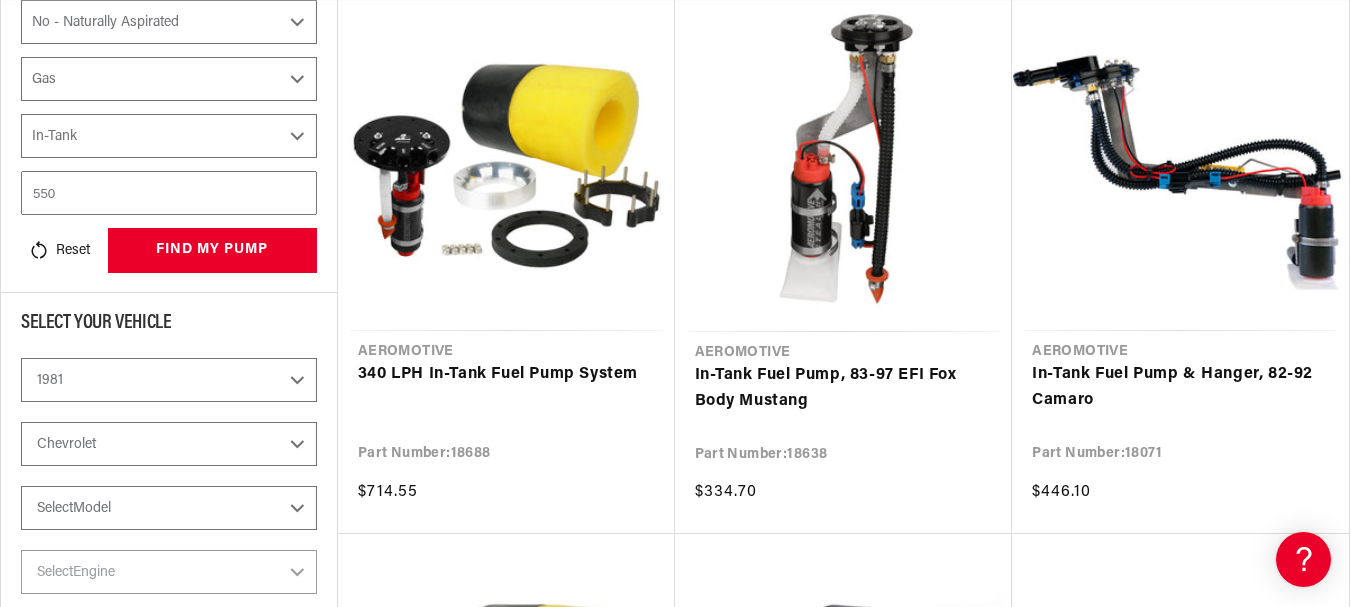 scroll, scrollTop: 695, scrollLeft: 0, axis: vertical 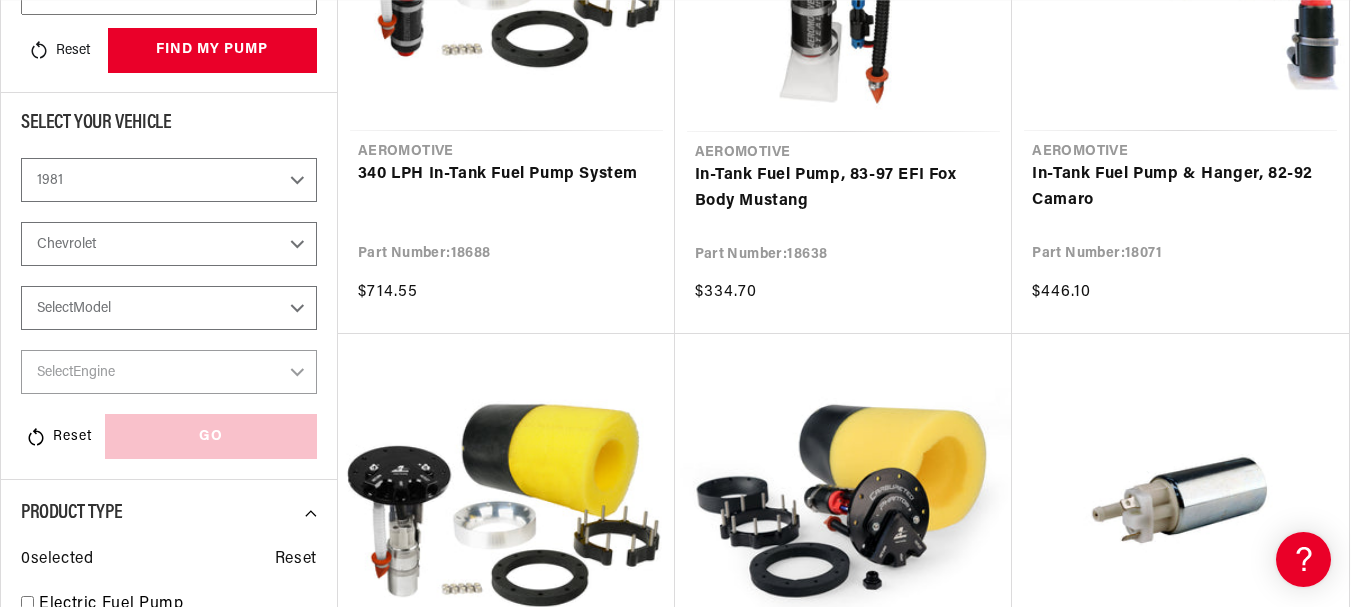 click on "Select  Model
C10
Camaro
Malibu
Monte Carlo" at bounding box center (169, 308) 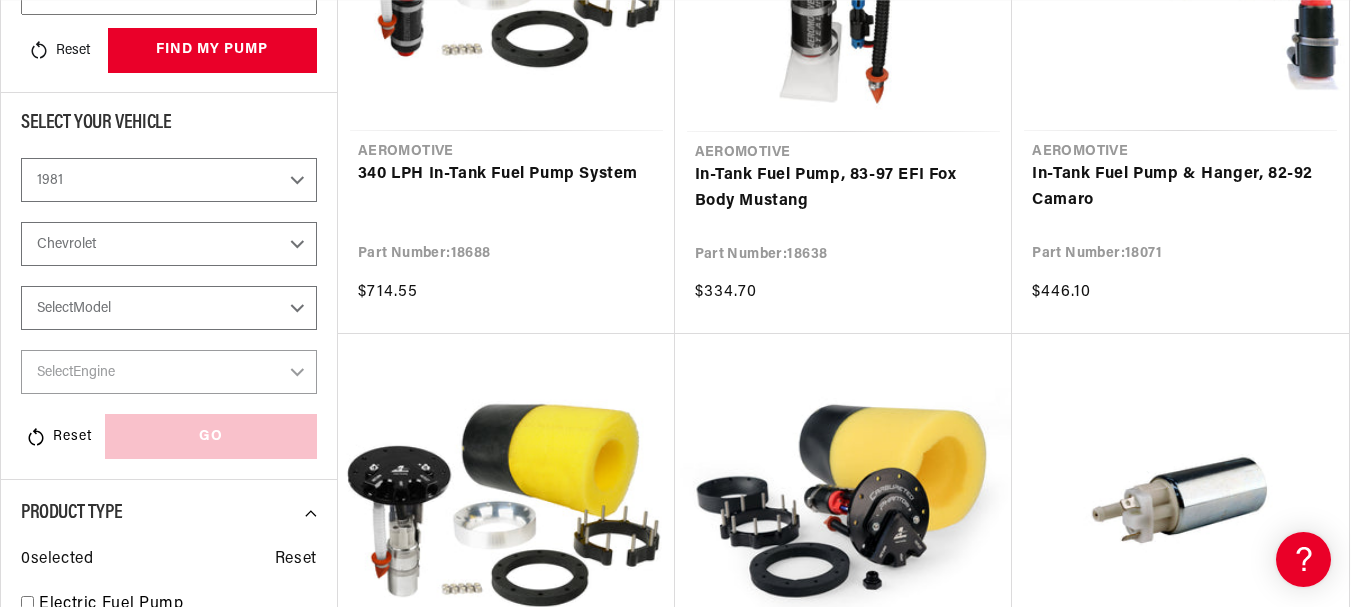 select on "Camaro" 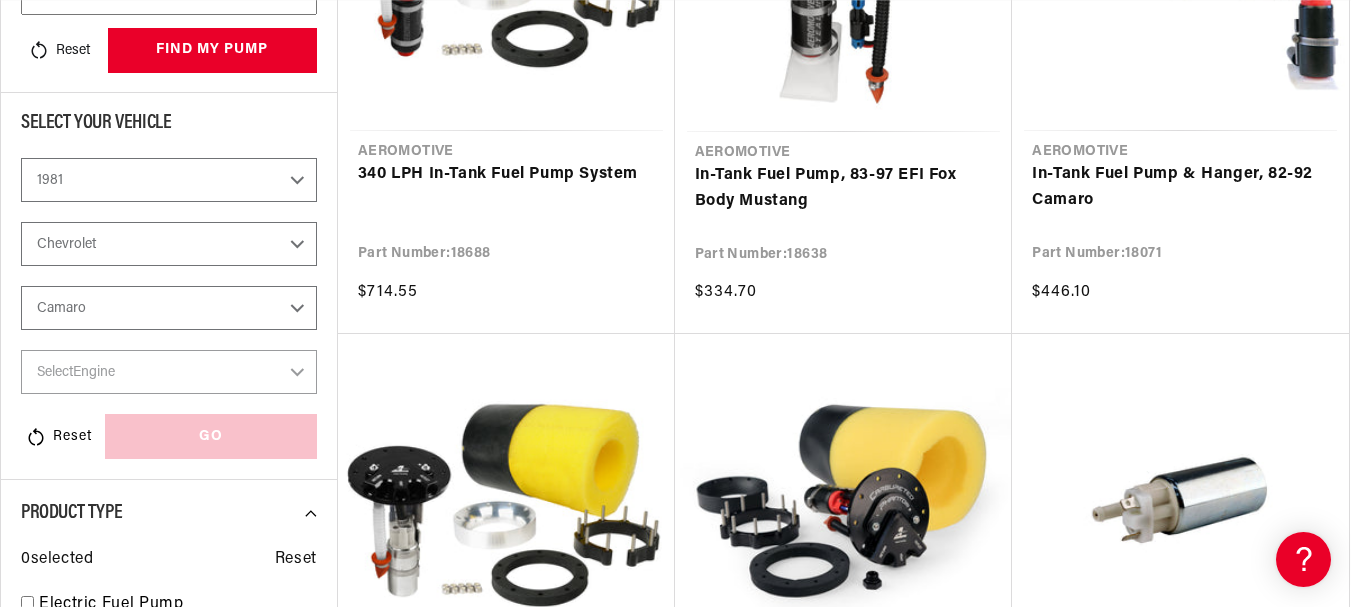click on "Select  Model
C10
Camaro
Malibu
Monte Carlo" at bounding box center (169, 308) 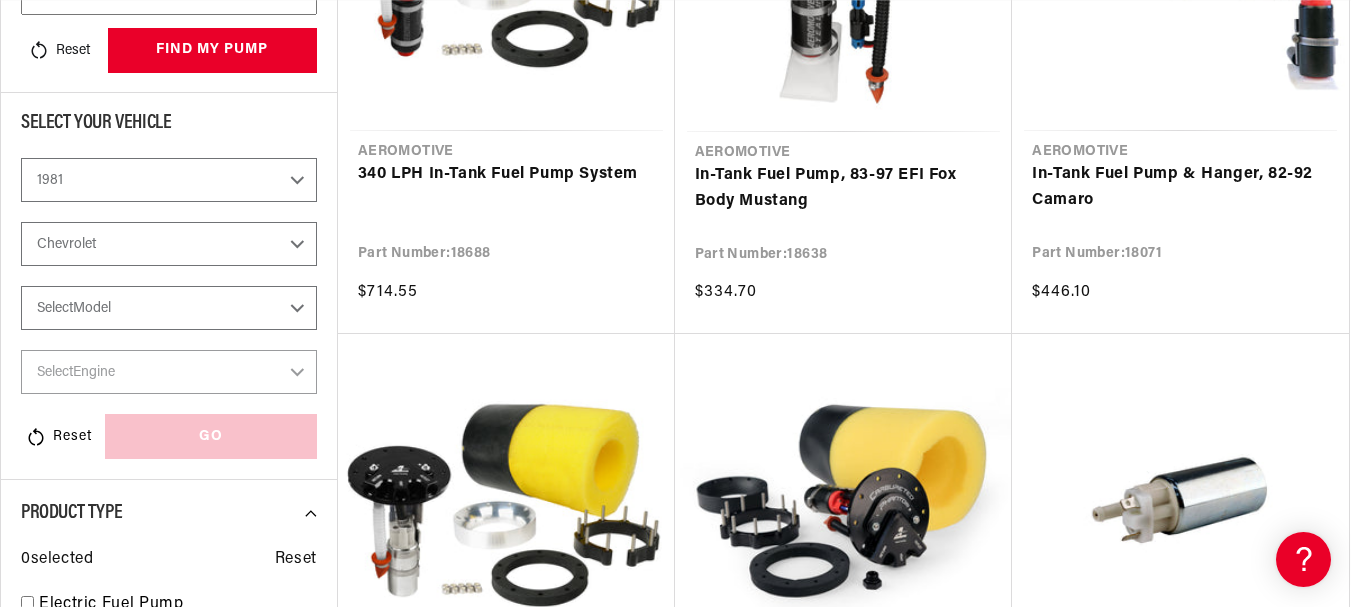 select 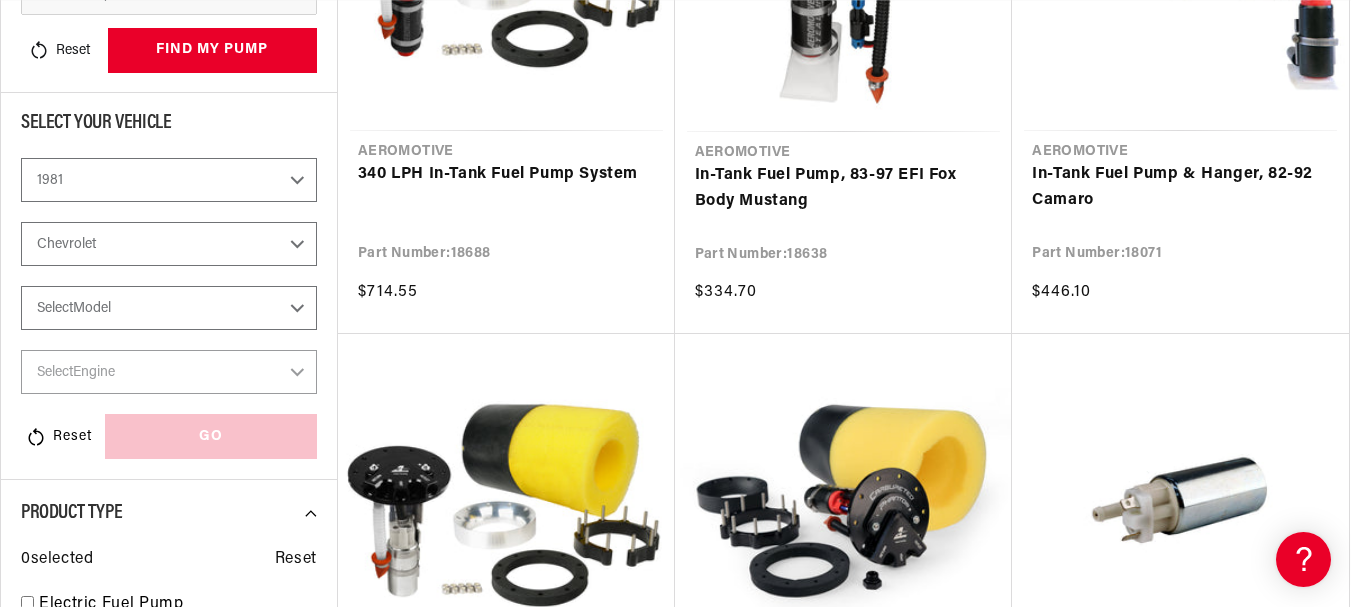 scroll, scrollTop: 587, scrollLeft: 0, axis: vertical 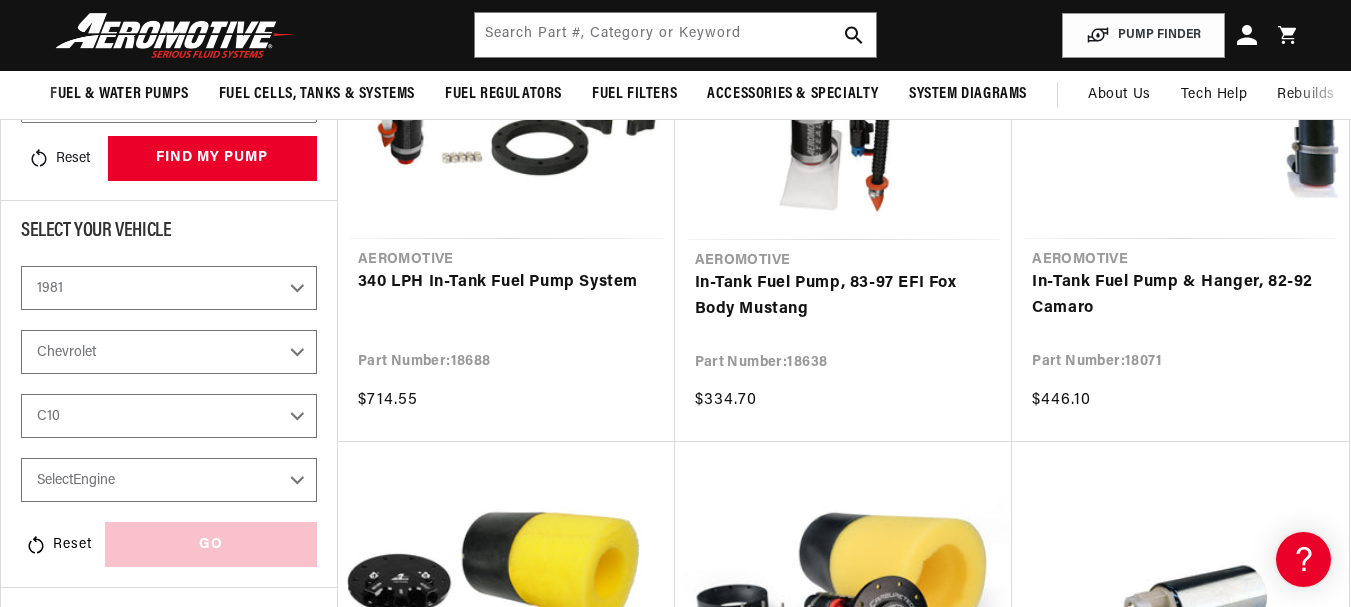 select on "Camaro" 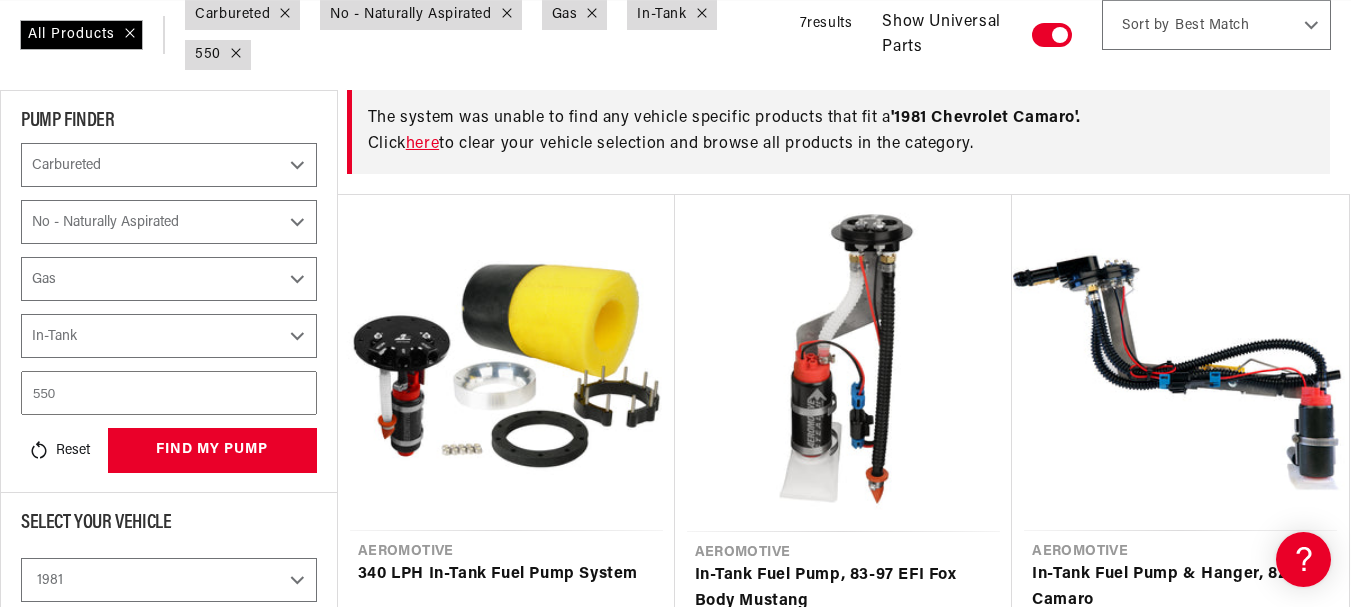 scroll, scrollTop: 595, scrollLeft: 0, axis: vertical 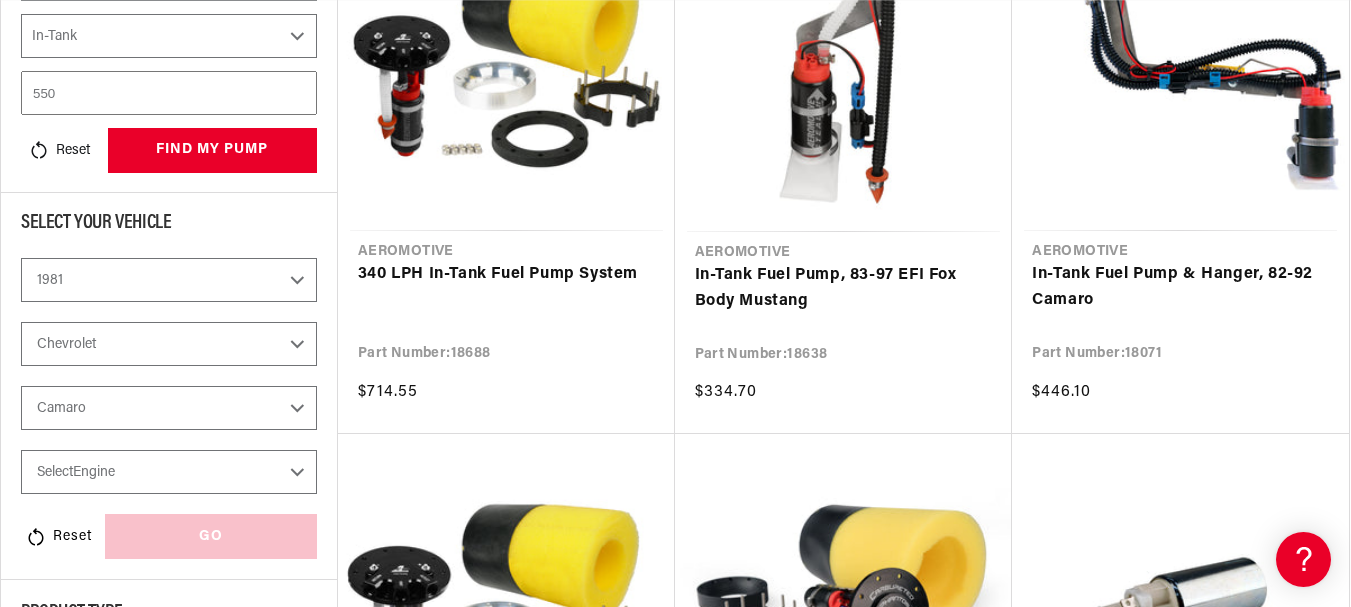 click on "Select  Engine
3.8L
4.4L
5.0L
5.7L" at bounding box center [169, 472] 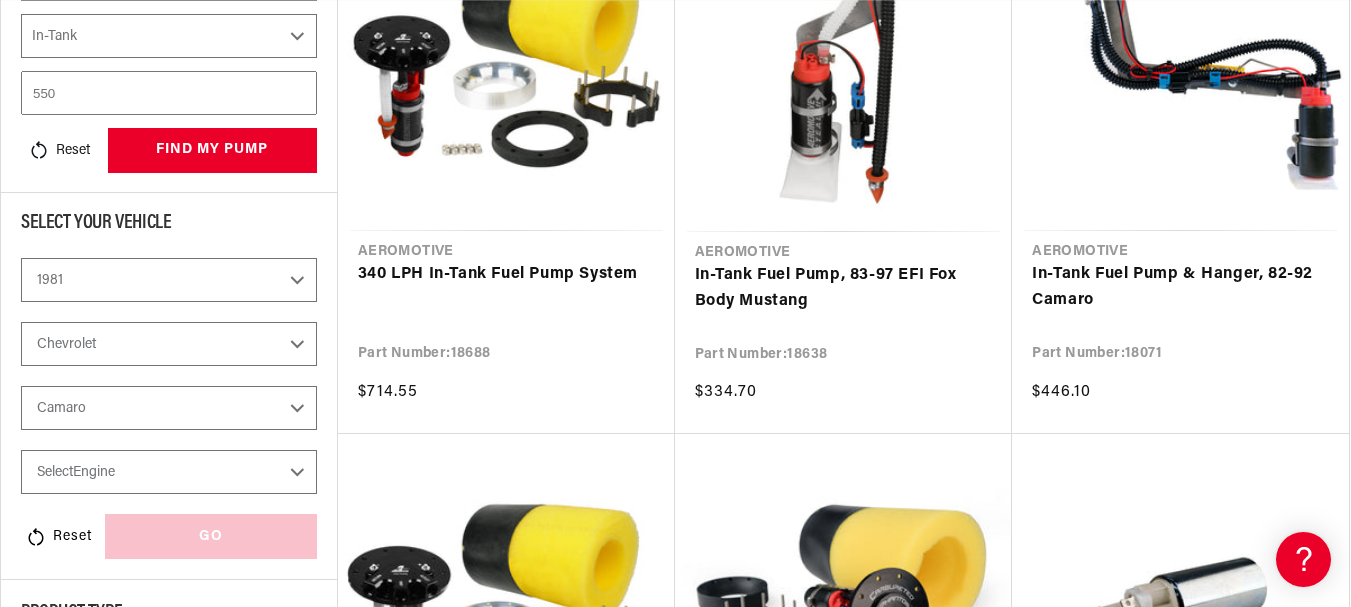 select on "5.7L" 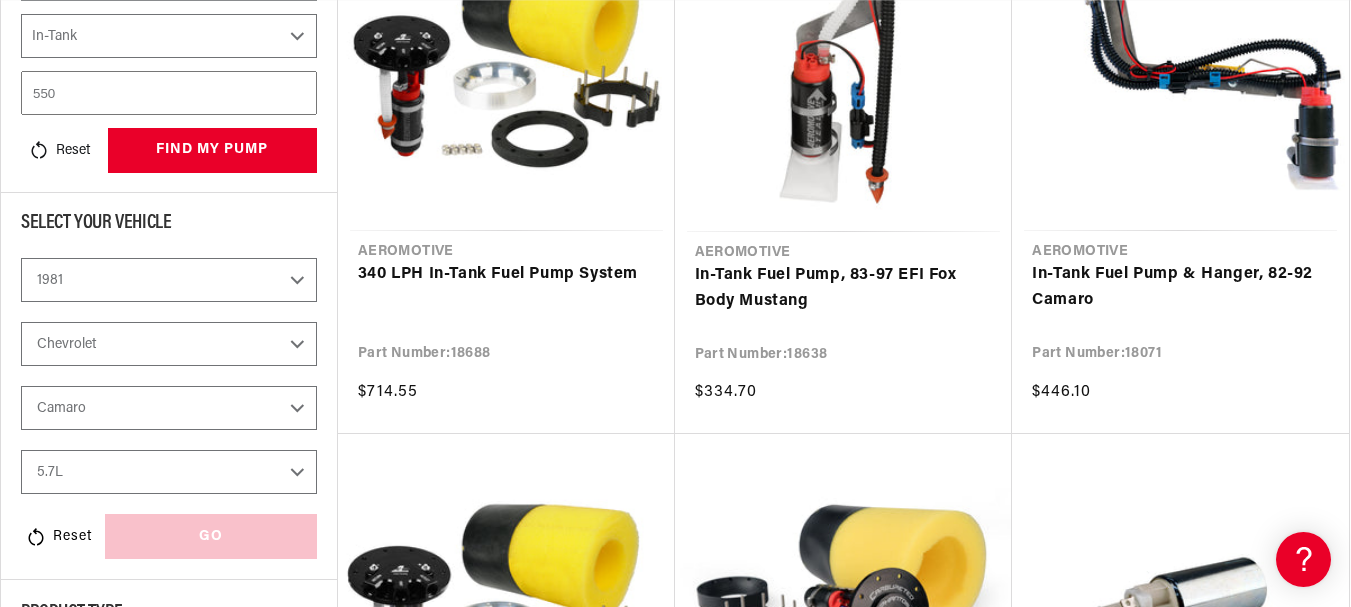 click on "Select  Engine
3.8L
4.4L
5.0L
5.7L" at bounding box center (169, 472) 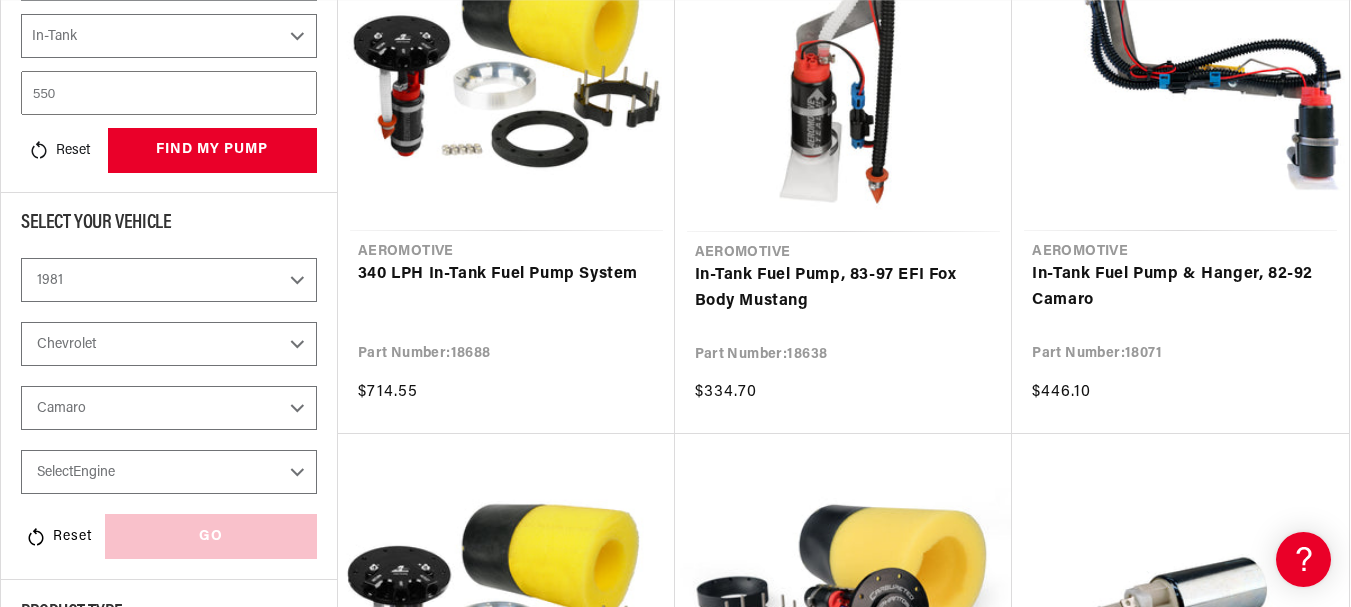 select 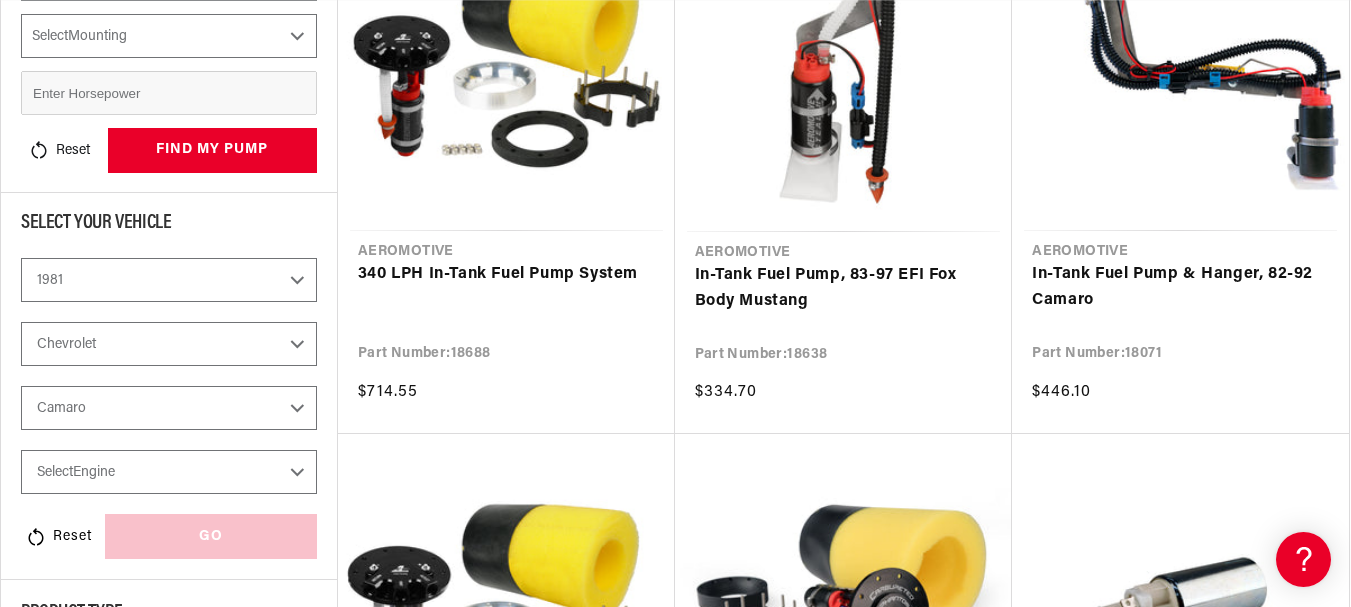 scroll, scrollTop: 403, scrollLeft: 0, axis: vertical 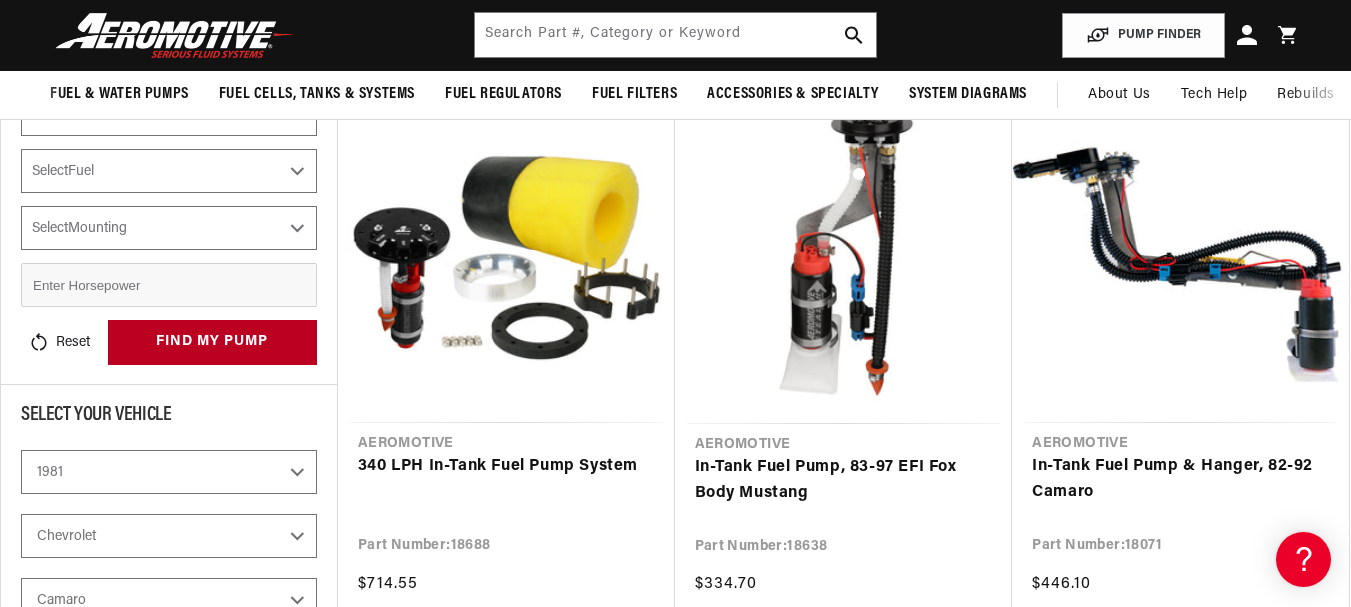 select on "5.7L" 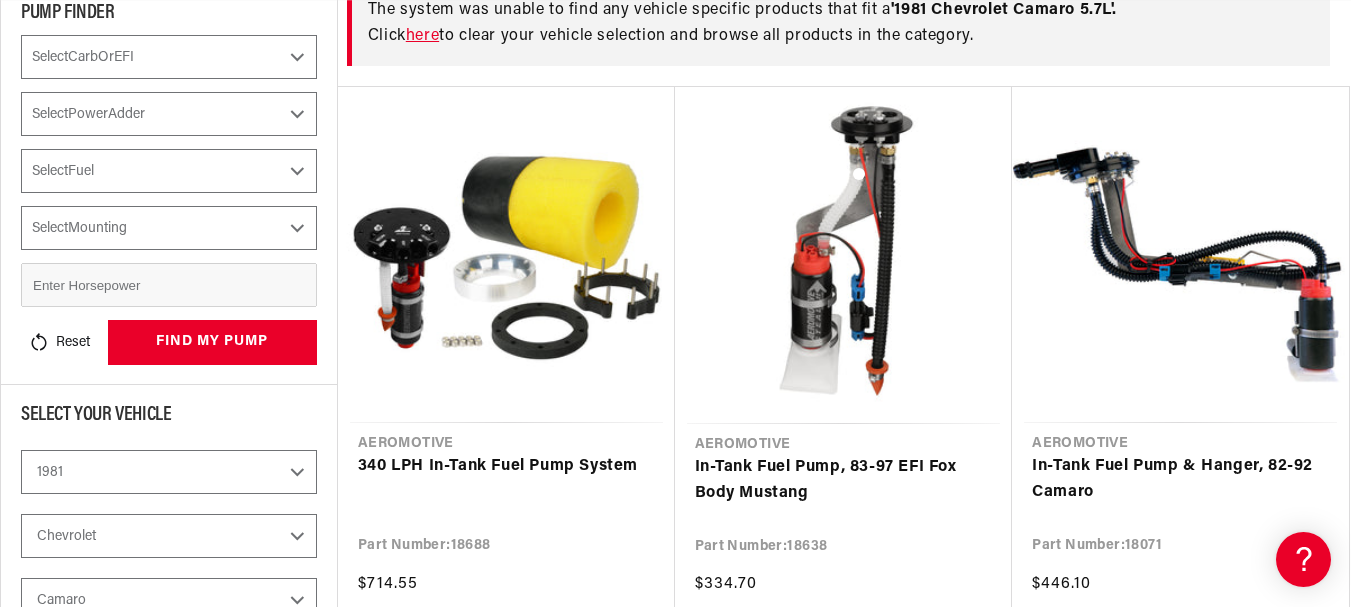 select on "Carbureted" 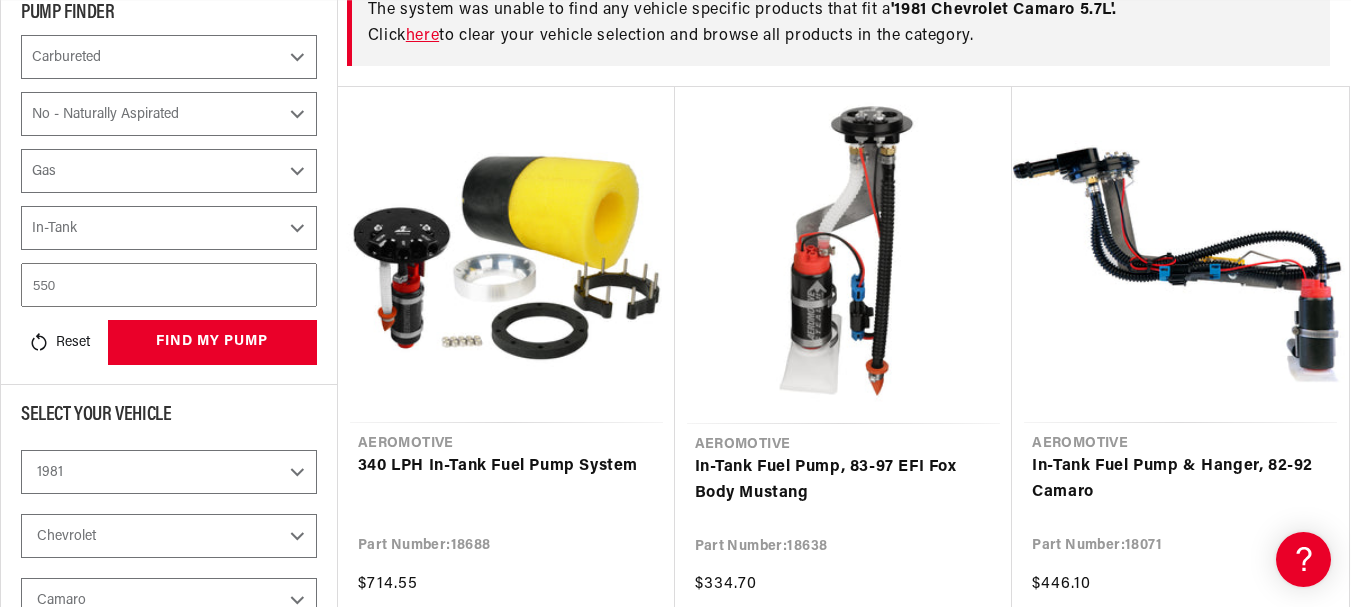 scroll, scrollTop: 395, scrollLeft: 0, axis: vertical 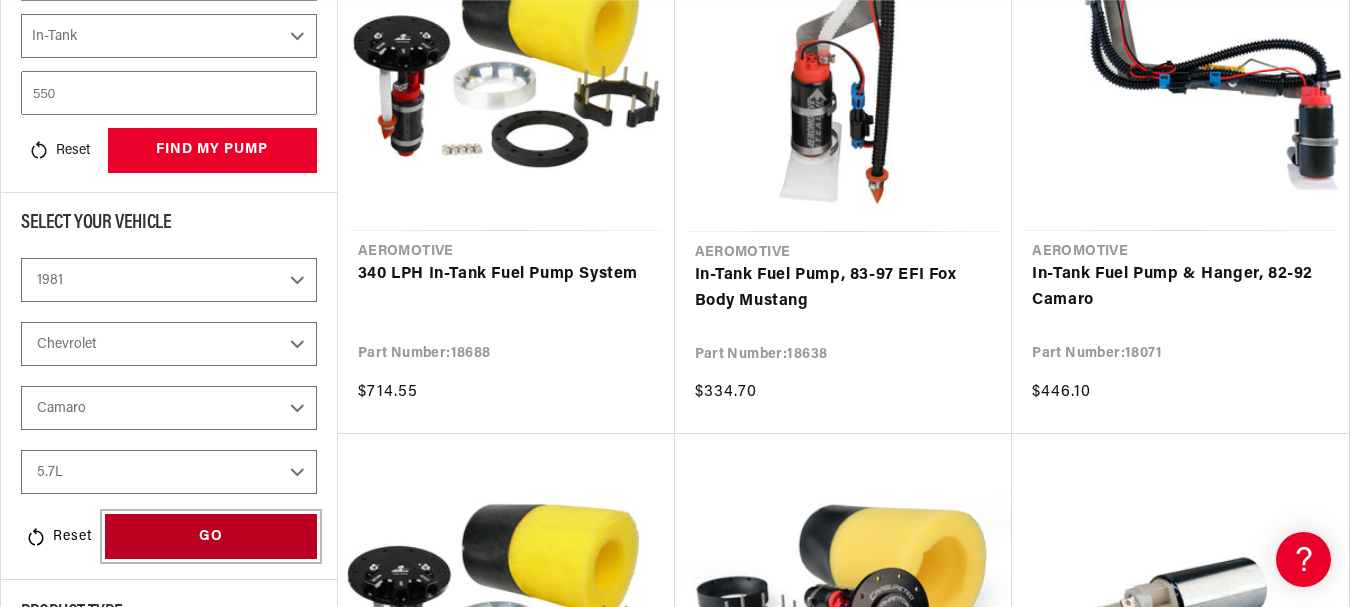 click on "GO" at bounding box center (211, 536) 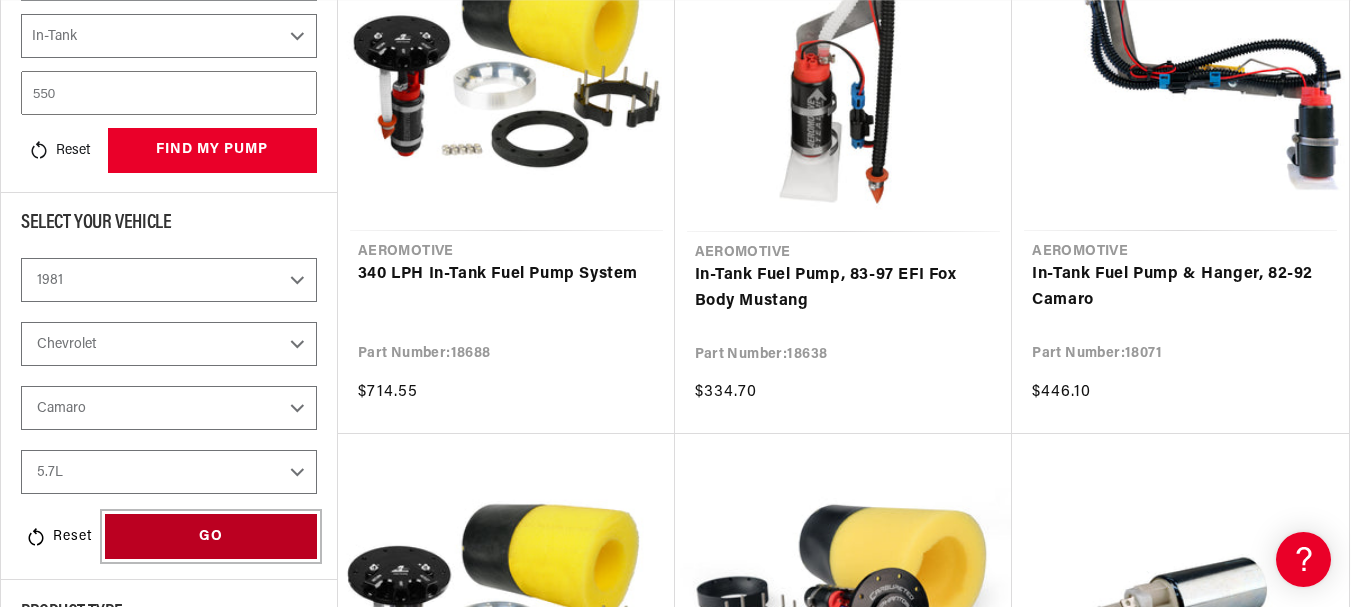 click on "GO" at bounding box center (211, 536) 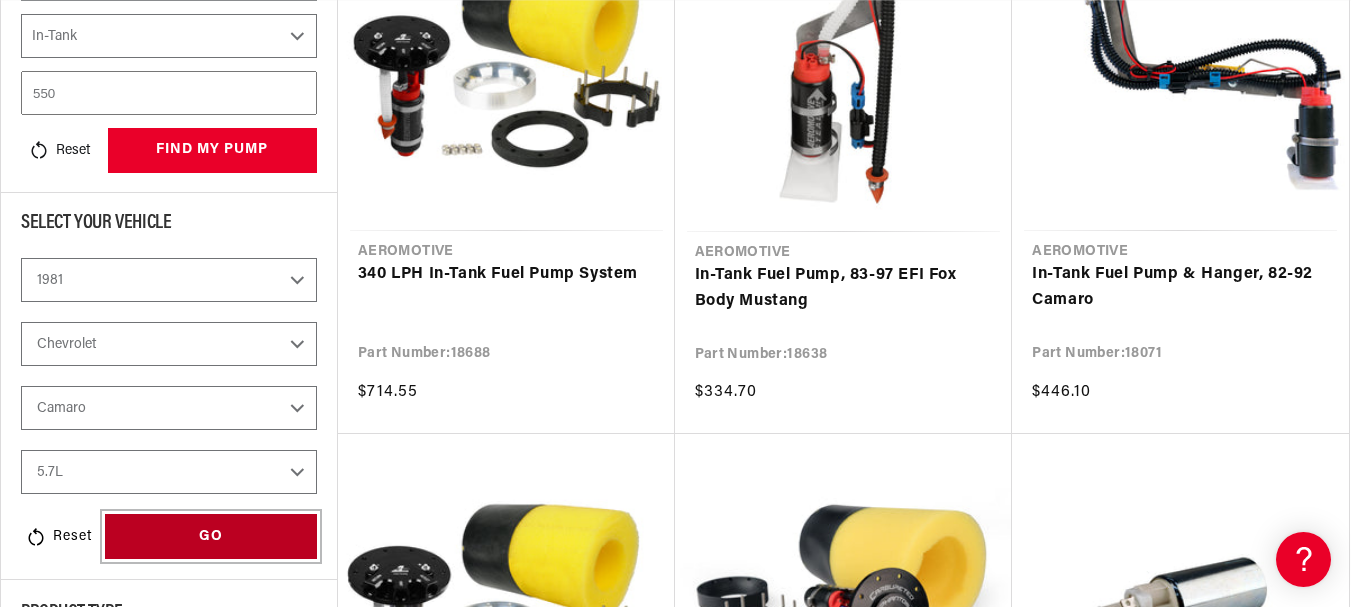 scroll, scrollTop: 0, scrollLeft: 797, axis: horizontal 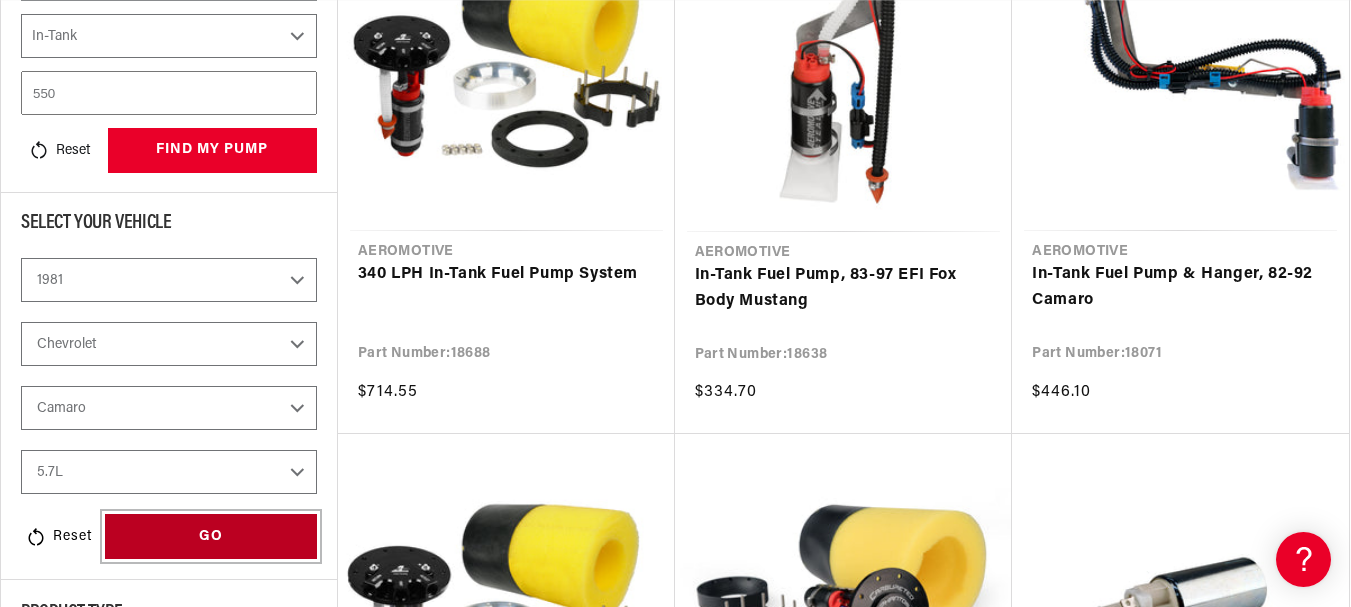 click on "GO" at bounding box center [211, 536] 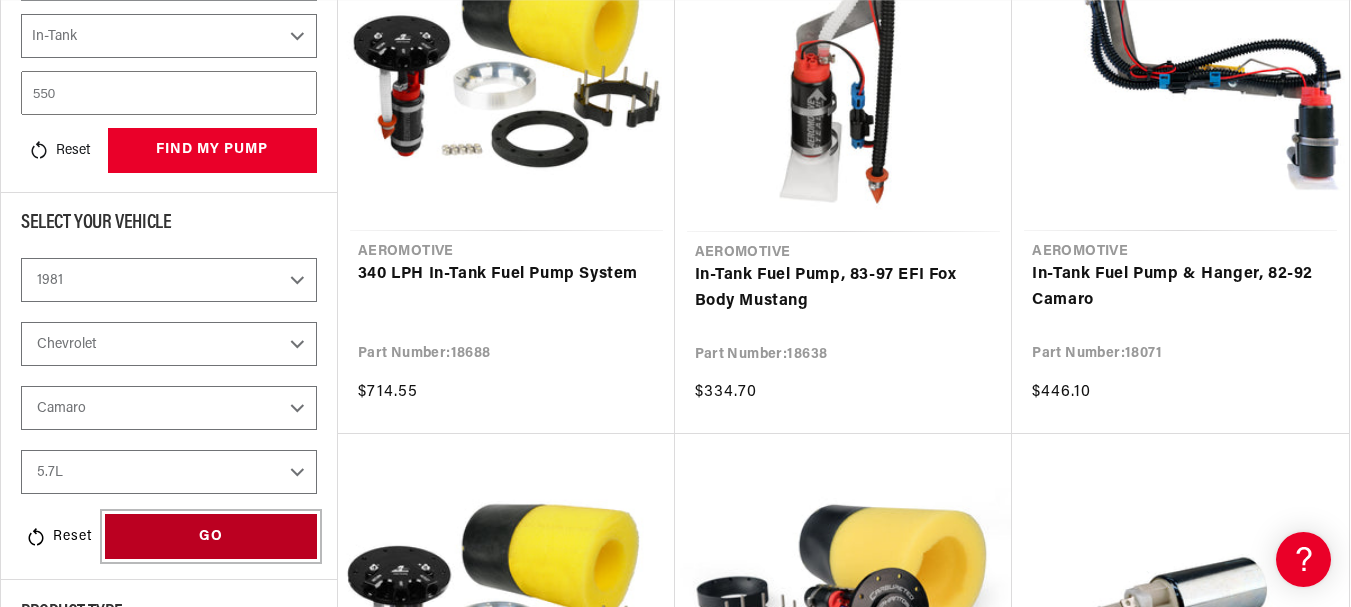 scroll, scrollTop: 0, scrollLeft: 0, axis: both 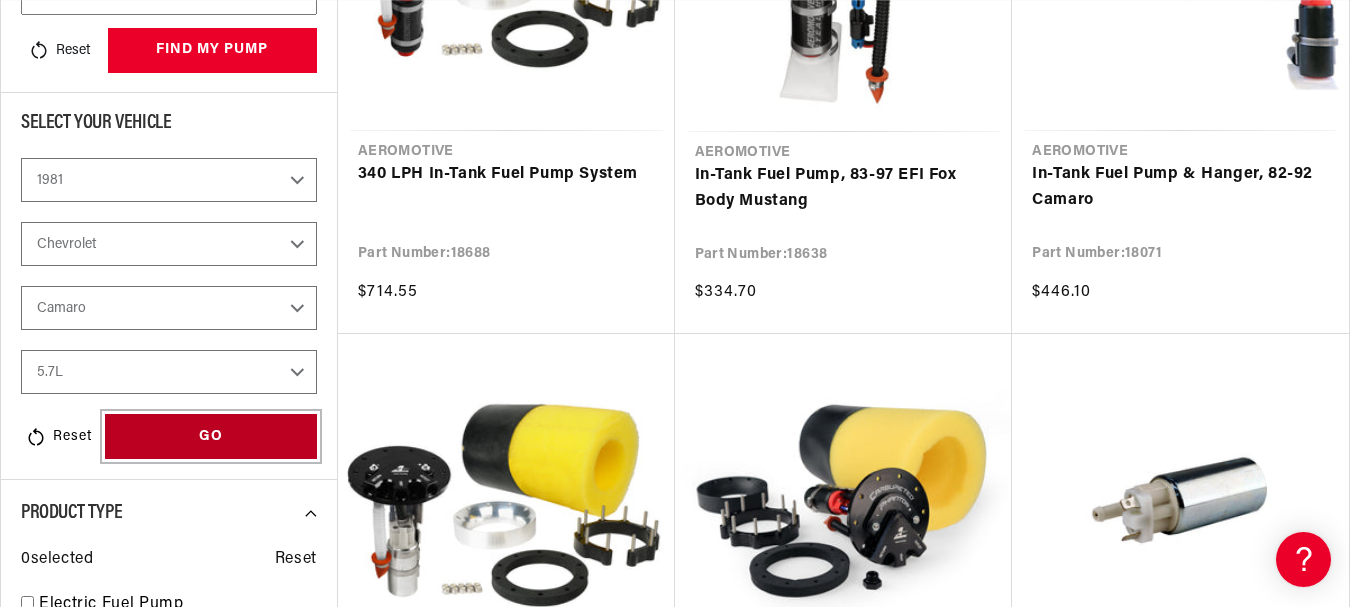 click on "GO" at bounding box center [211, 436] 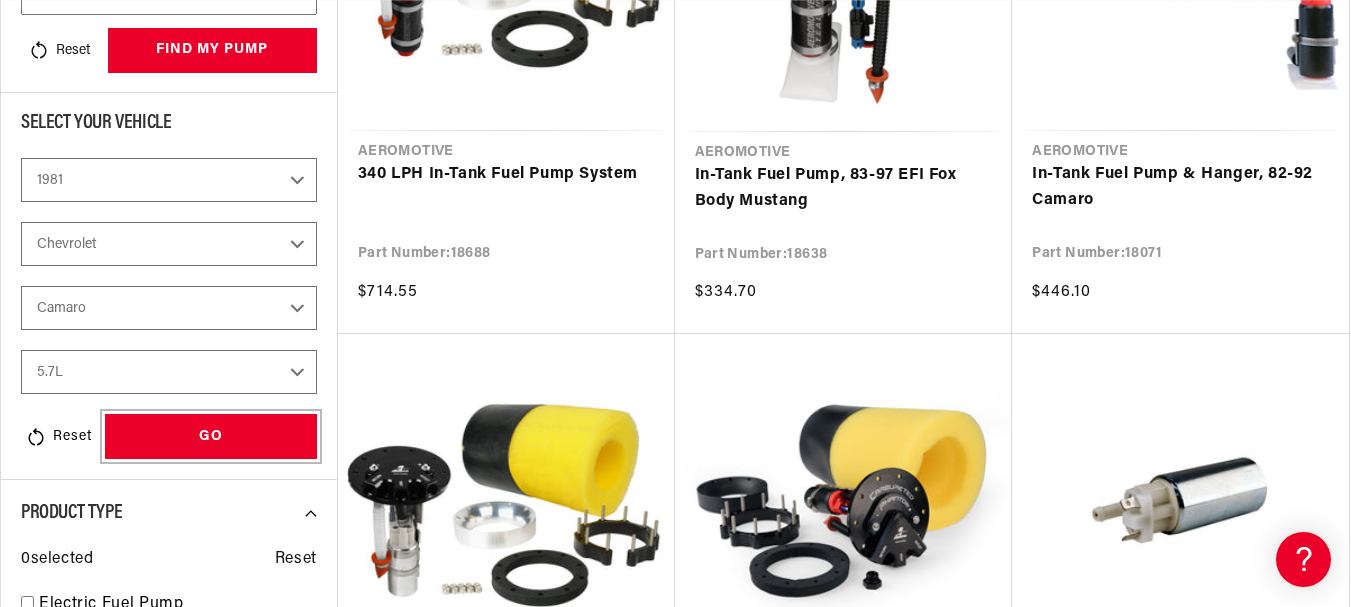 scroll, scrollTop: 795, scrollLeft: 0, axis: vertical 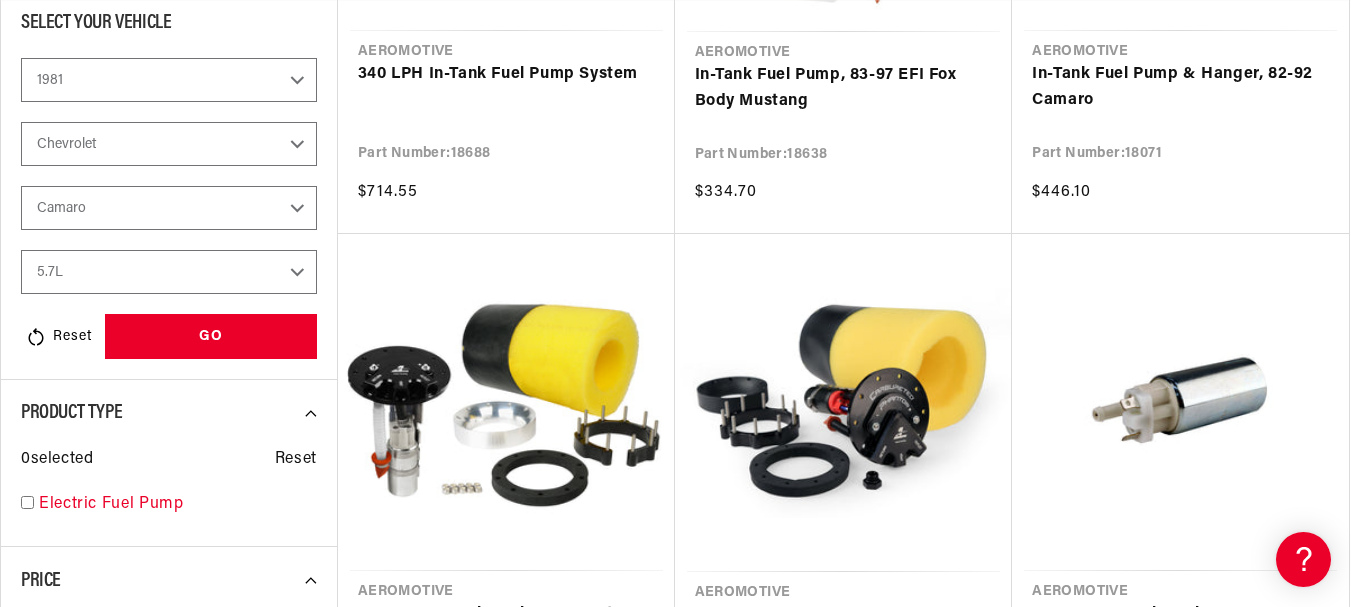 click at bounding box center (27, 502) 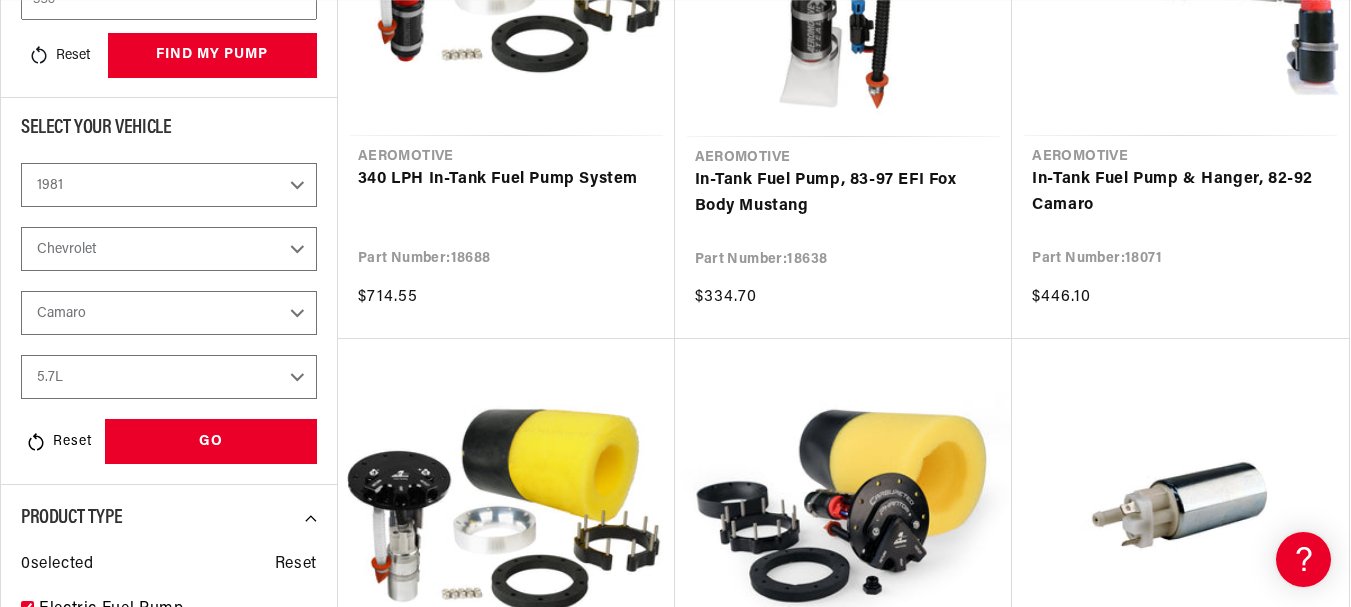 select on "Carbureted" 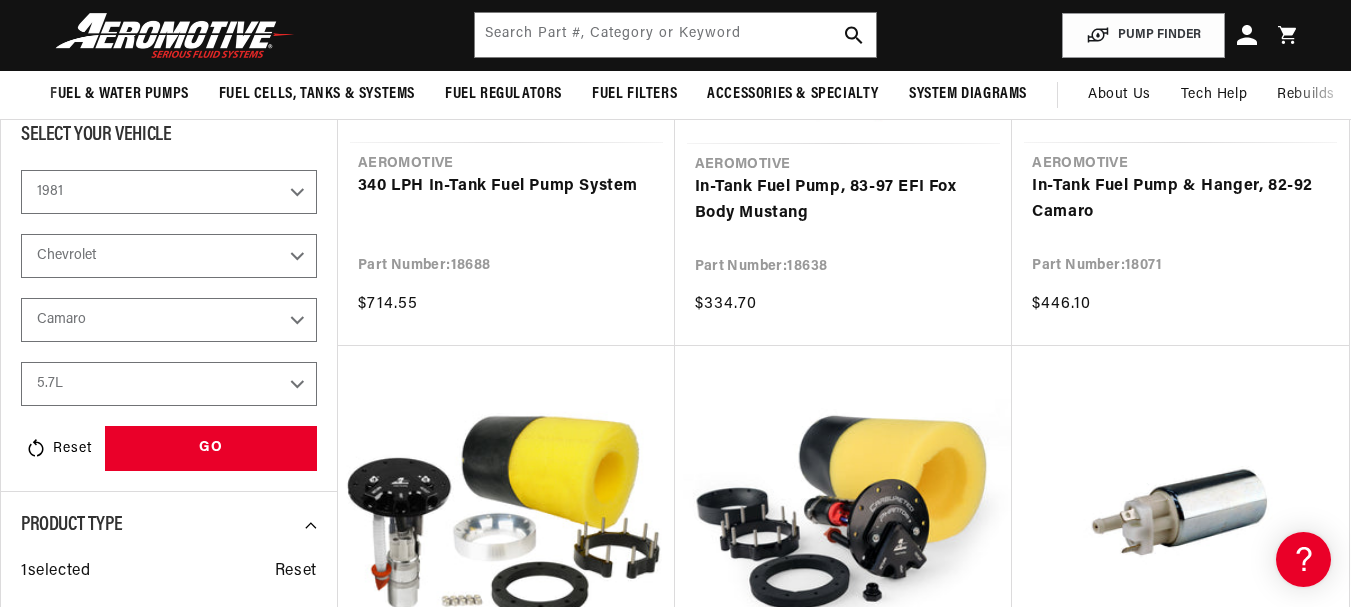 checkbox on "true" 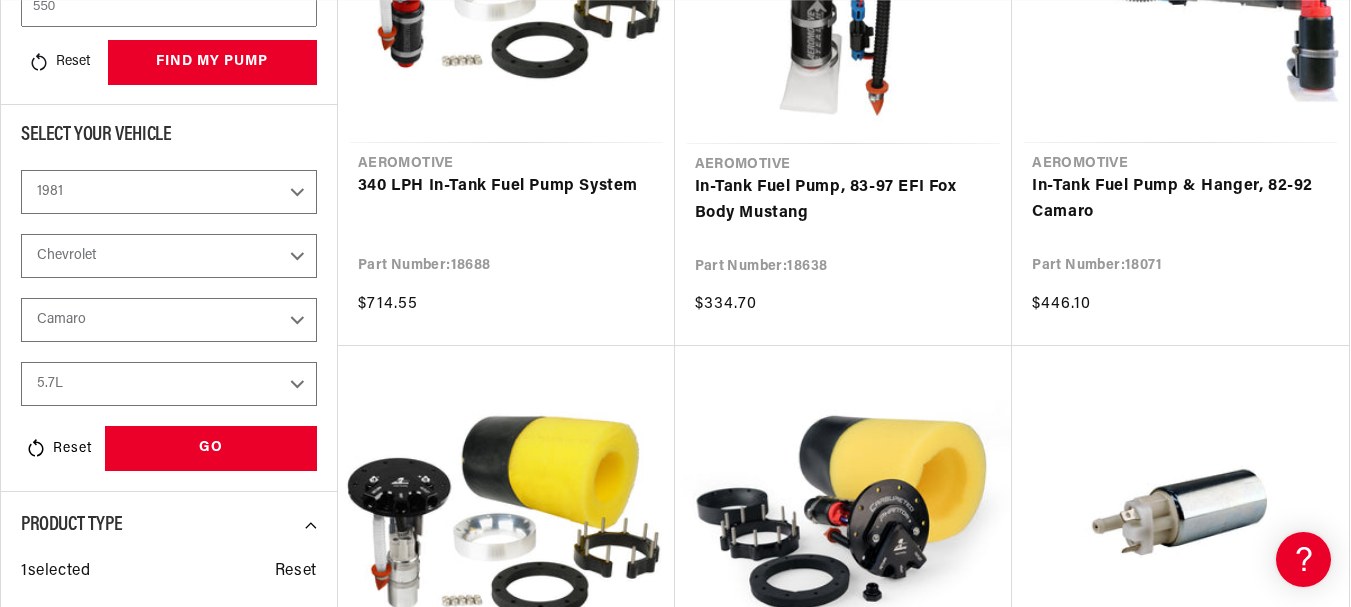 scroll, scrollTop: 395, scrollLeft: 0, axis: vertical 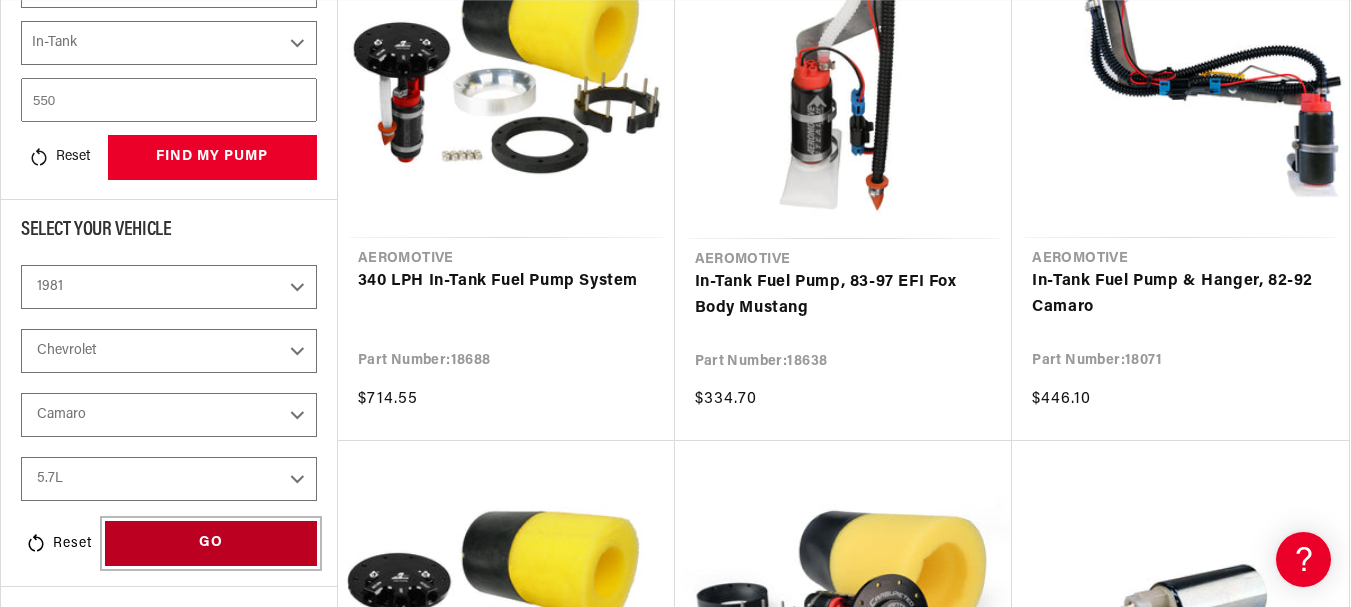 click on "GO" at bounding box center [211, 543] 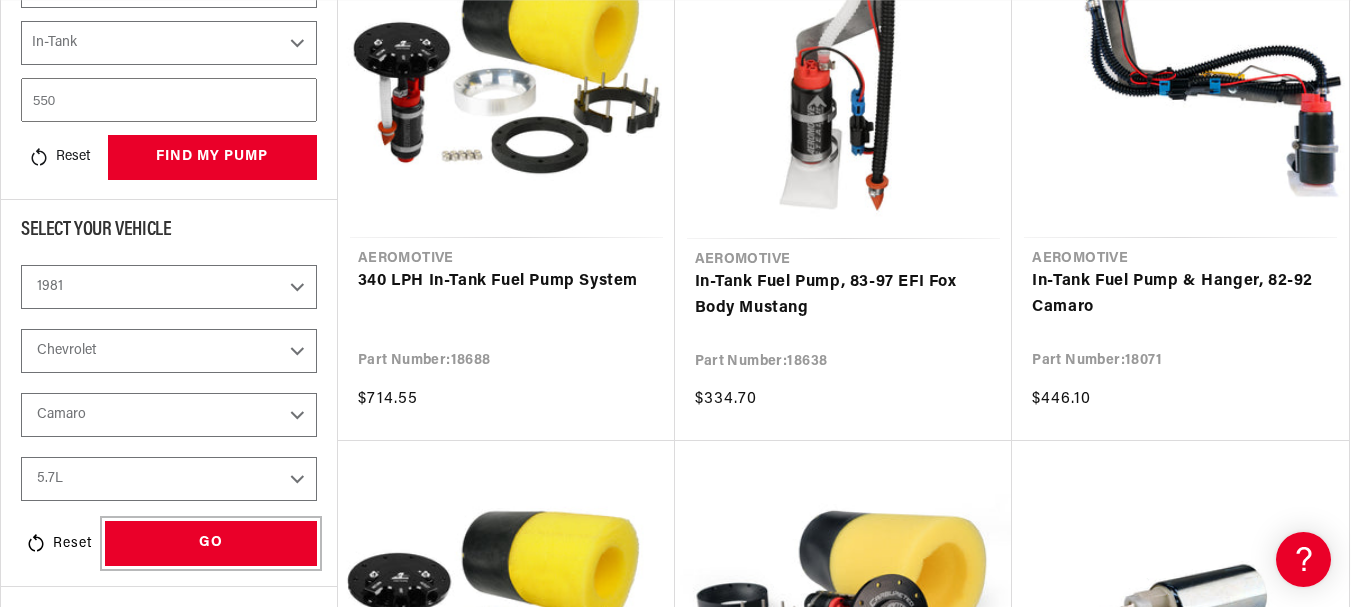 scroll, scrollTop: 0, scrollLeft: 0, axis: both 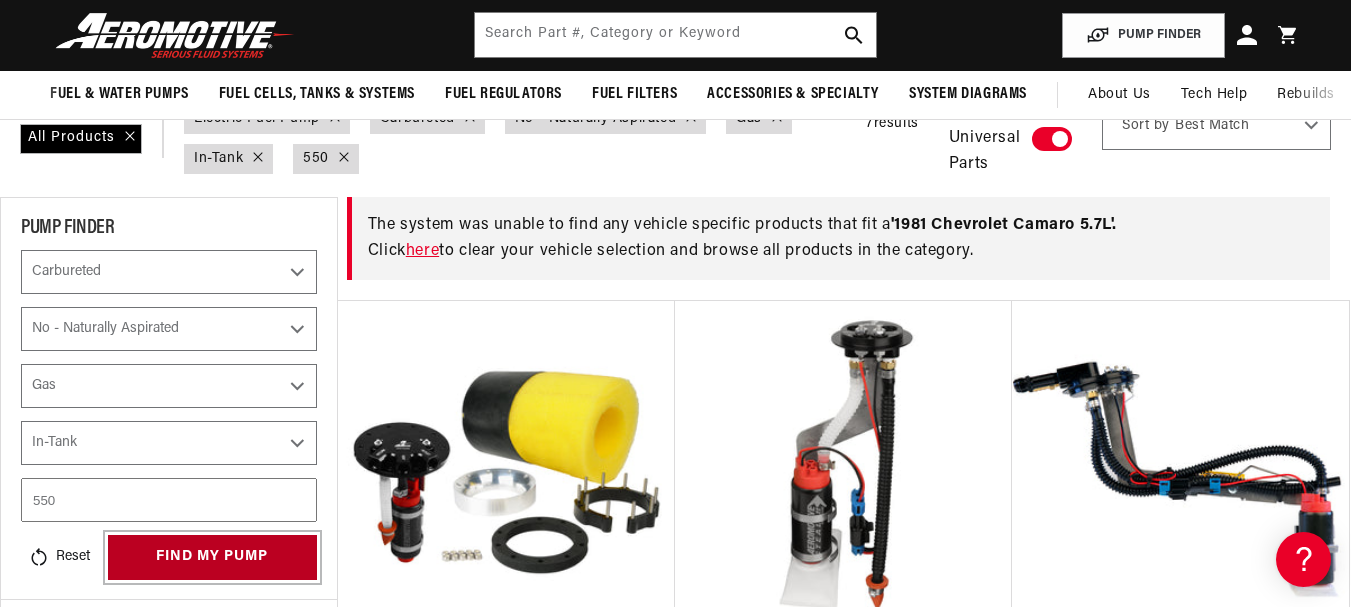 click on "find my pump" at bounding box center [212, 557] 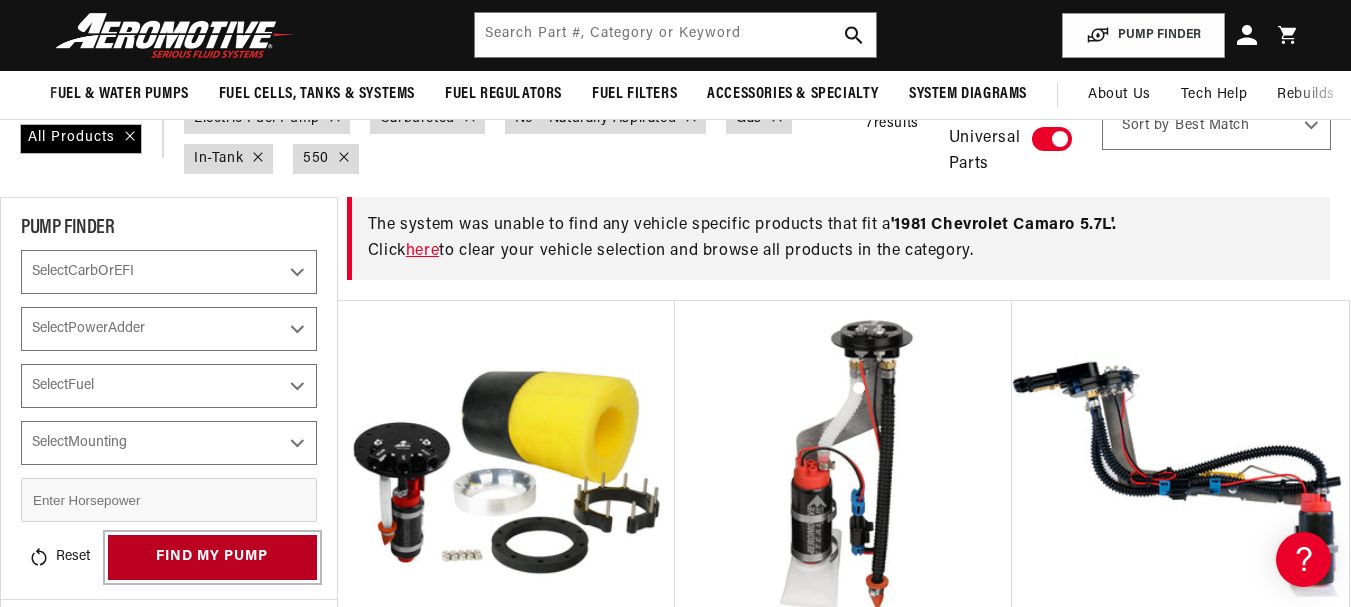 select on "Carbureted" 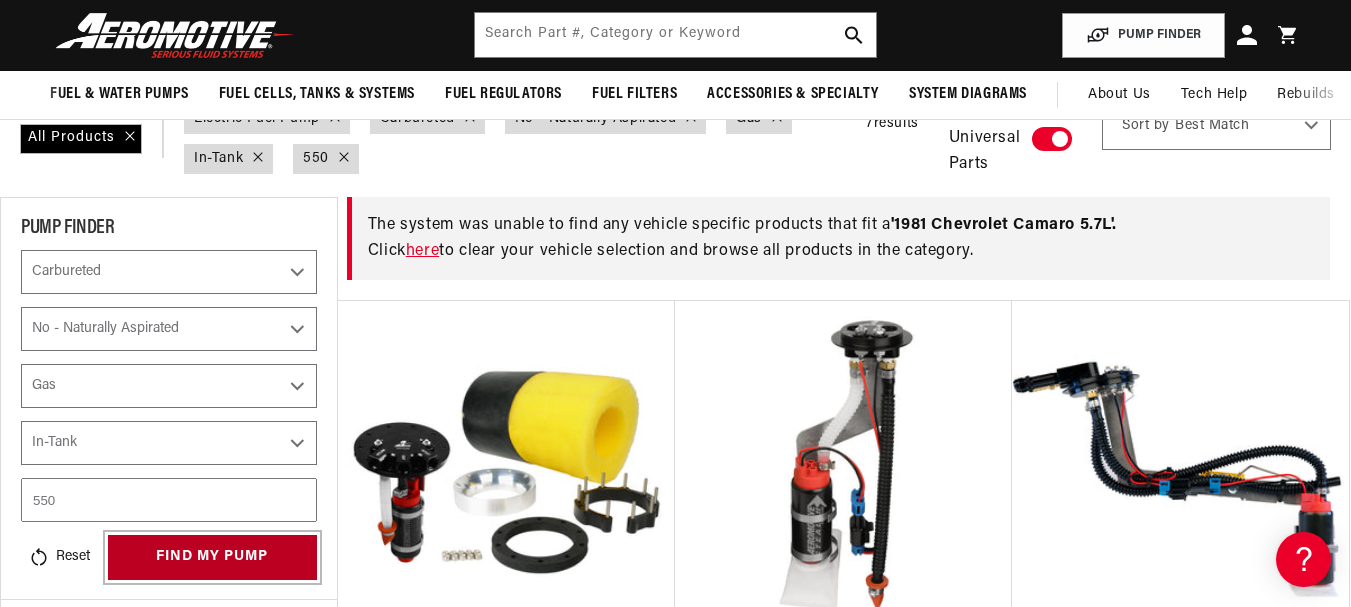 scroll, scrollTop: 0, scrollLeft: 797, axis: horizontal 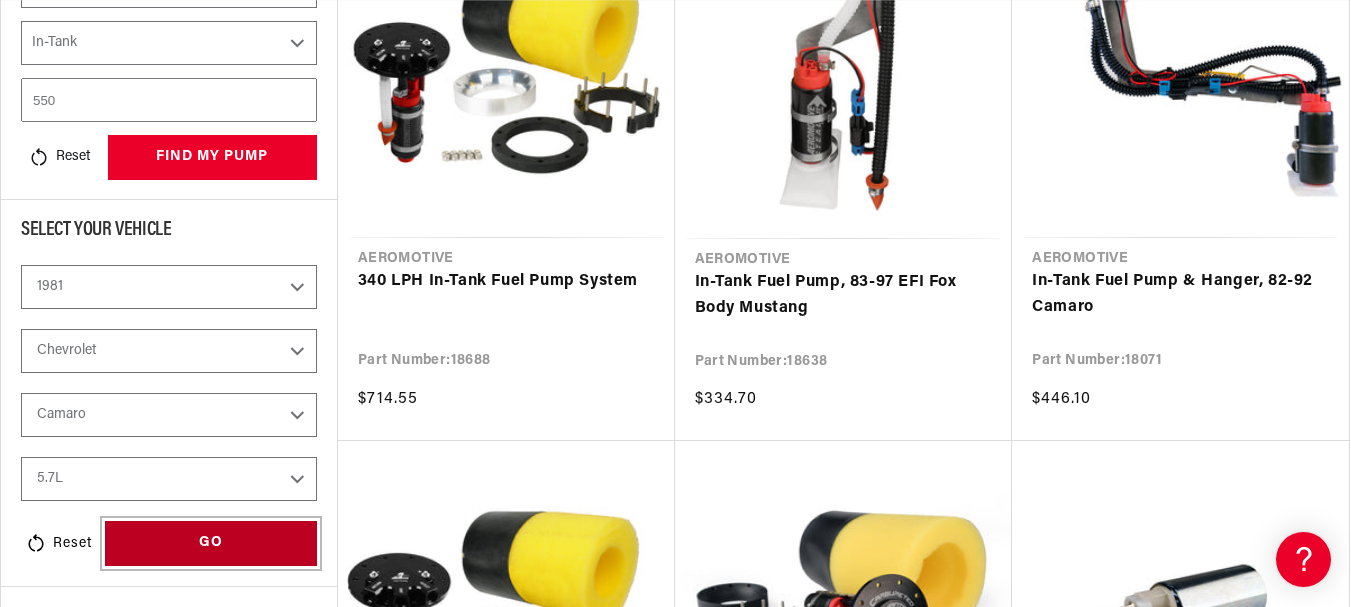 click on "GO" at bounding box center (211, 543) 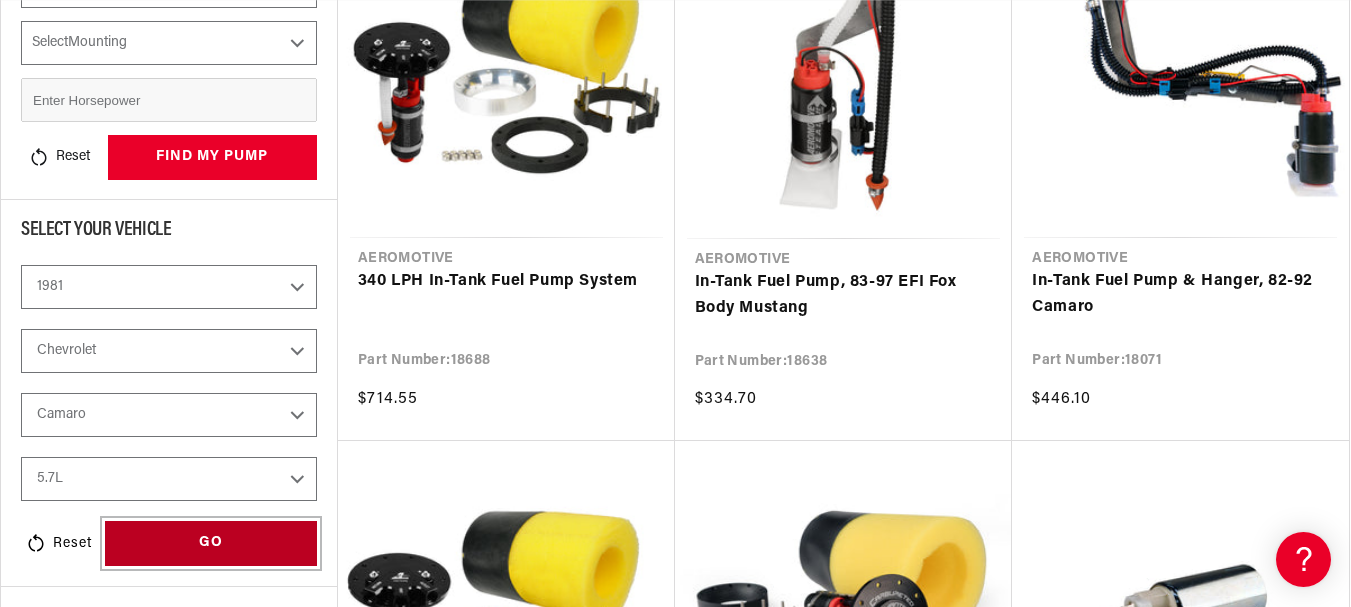 select on "Carbureted" 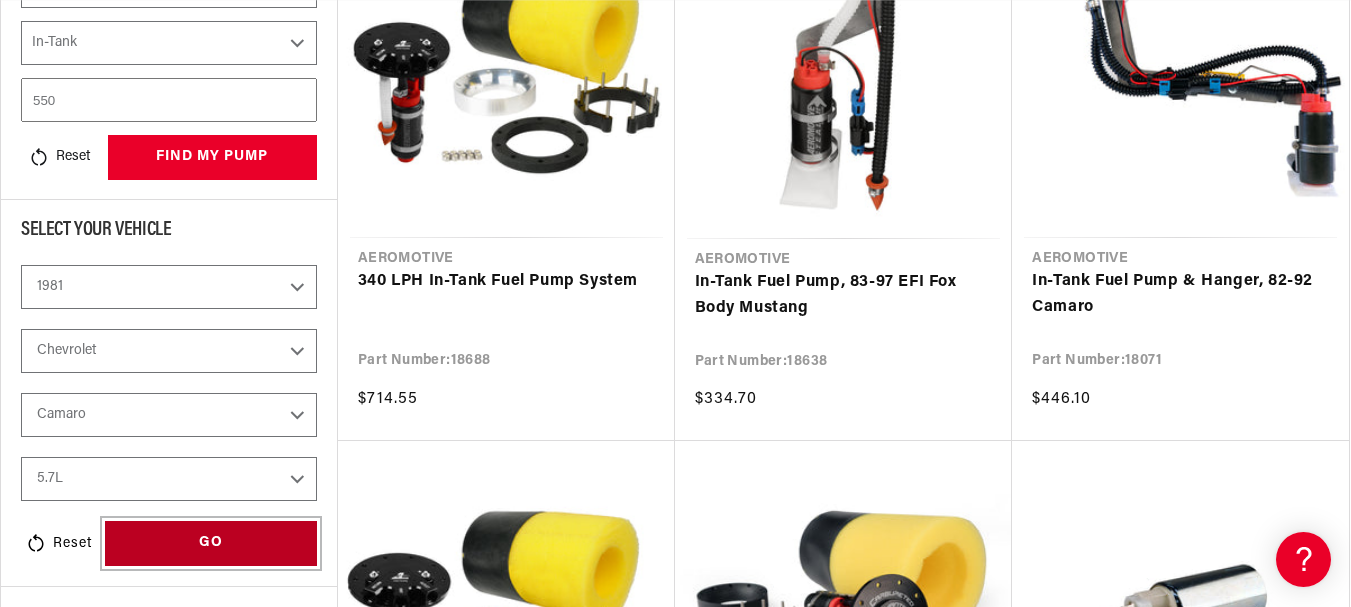 scroll, scrollTop: 0, scrollLeft: 0, axis: both 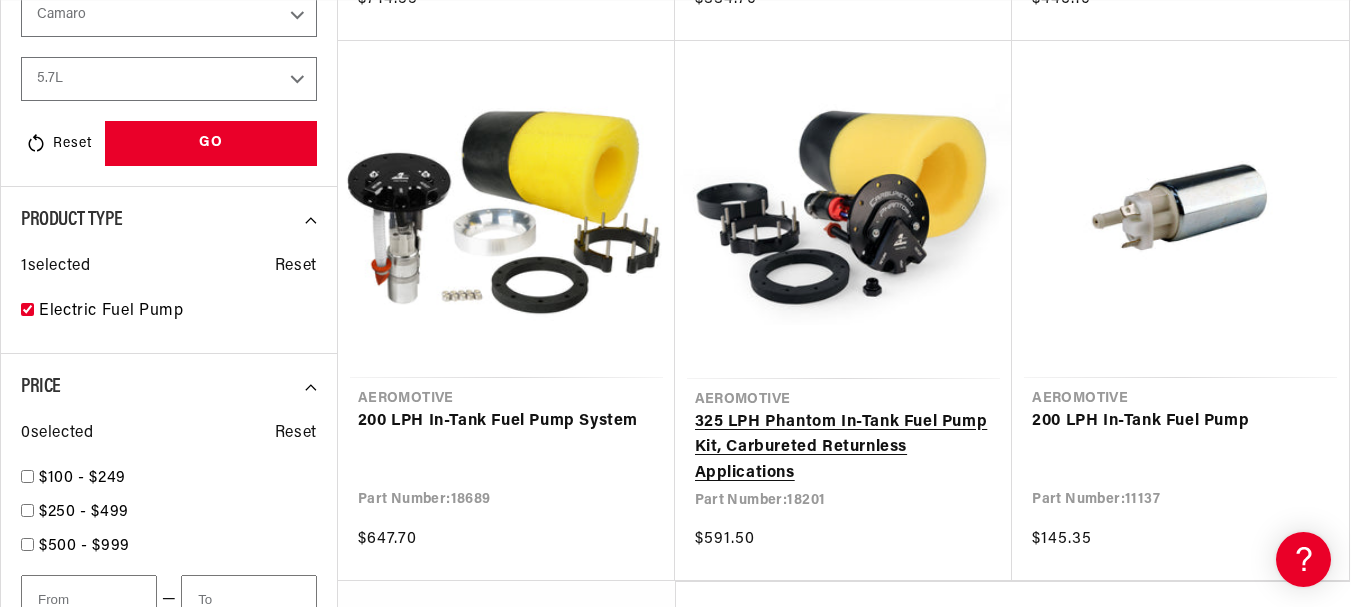 click on "325 LPH Phantom In-Tank Fuel Pump Kit, Carbureted Returnless Applications" at bounding box center (844, 448) 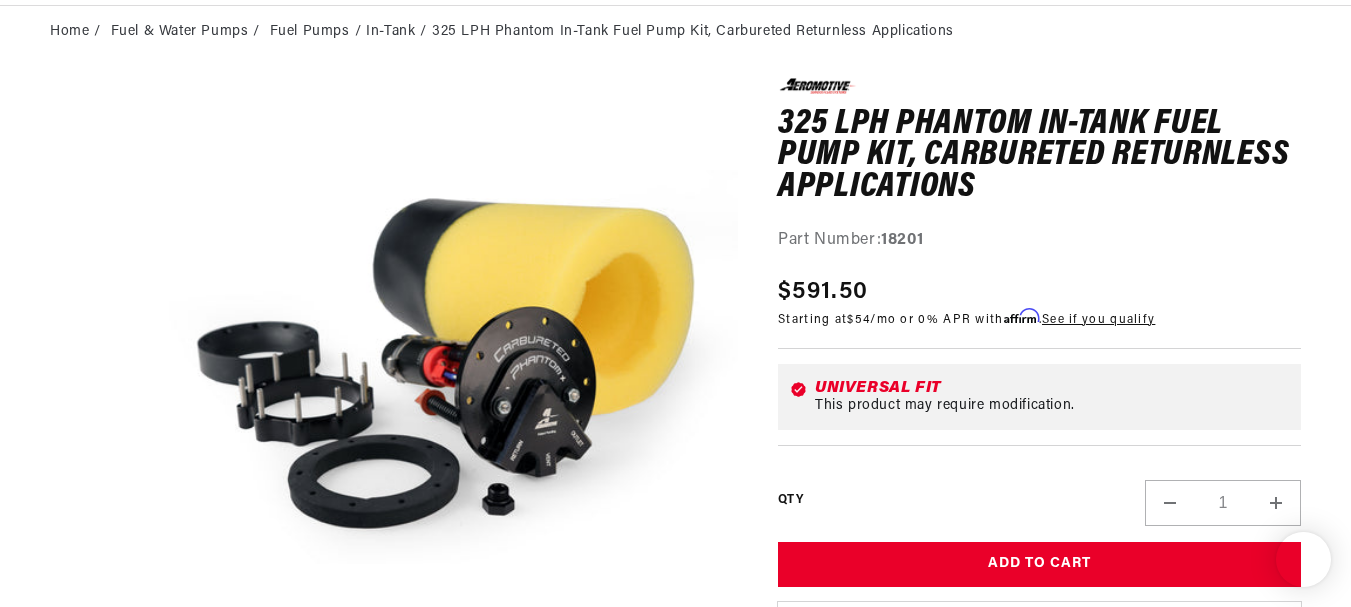 scroll, scrollTop: 200, scrollLeft: 0, axis: vertical 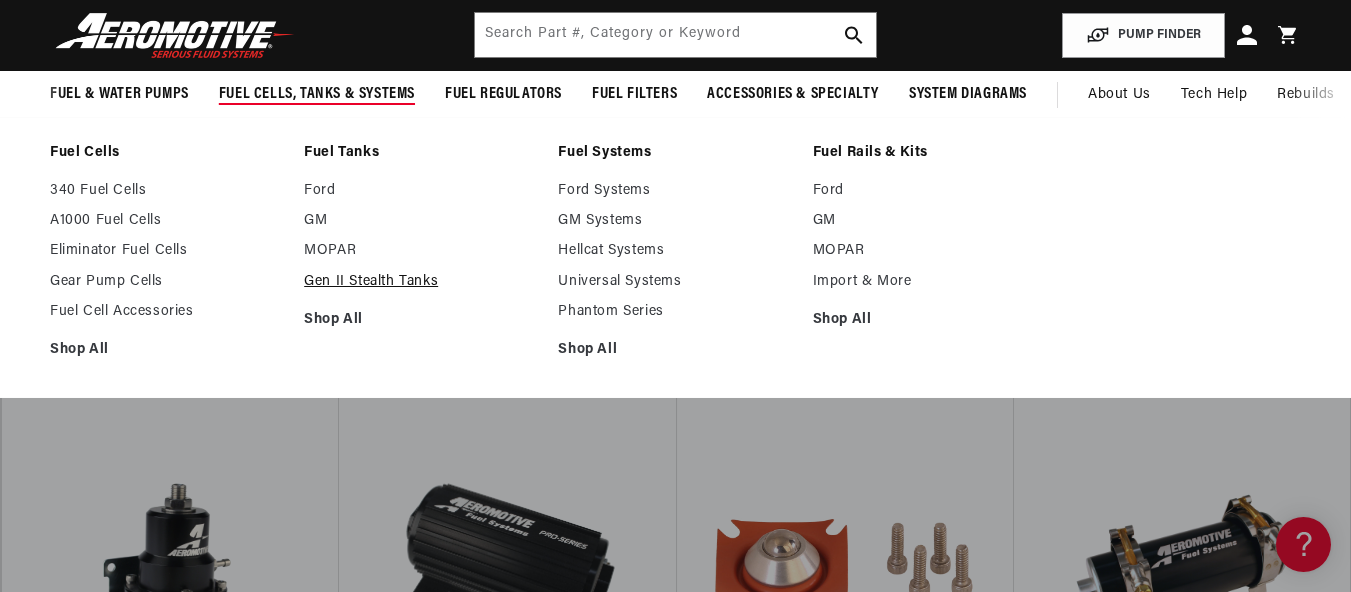 click on "Gen II Stealth Tanks" at bounding box center [421, 282] 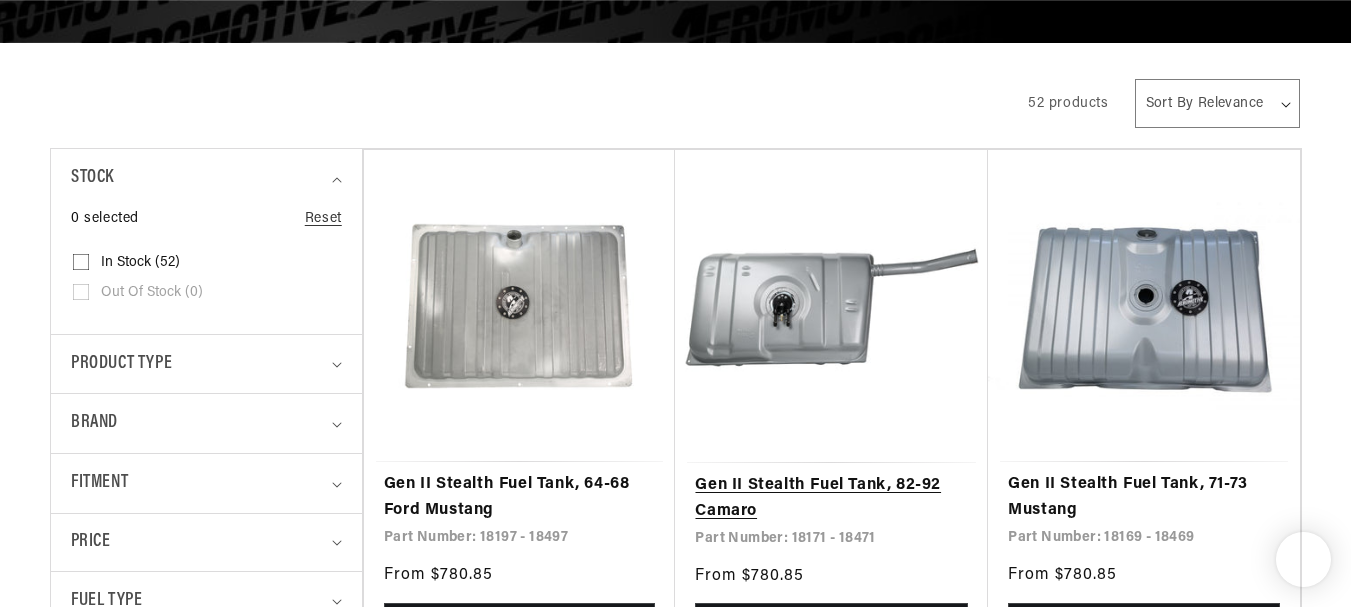 scroll, scrollTop: 600, scrollLeft: 0, axis: vertical 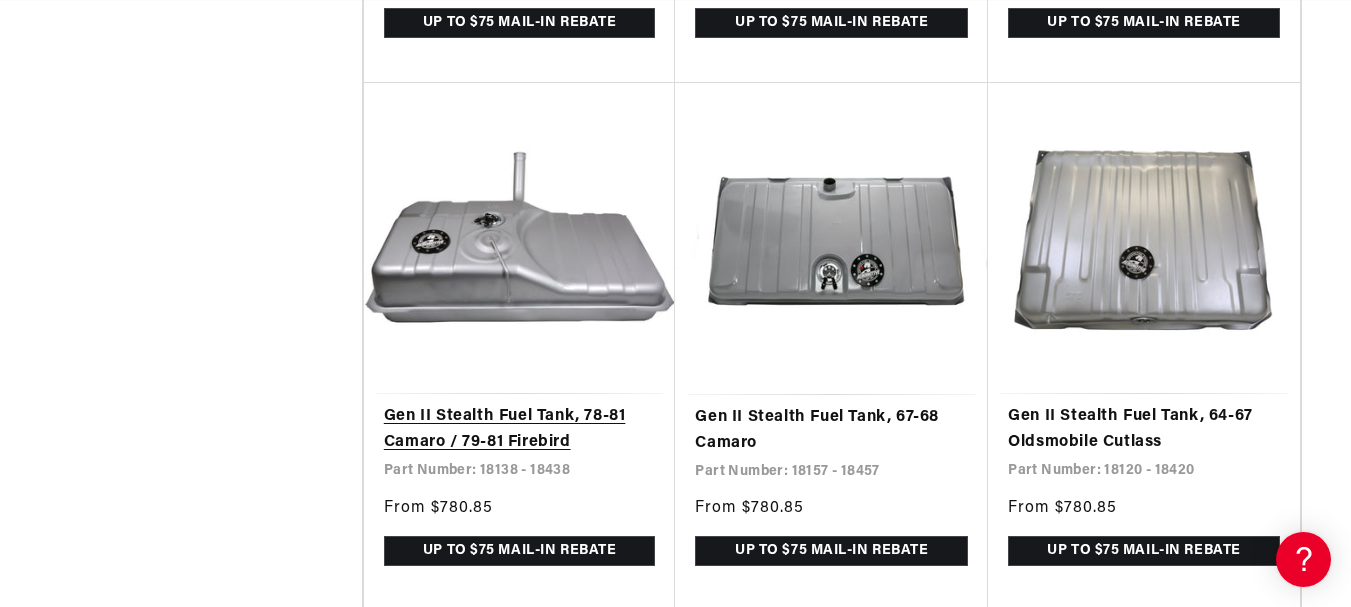 click on "Gen II Stealth Fuel Tank, 78-81 Camaro / 79-81 Firebird" at bounding box center [520, 429] 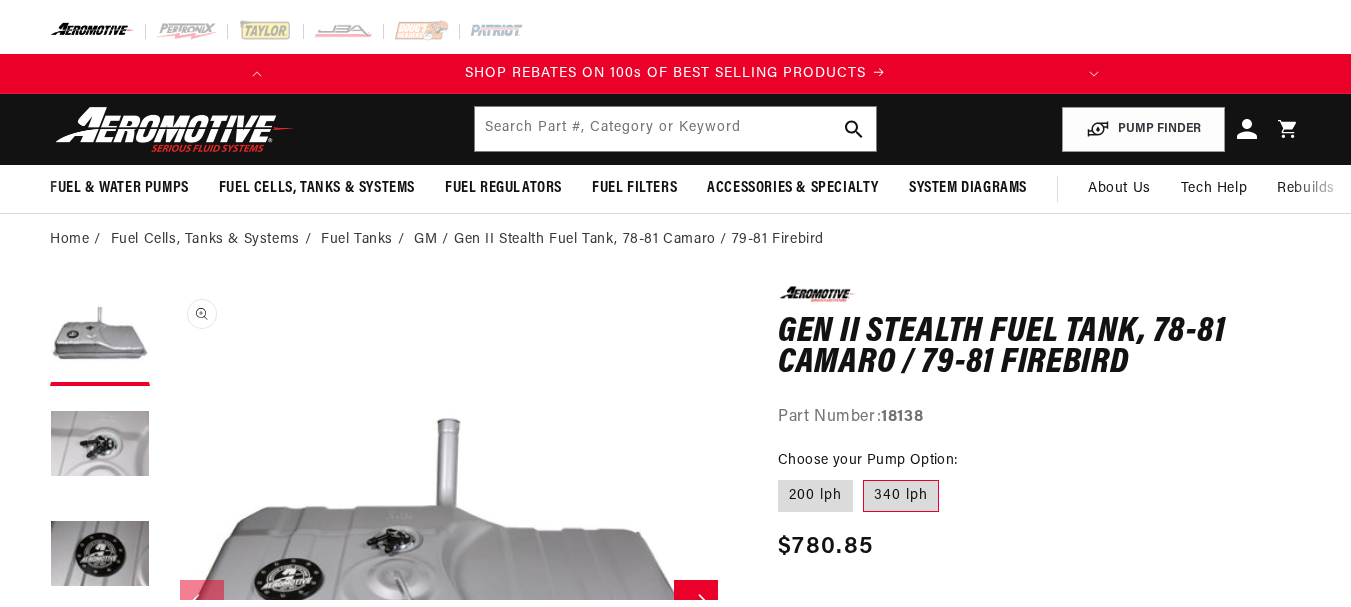 scroll, scrollTop: 100, scrollLeft: 0, axis: vertical 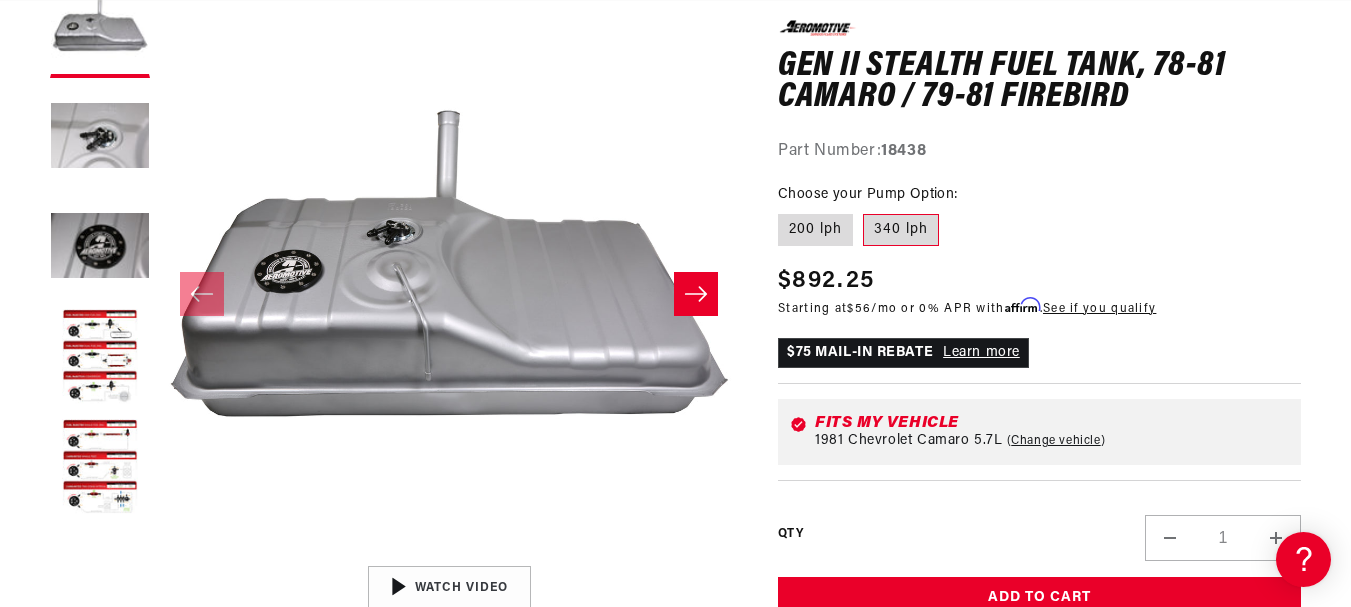 click 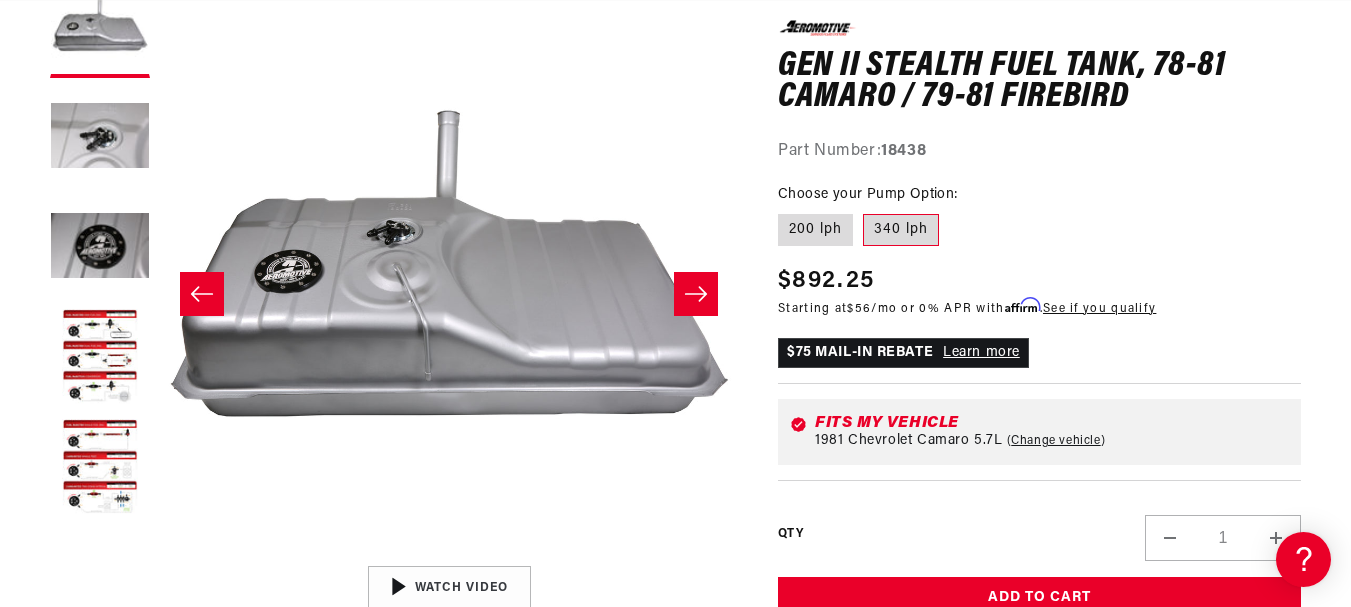 scroll, scrollTop: 1, scrollLeft: 578, axis: both 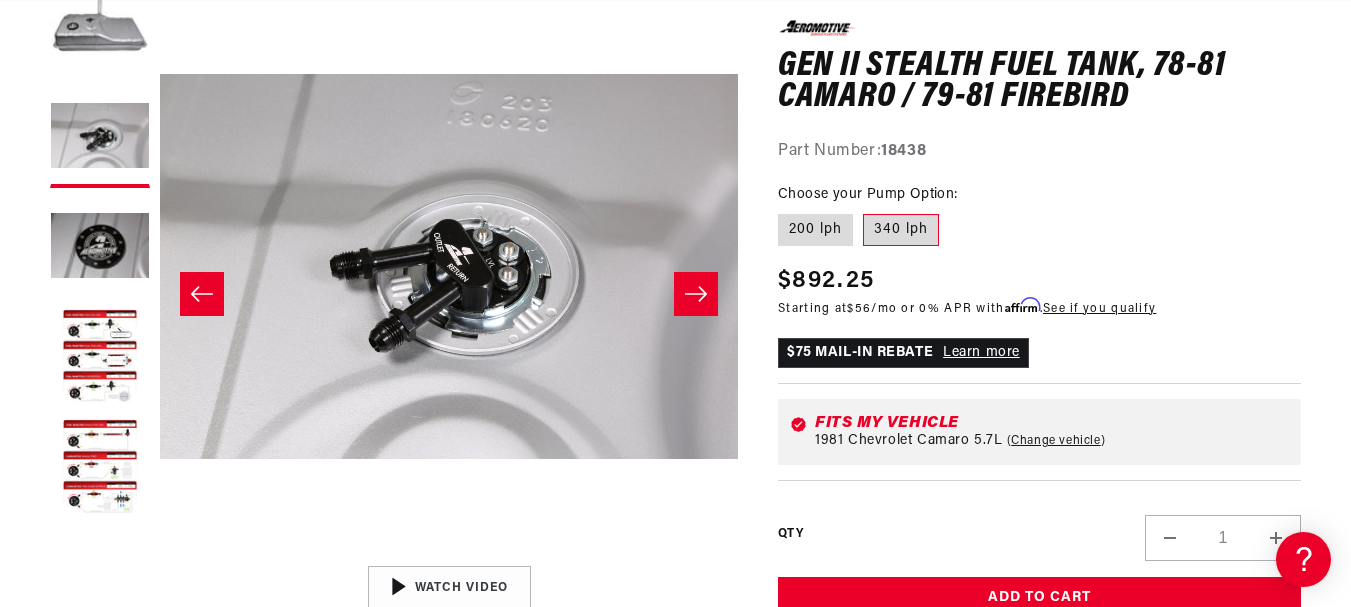 click 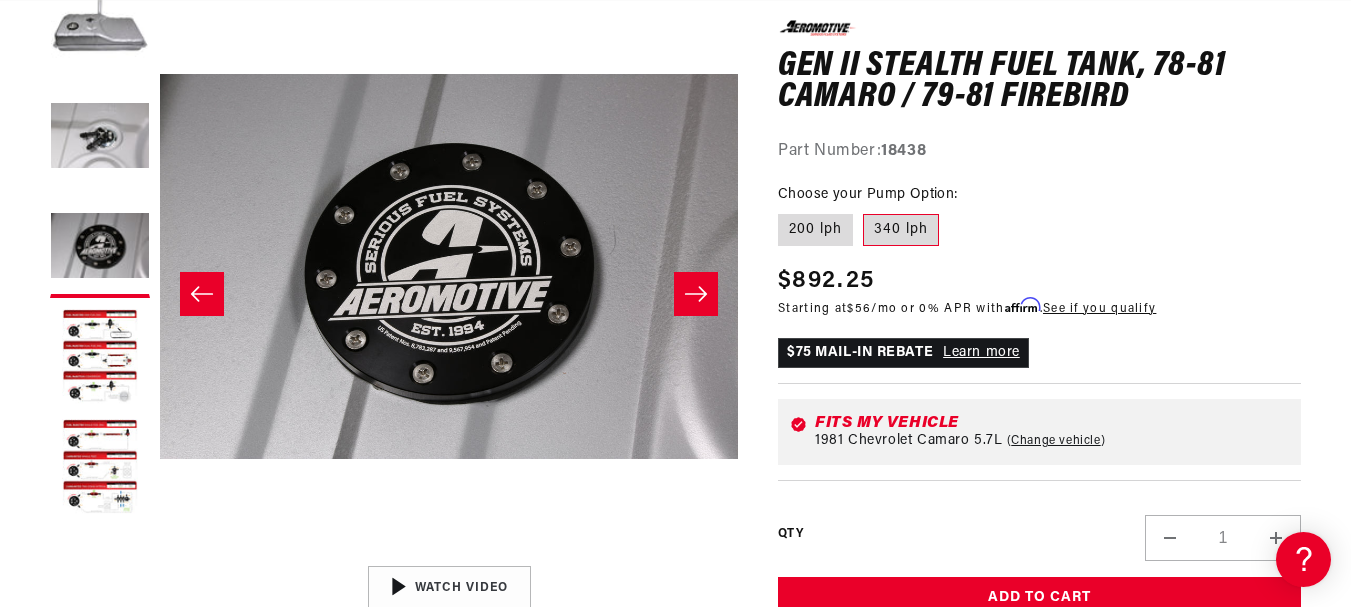 scroll, scrollTop: 0, scrollLeft: 0, axis: both 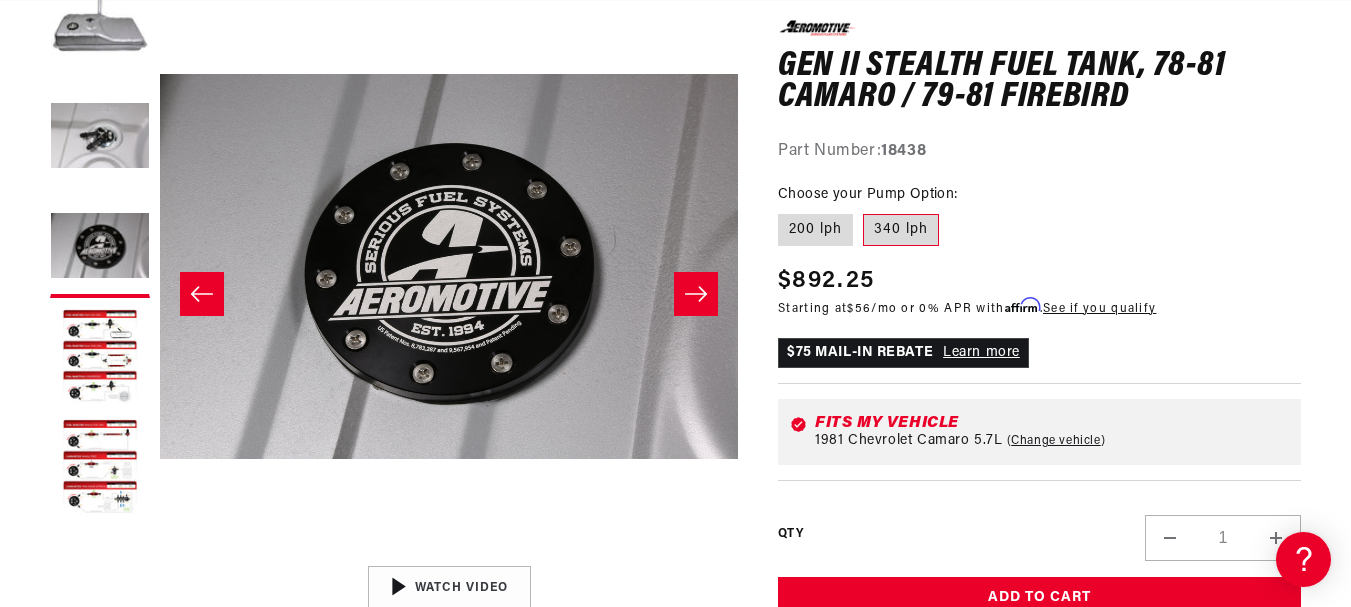 click 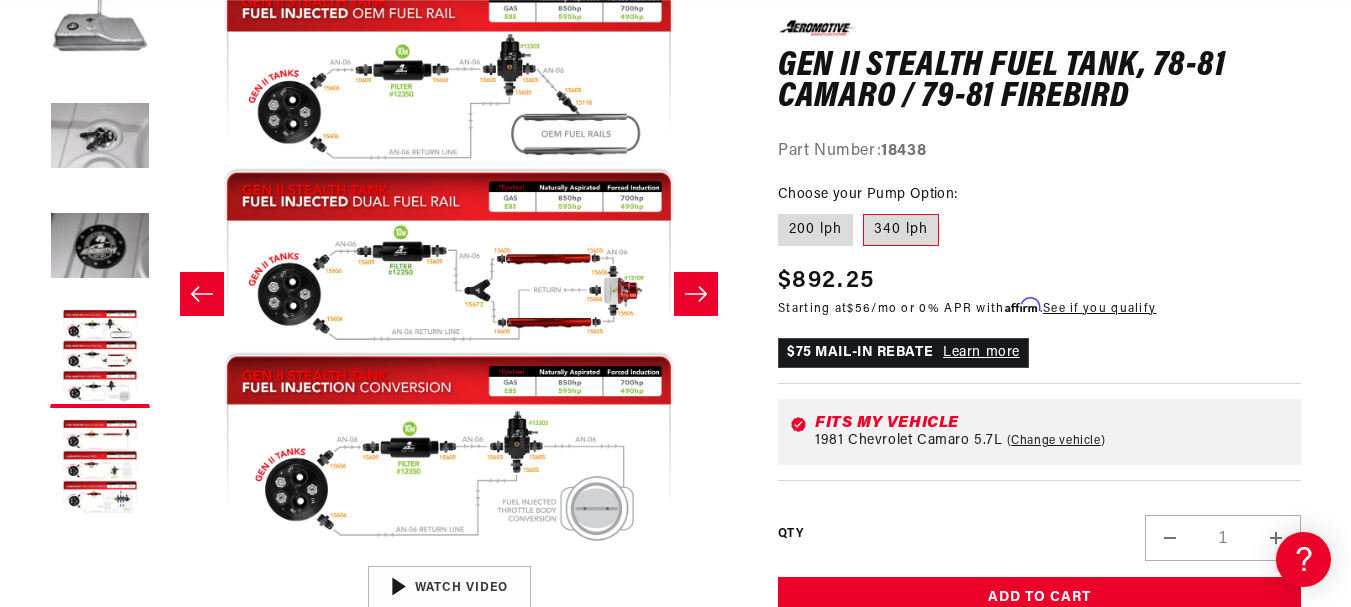 scroll, scrollTop: 0, scrollLeft: 0, axis: both 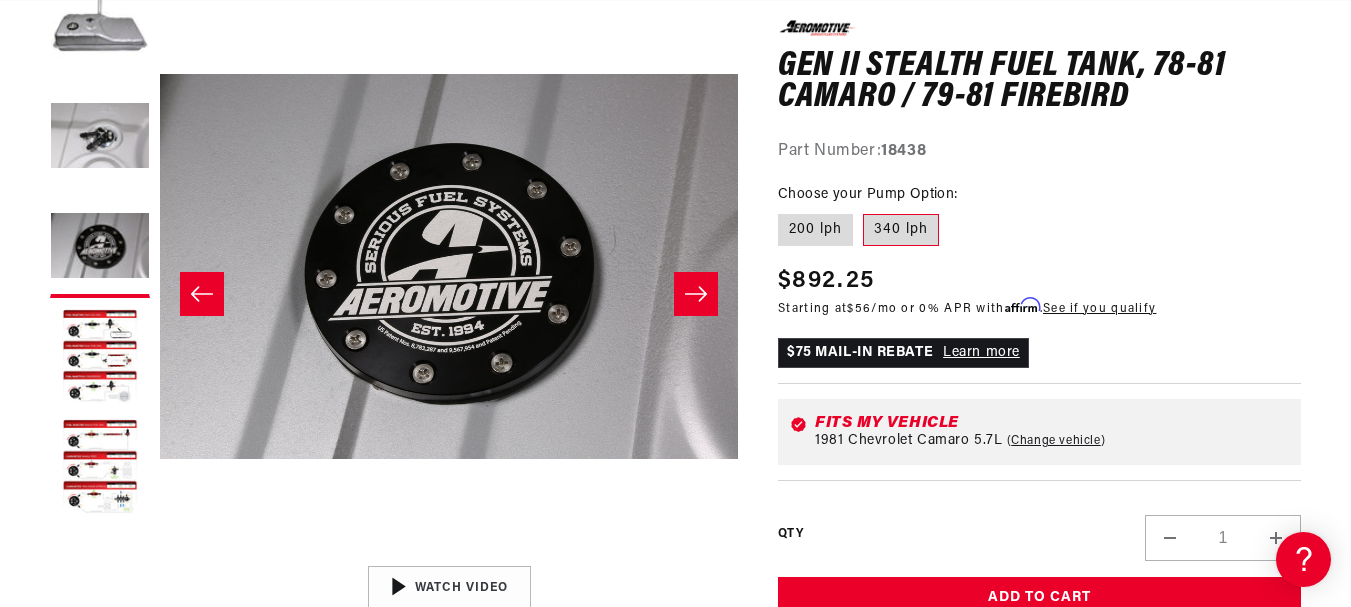 click 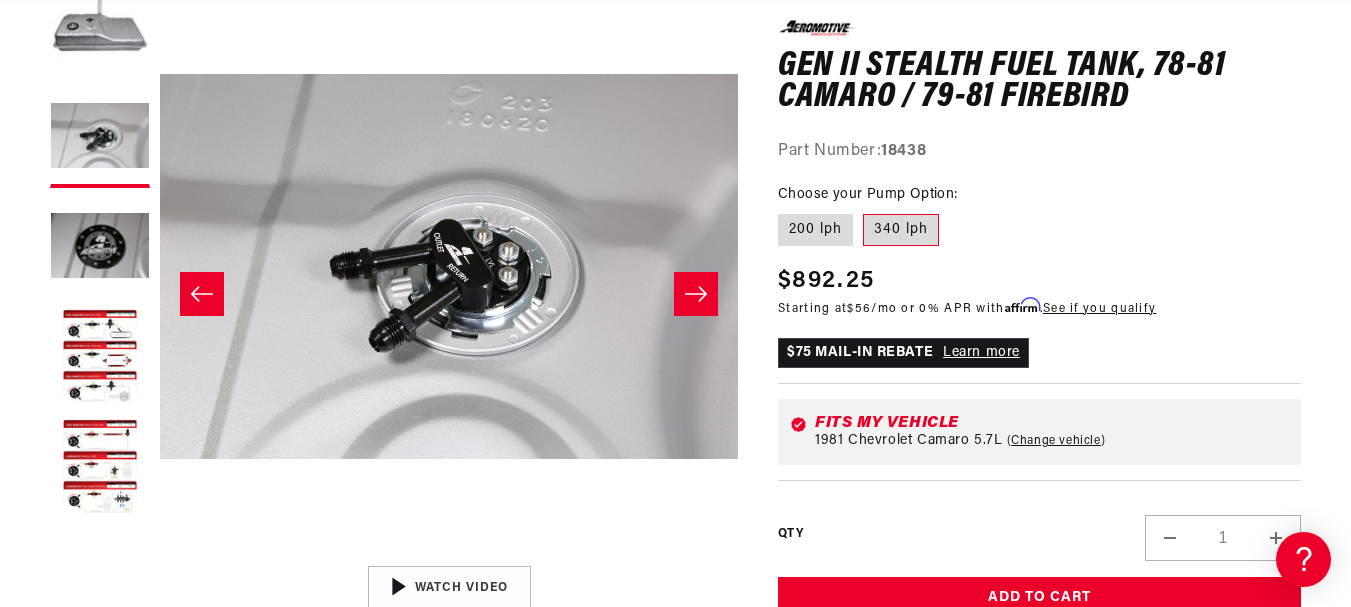 scroll, scrollTop: 0, scrollLeft: 797, axis: horizontal 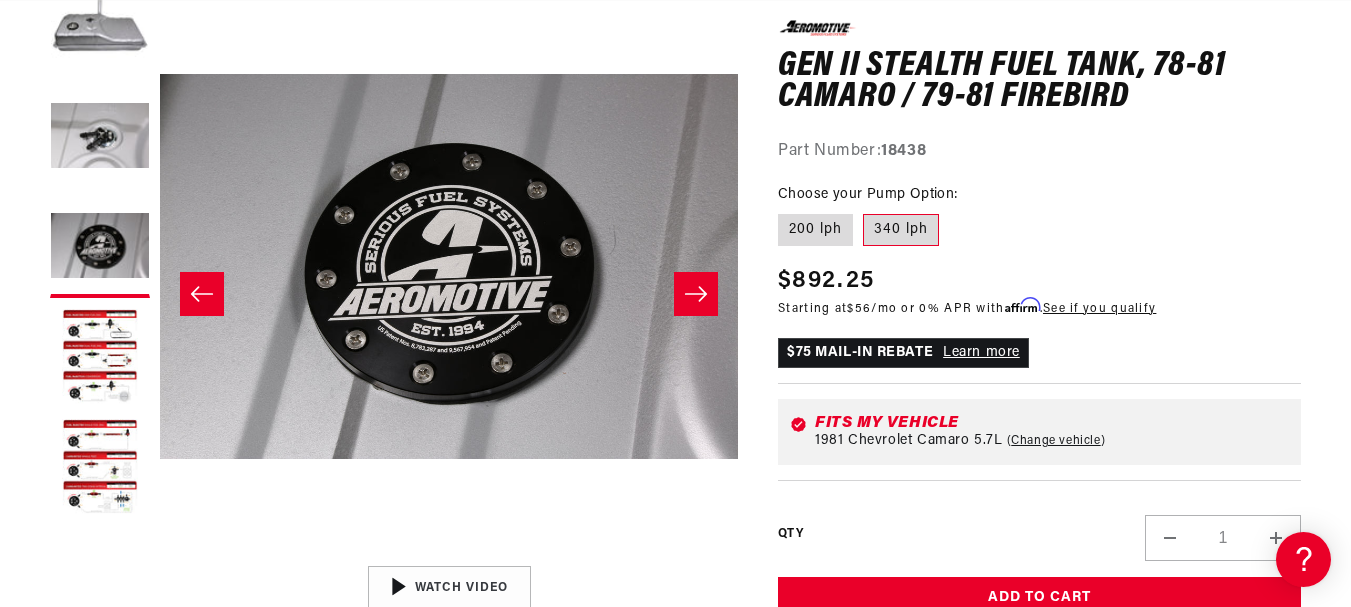 click at bounding box center [696, 294] 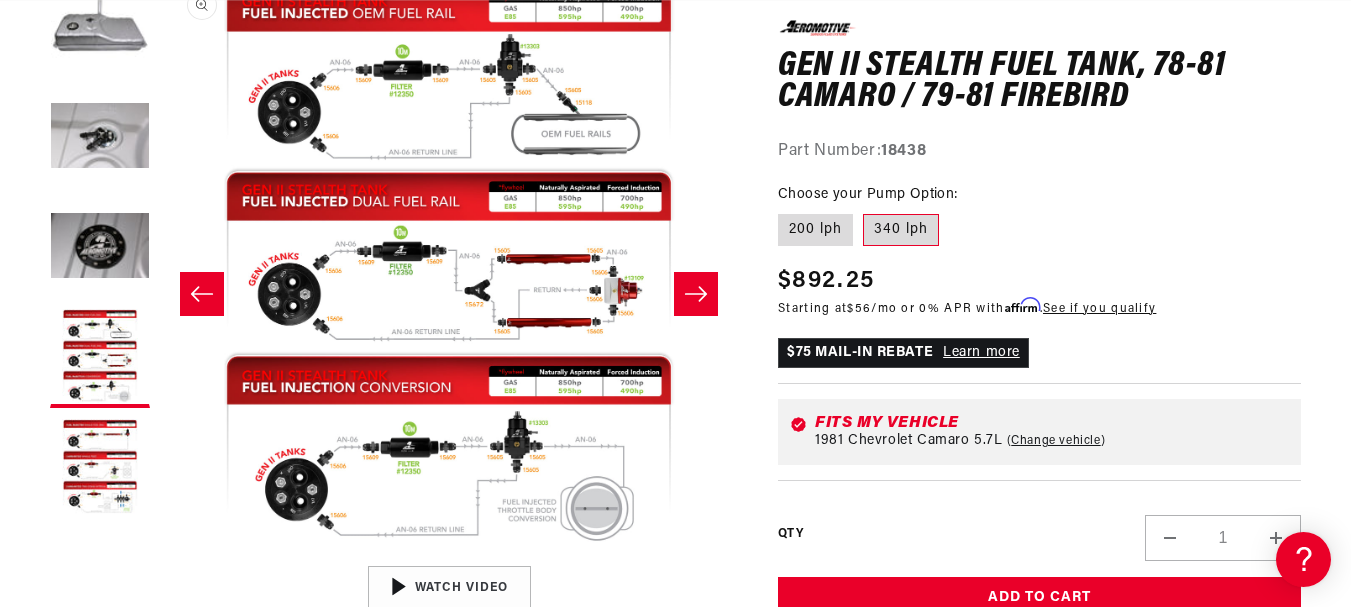 scroll, scrollTop: 0, scrollLeft: 0, axis: both 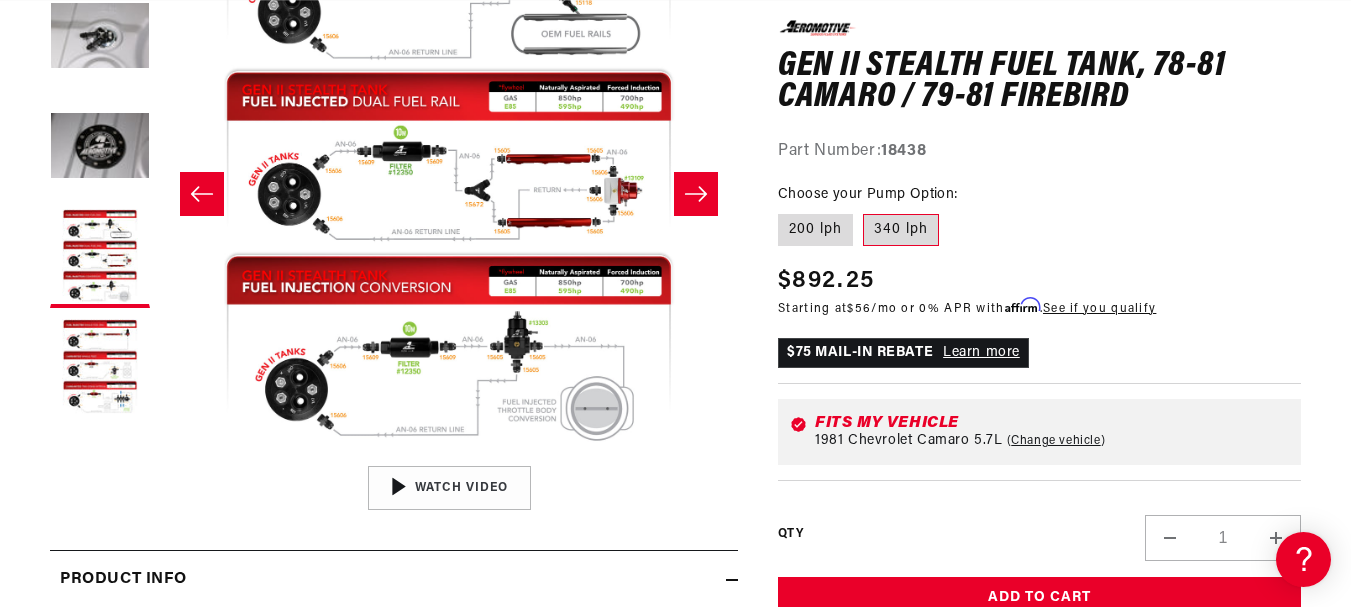 click 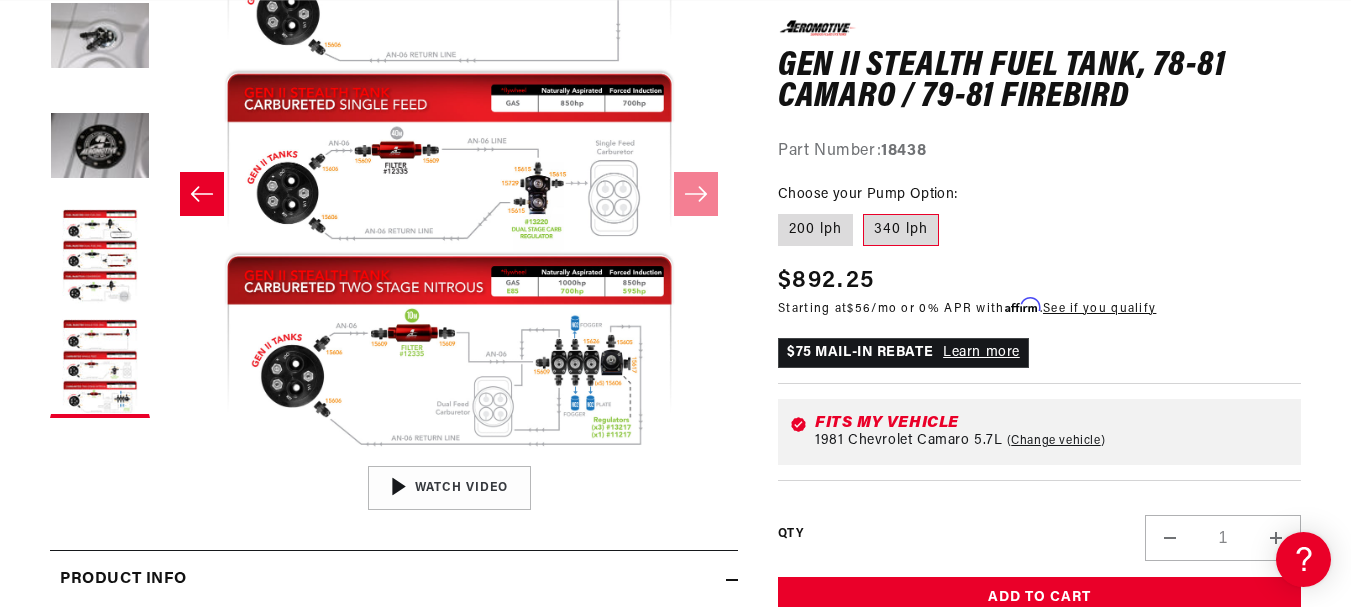 scroll, scrollTop: 0, scrollLeft: 2312, axis: horizontal 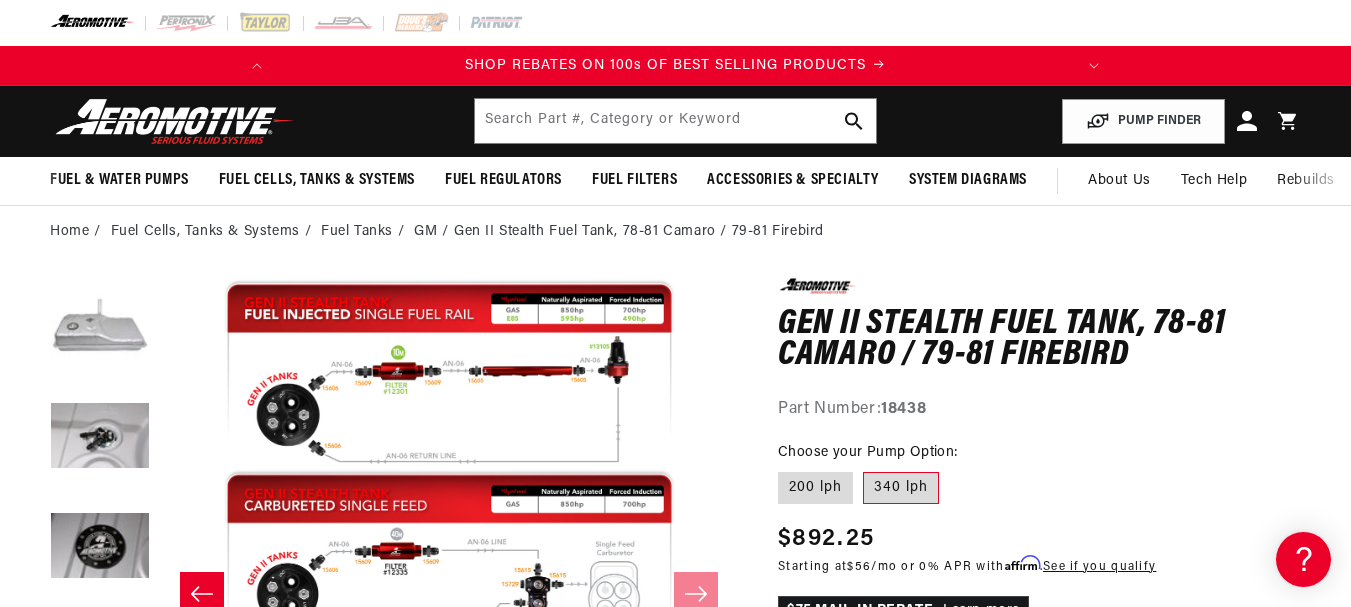 click at bounding box center (100, 328) 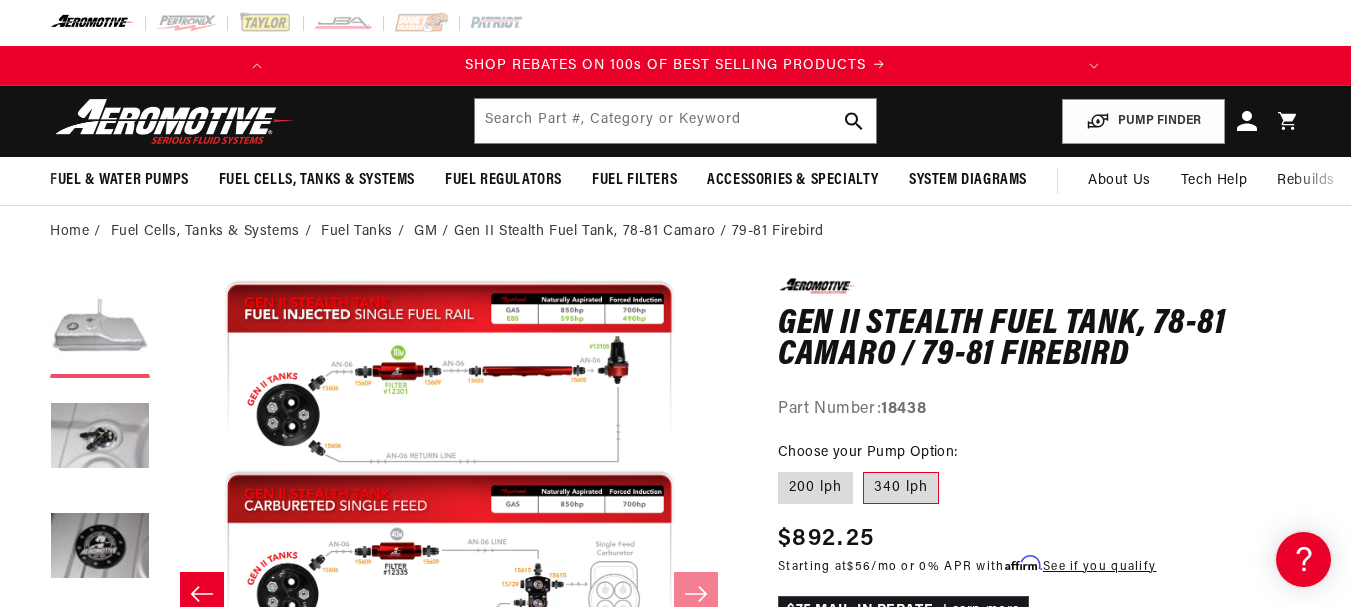 scroll, scrollTop: 0, scrollLeft: 0, axis: both 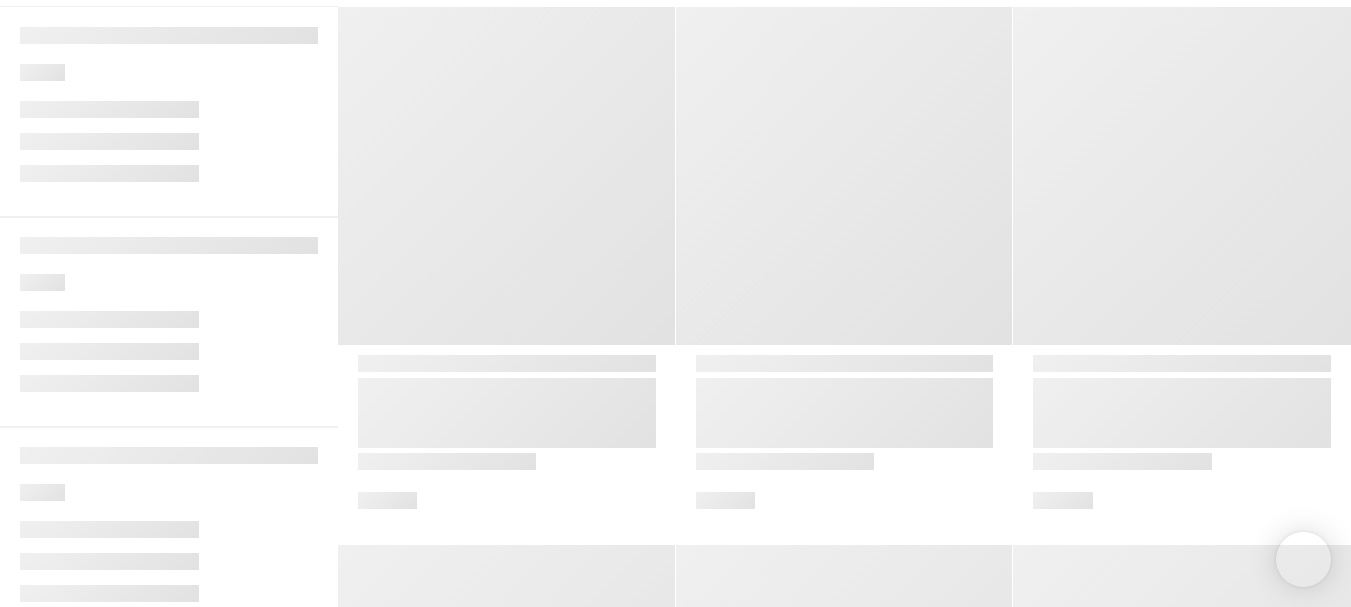 select on "1981" 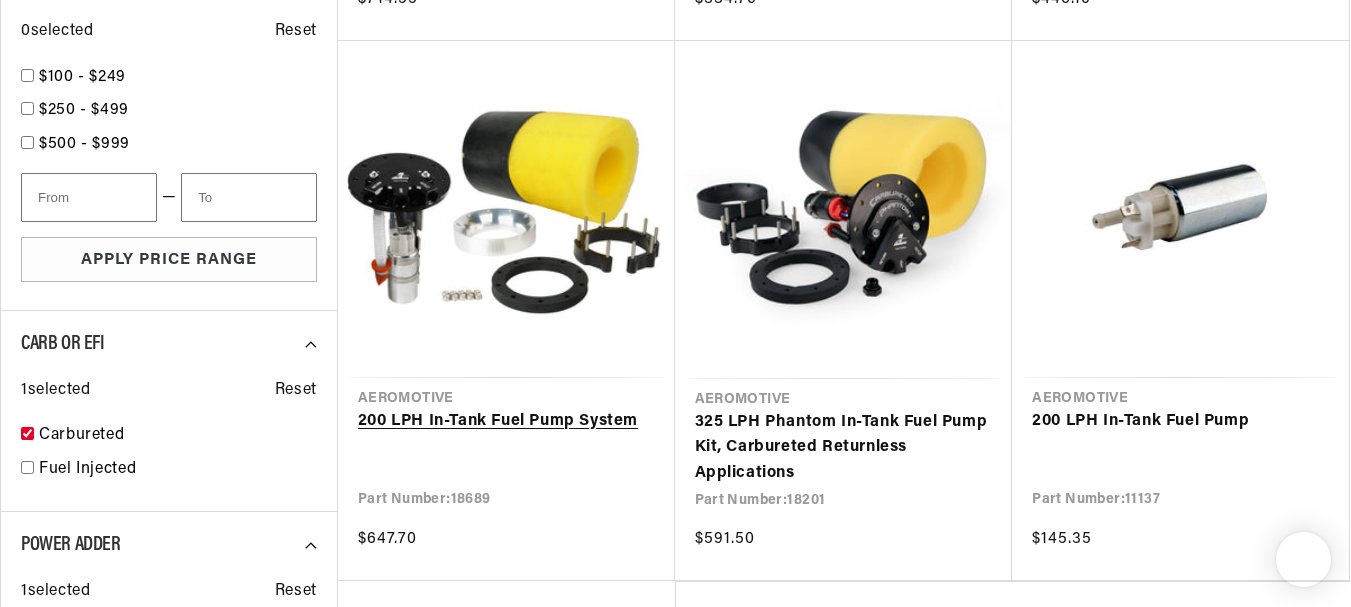 select on "Carbureted" 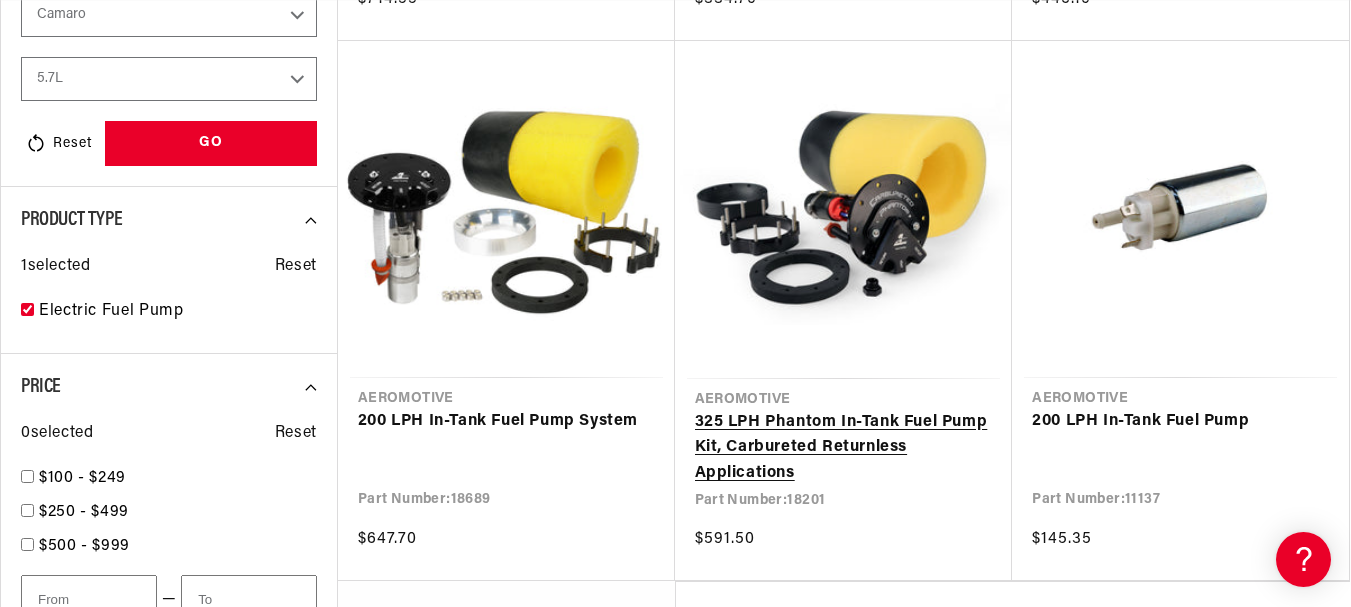 scroll, scrollTop: 1195, scrollLeft: 0, axis: vertical 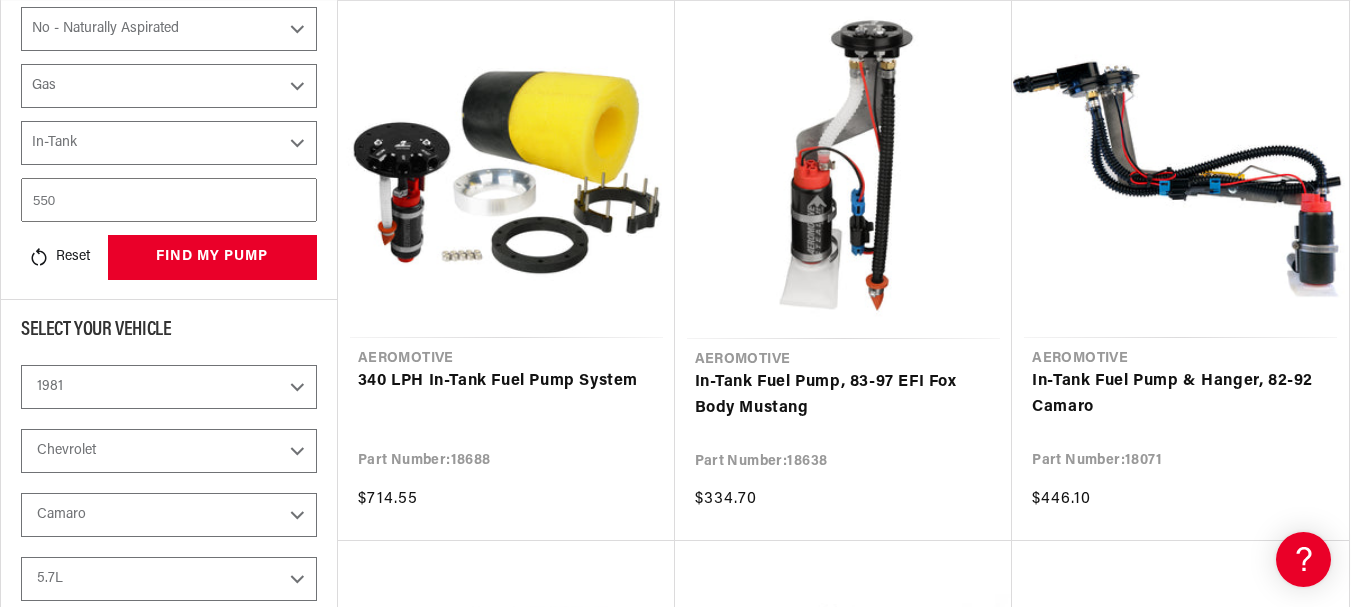 select 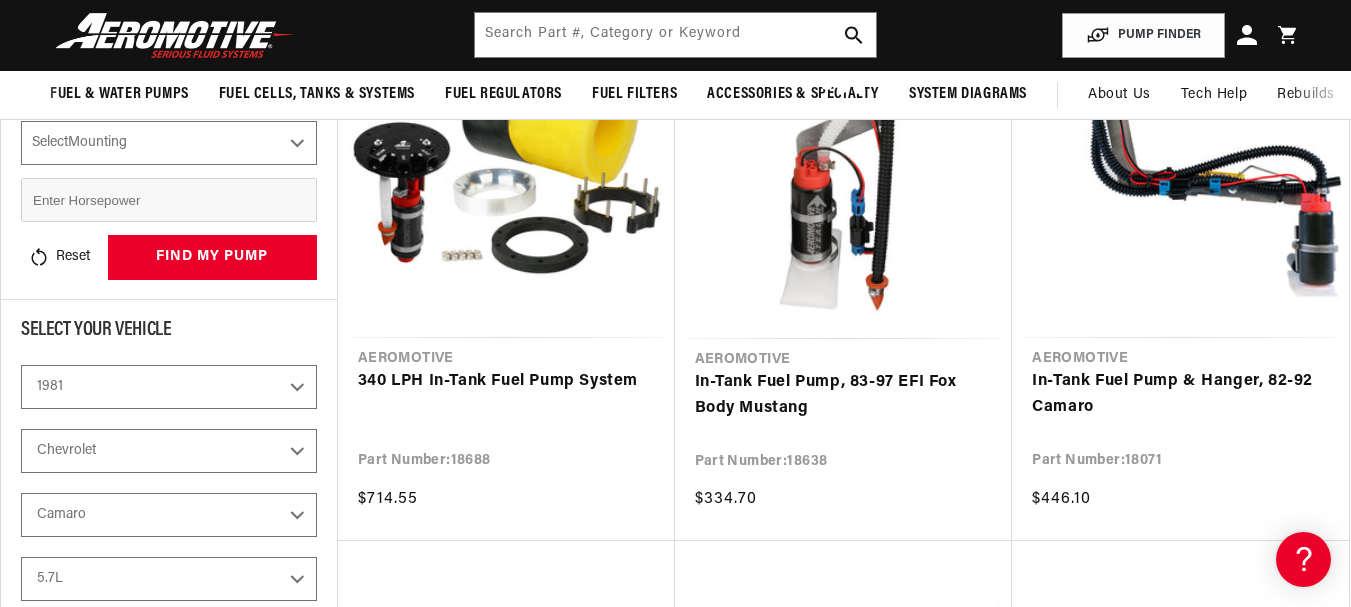 scroll, scrollTop: 195, scrollLeft: 0, axis: vertical 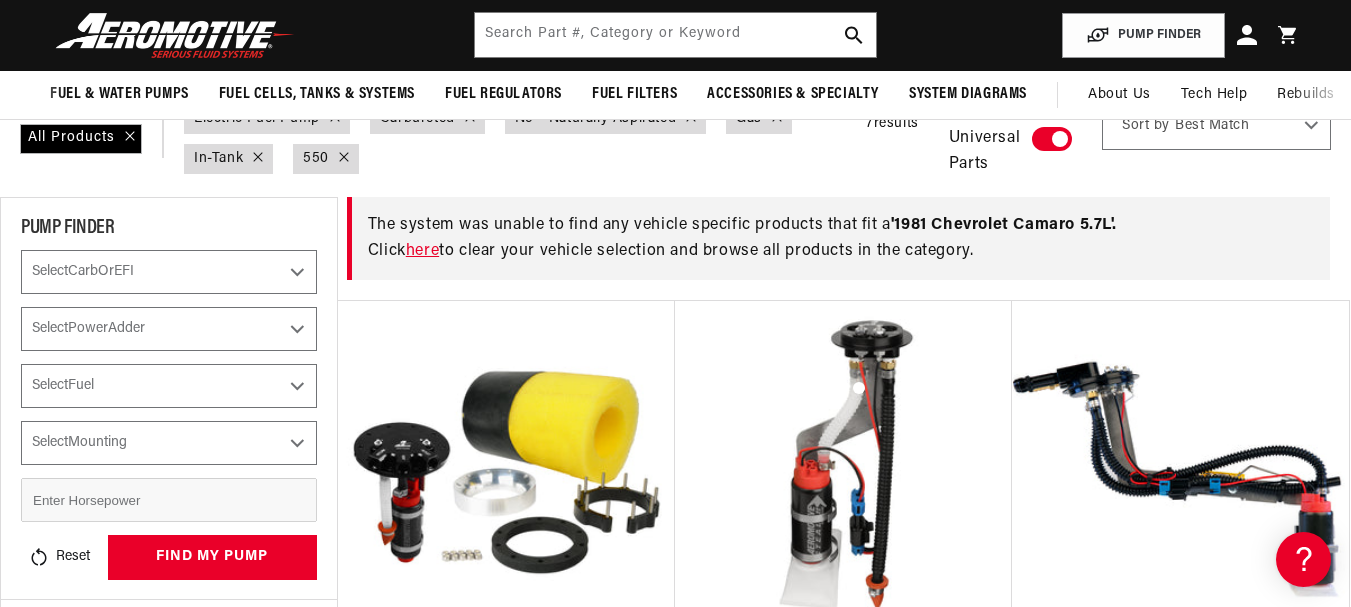 select on "Carbureted" 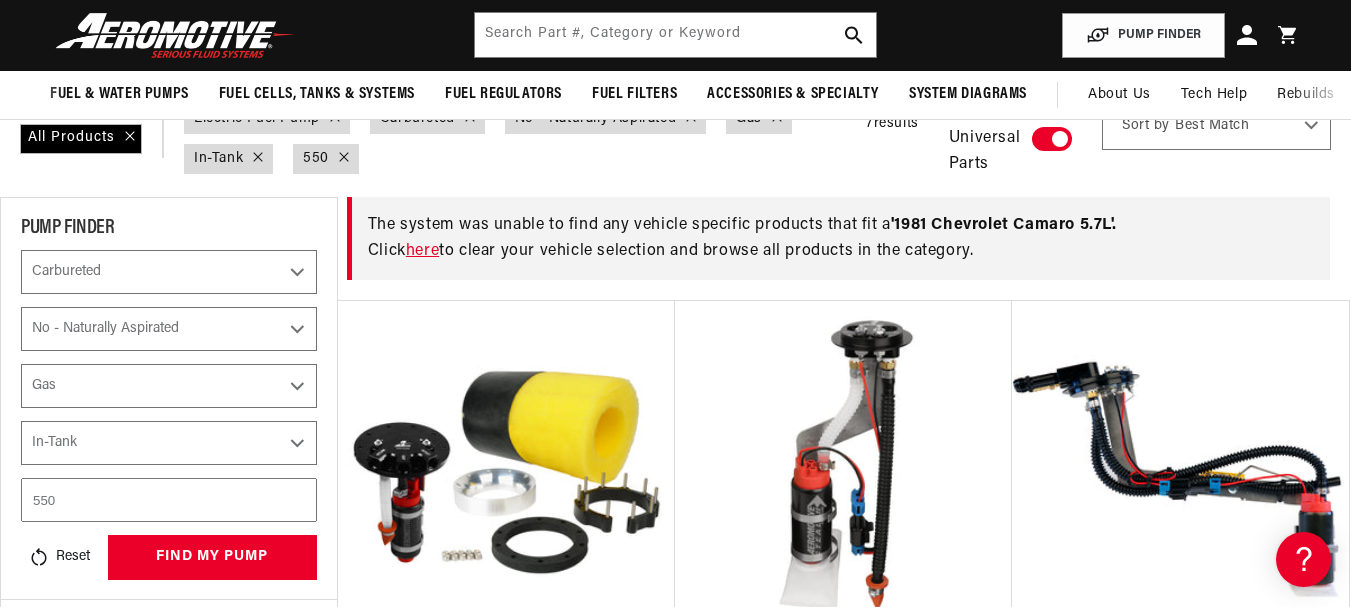 scroll, scrollTop: 0, scrollLeft: 797, axis: horizontal 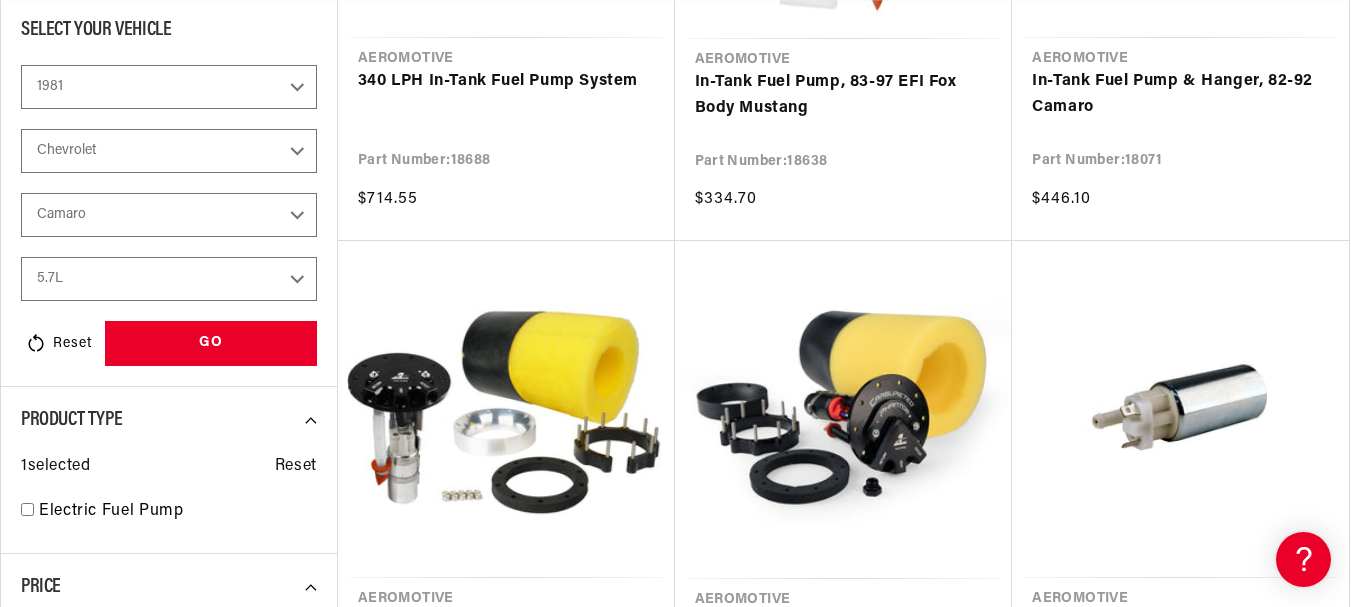 checkbox on "false" 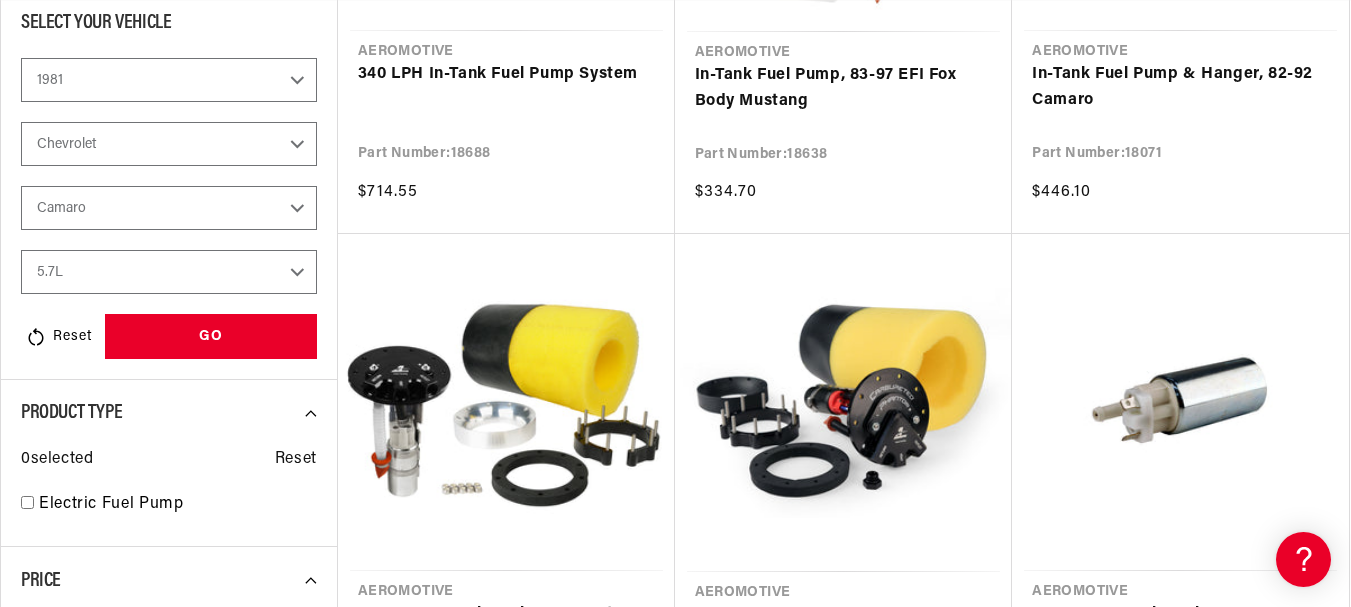 scroll, scrollTop: 0, scrollLeft: 797, axis: horizontal 